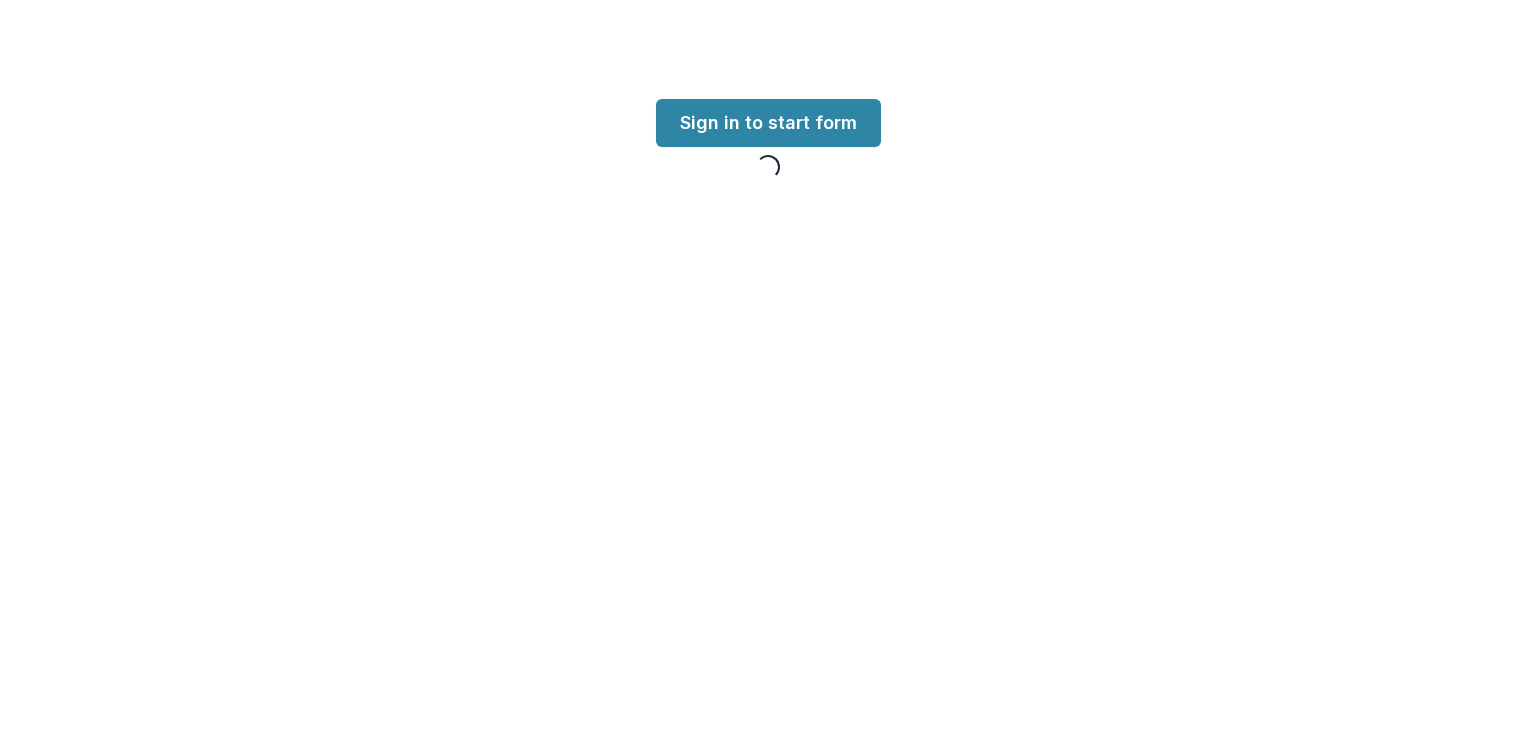scroll, scrollTop: 0, scrollLeft: 0, axis: both 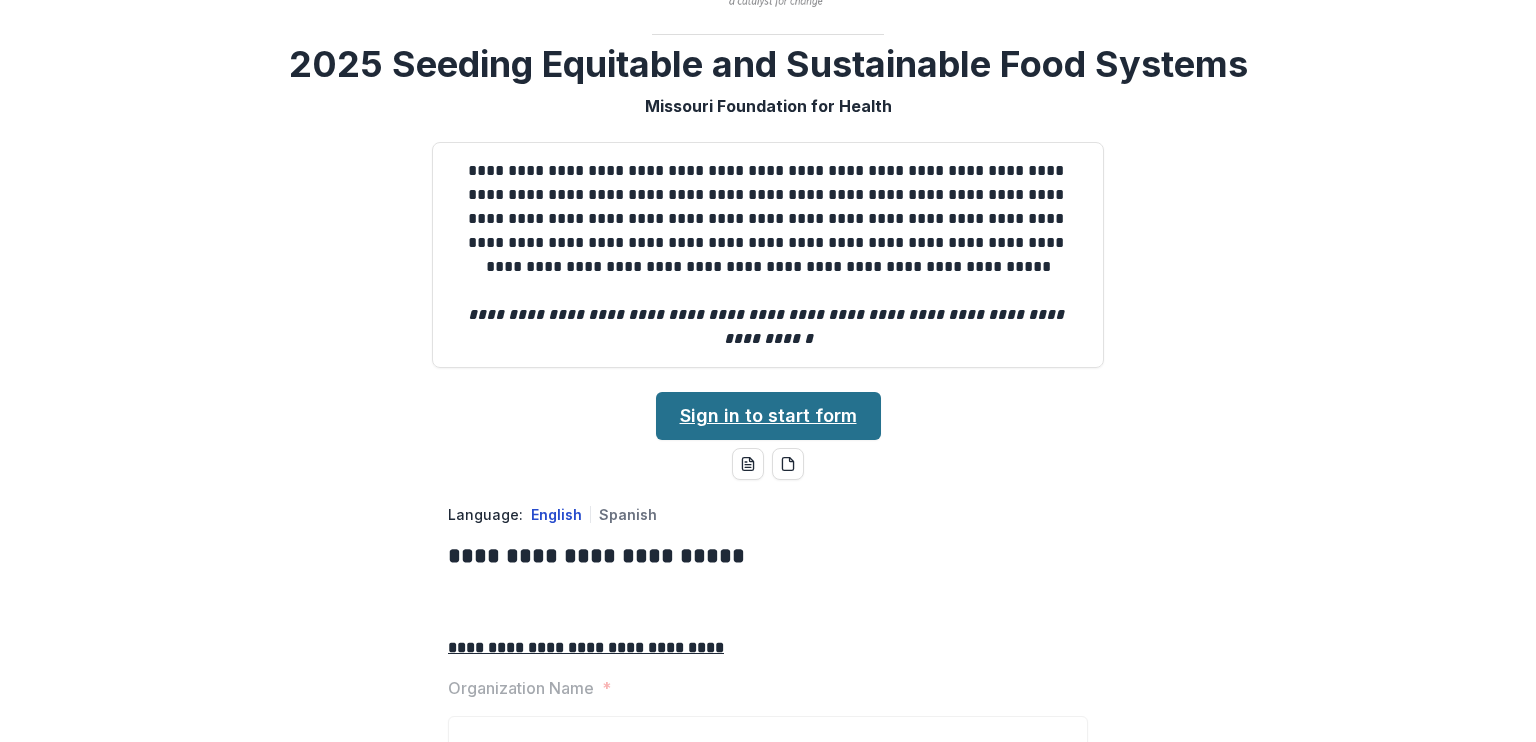 click on "Sign in to start form" at bounding box center (768, 416) 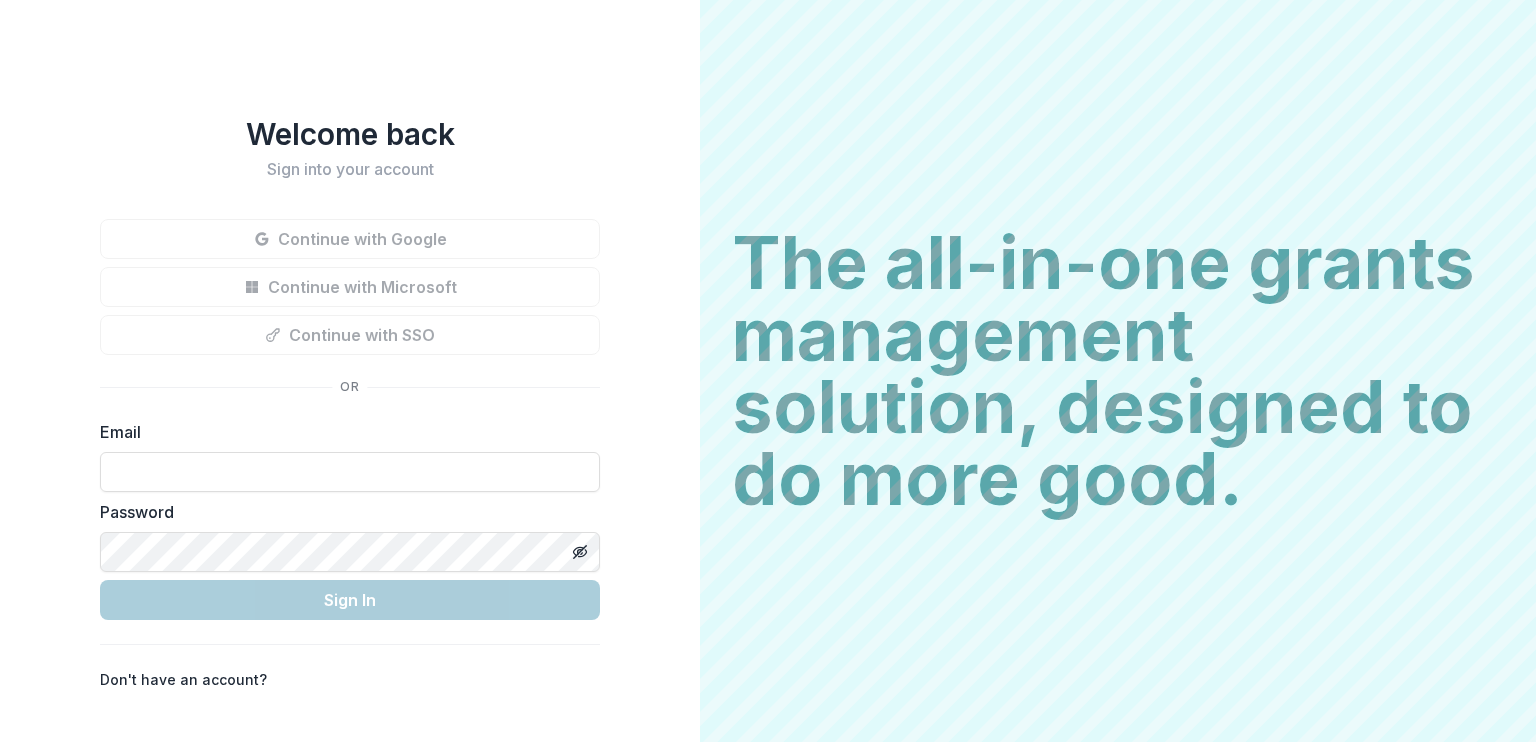 scroll, scrollTop: 0, scrollLeft: 0, axis: both 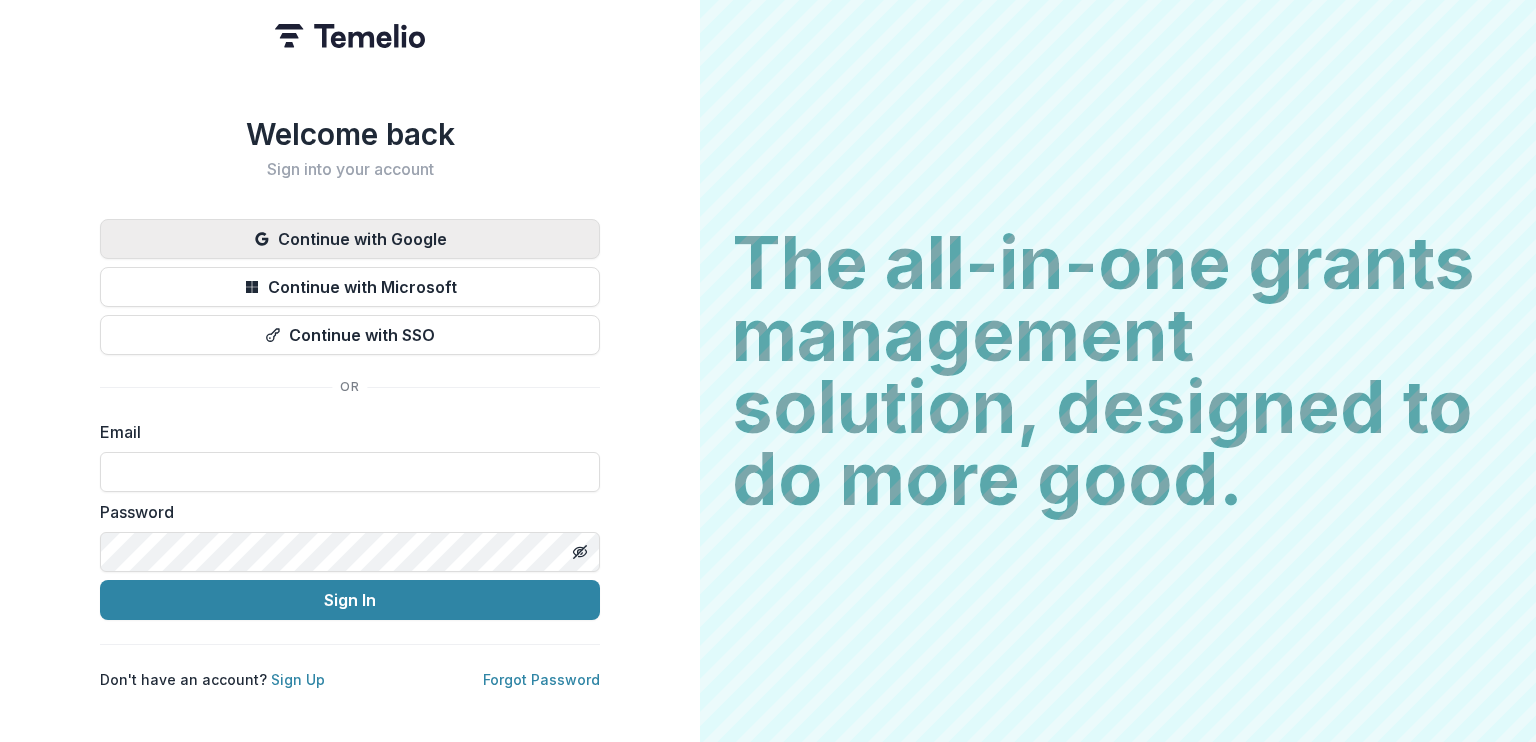 click on "Continue with Google" at bounding box center [350, 239] 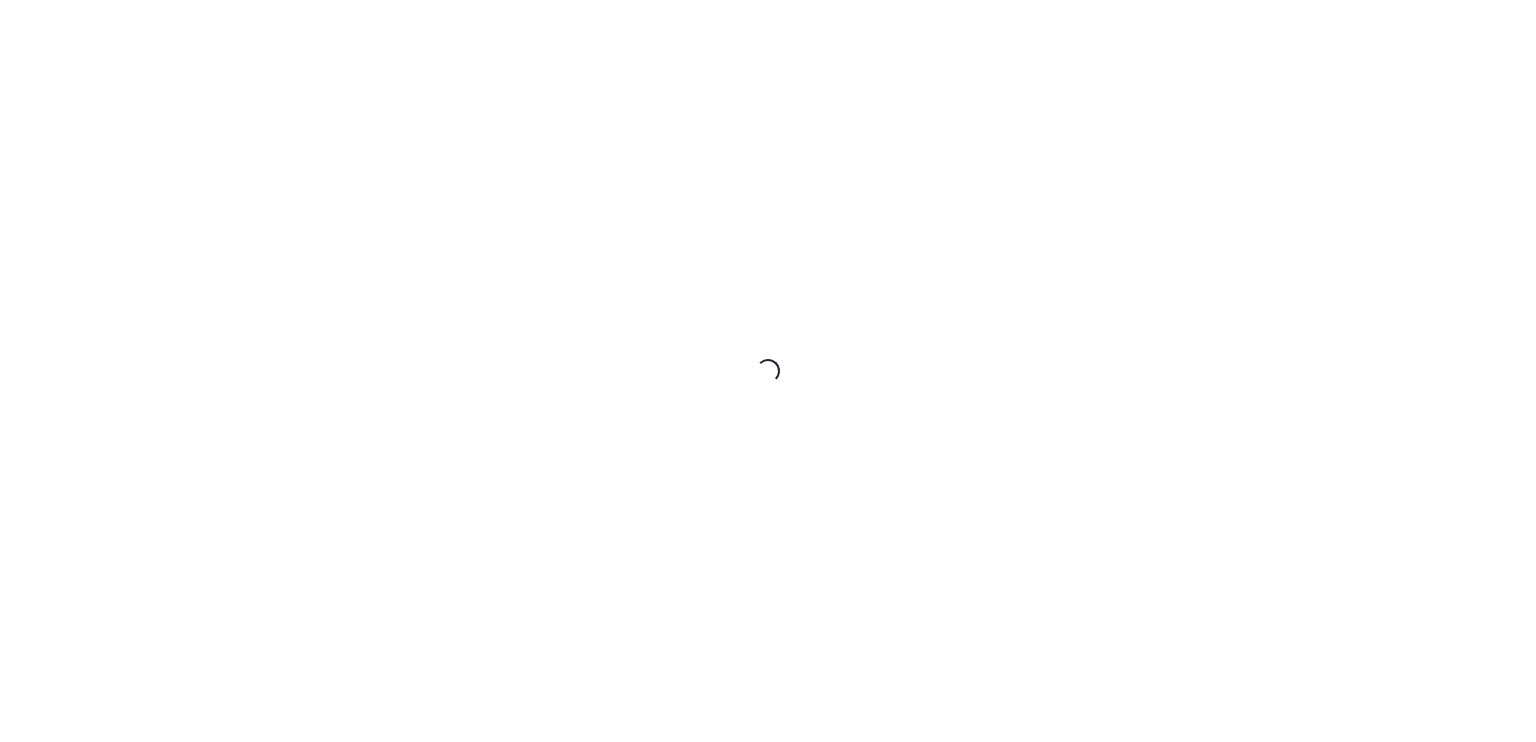 scroll, scrollTop: 0, scrollLeft: 0, axis: both 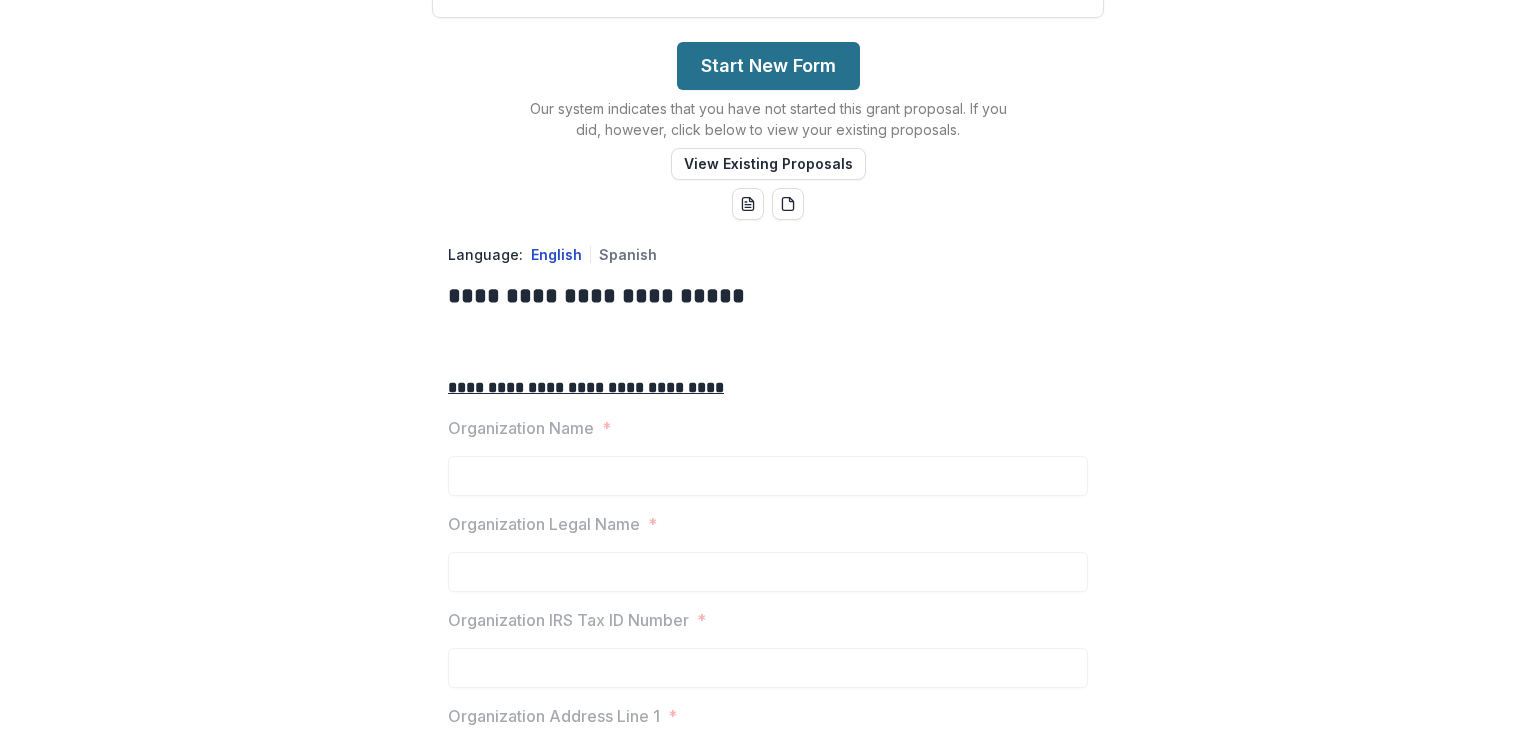 click on "Start New Form" at bounding box center [768, 66] 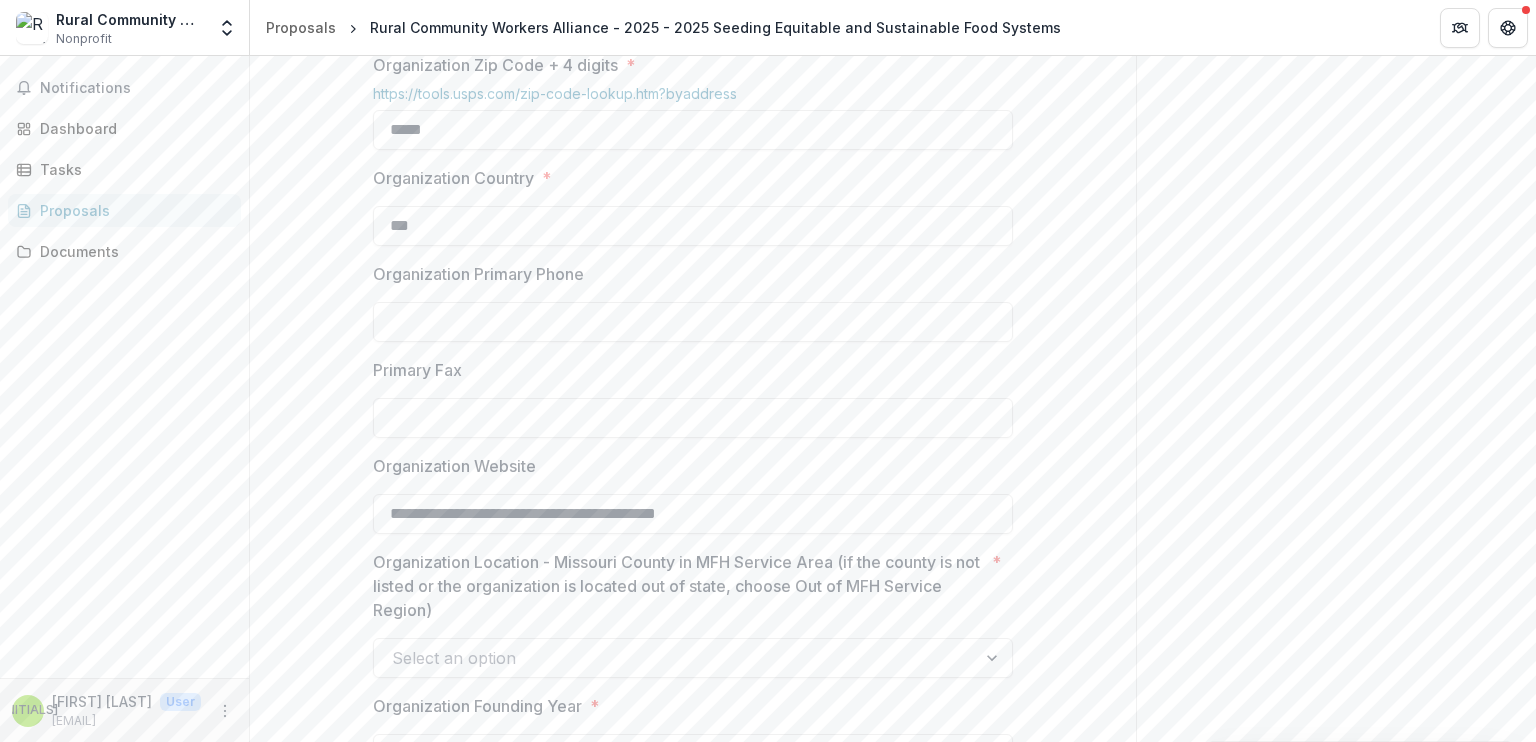 scroll, scrollTop: 1412, scrollLeft: 0, axis: vertical 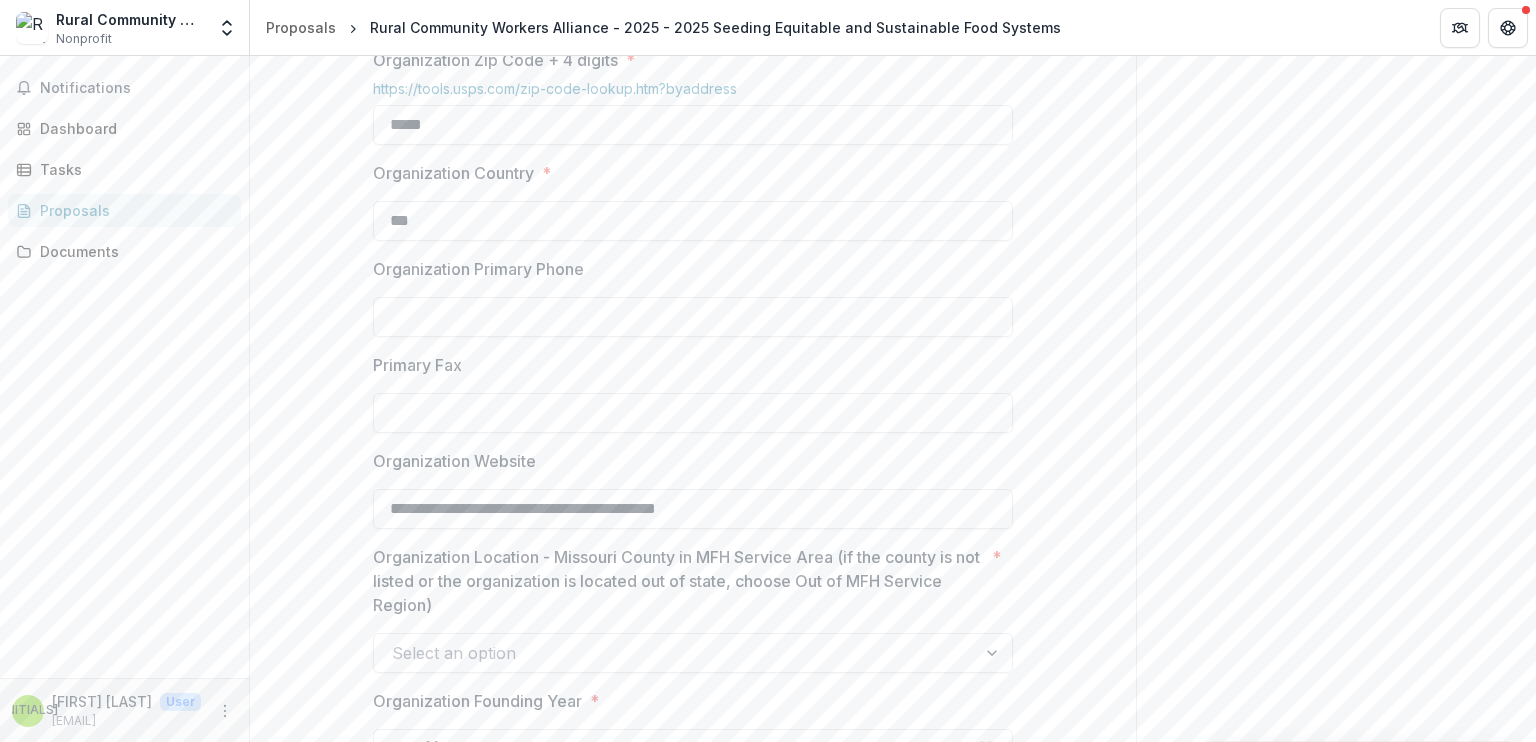click on "Organization Primary Phone" at bounding box center (693, 317) 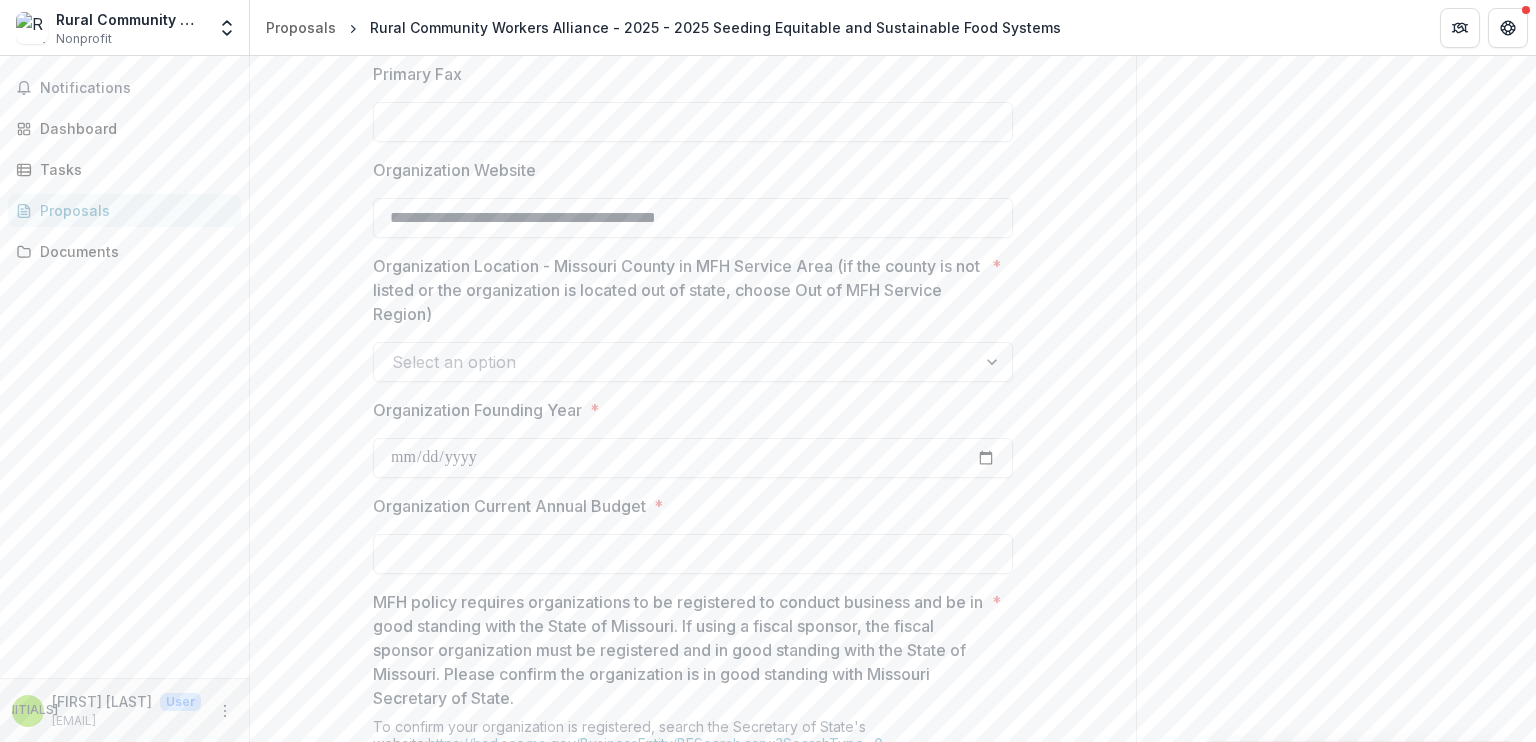 scroll, scrollTop: 1726, scrollLeft: 0, axis: vertical 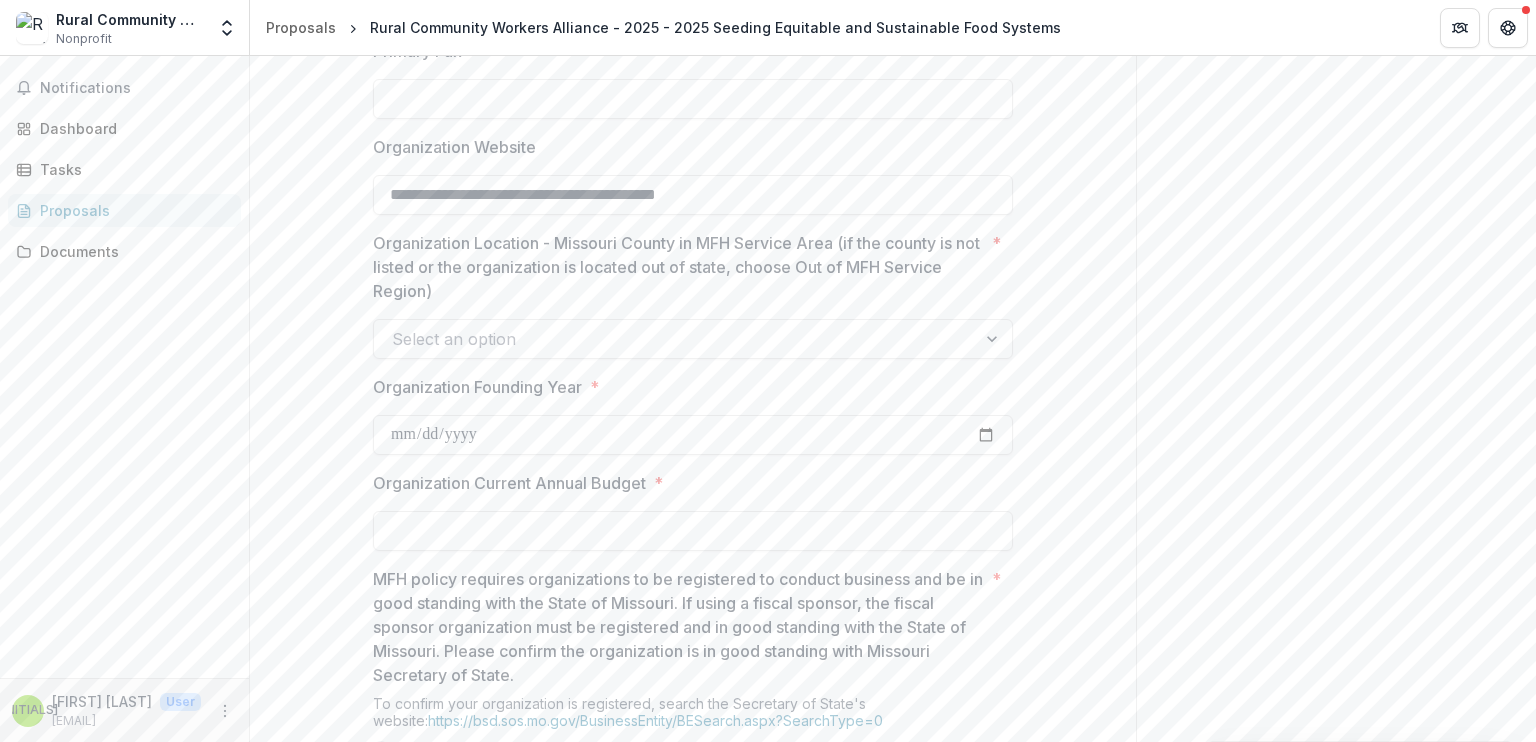 type on "**********" 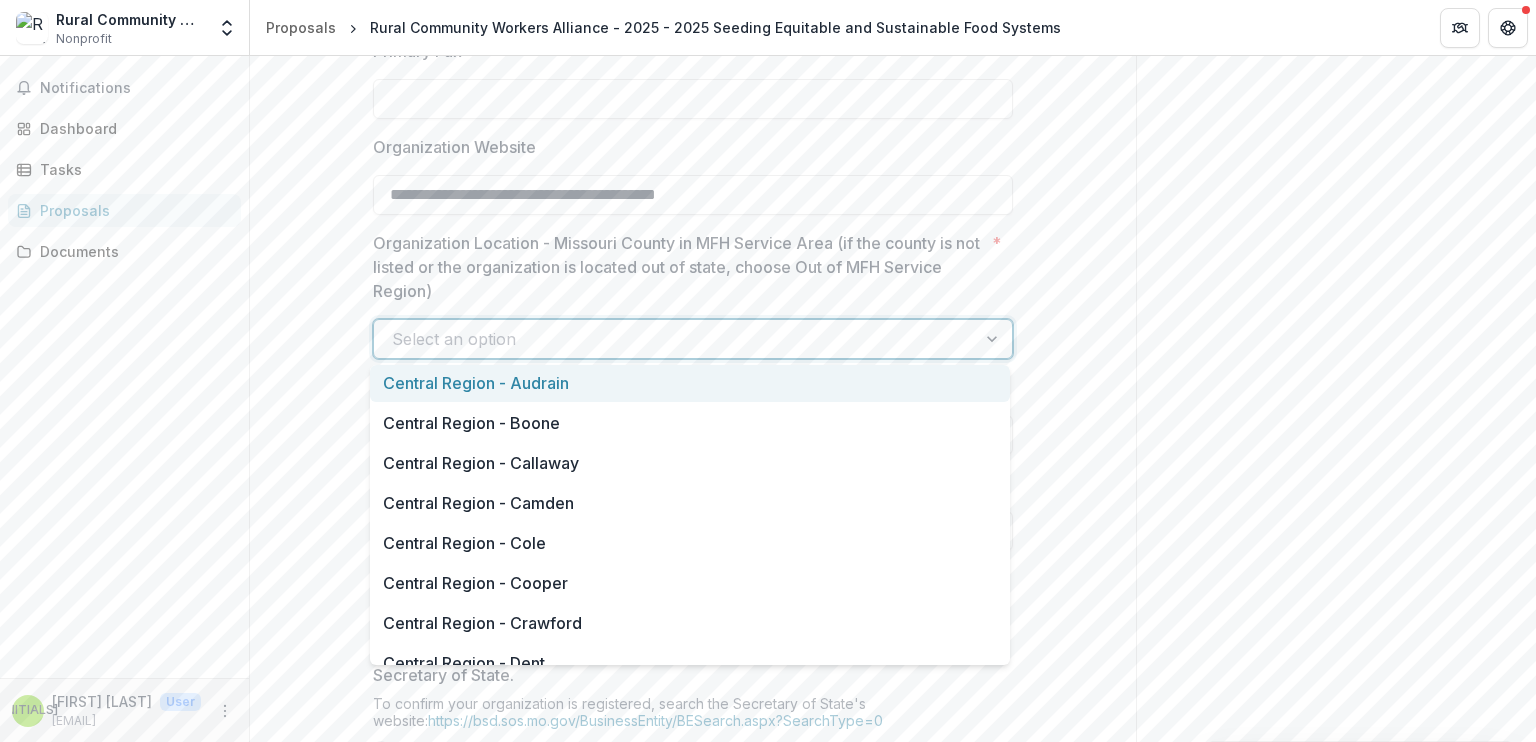 click at bounding box center (994, 339) 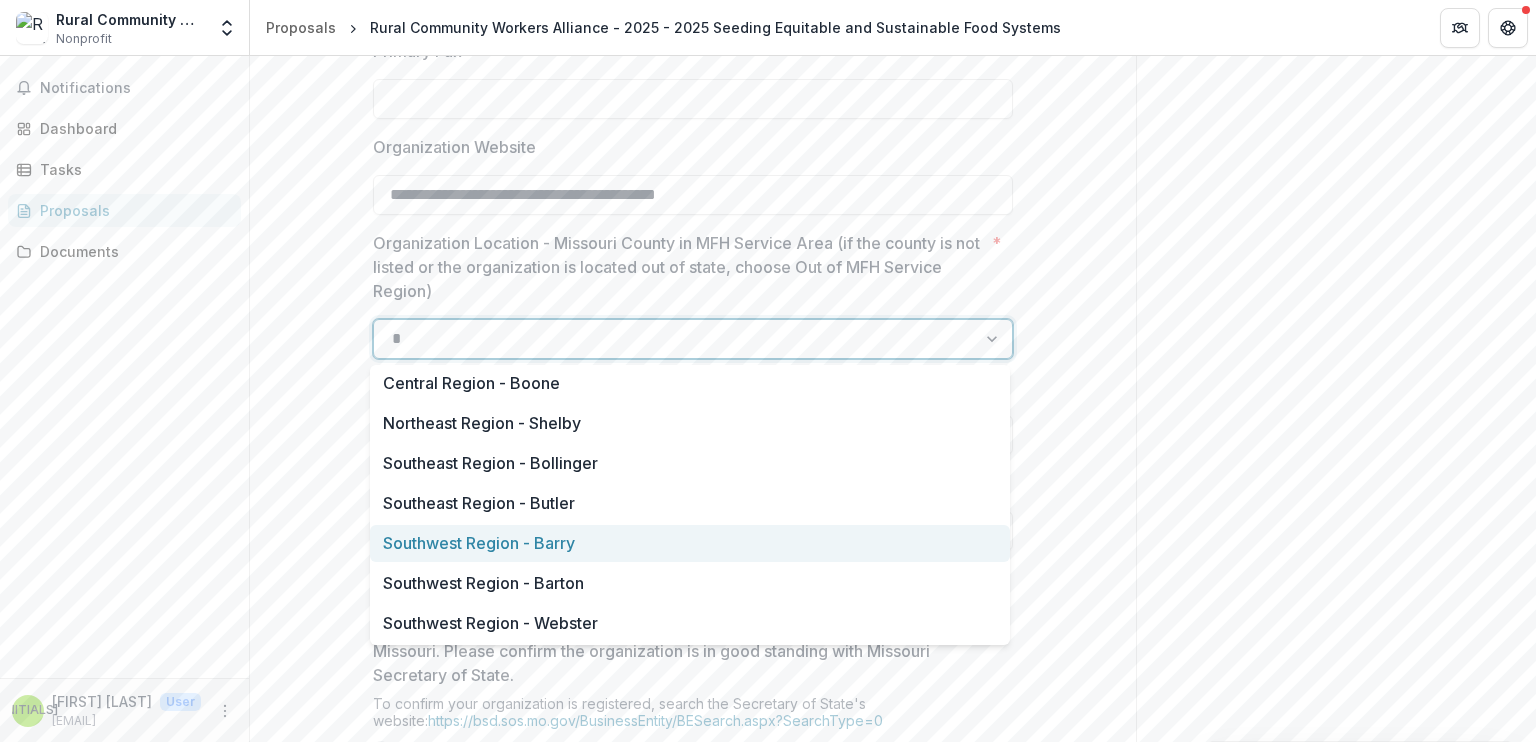 click on "Southwest Region - Barry" at bounding box center (690, 543) 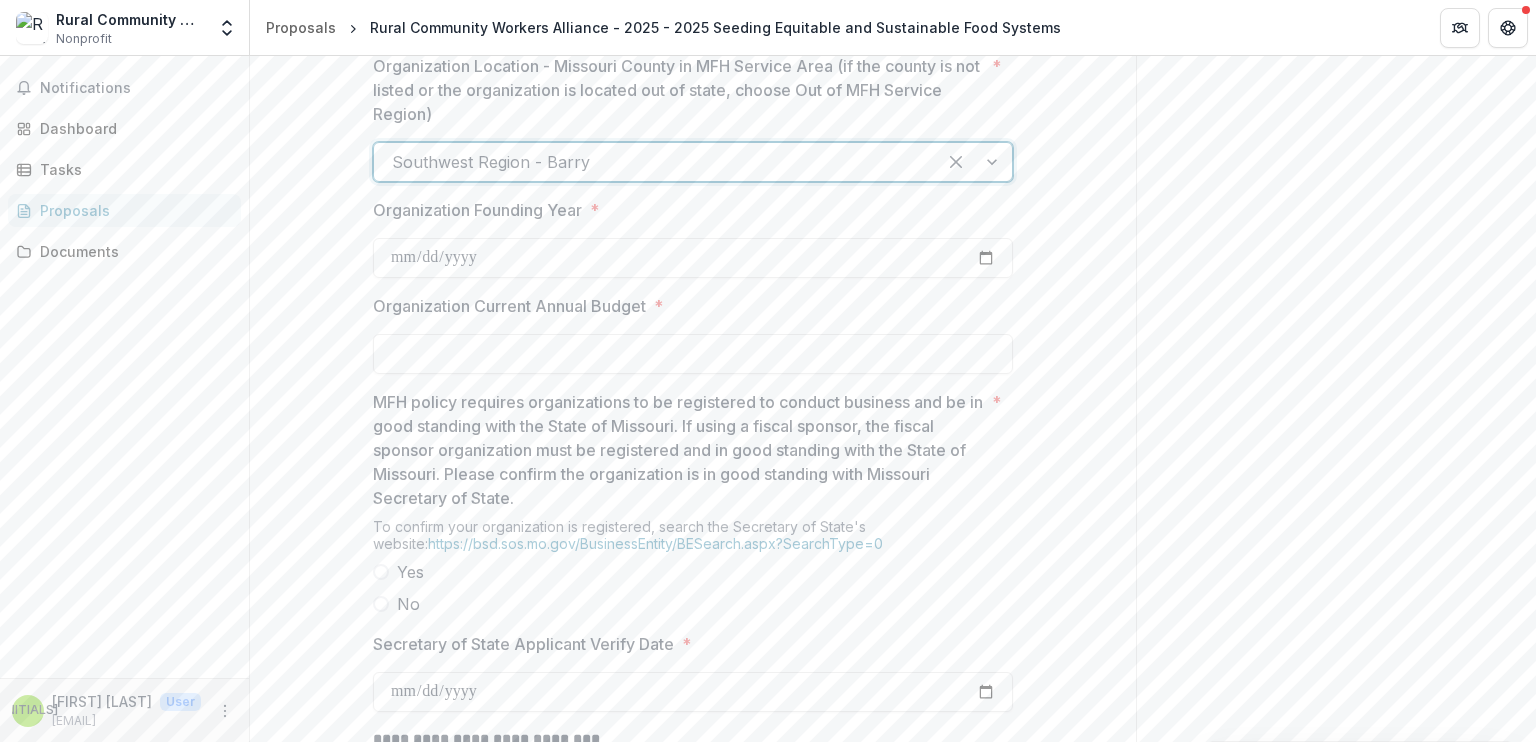 scroll, scrollTop: 1904, scrollLeft: 0, axis: vertical 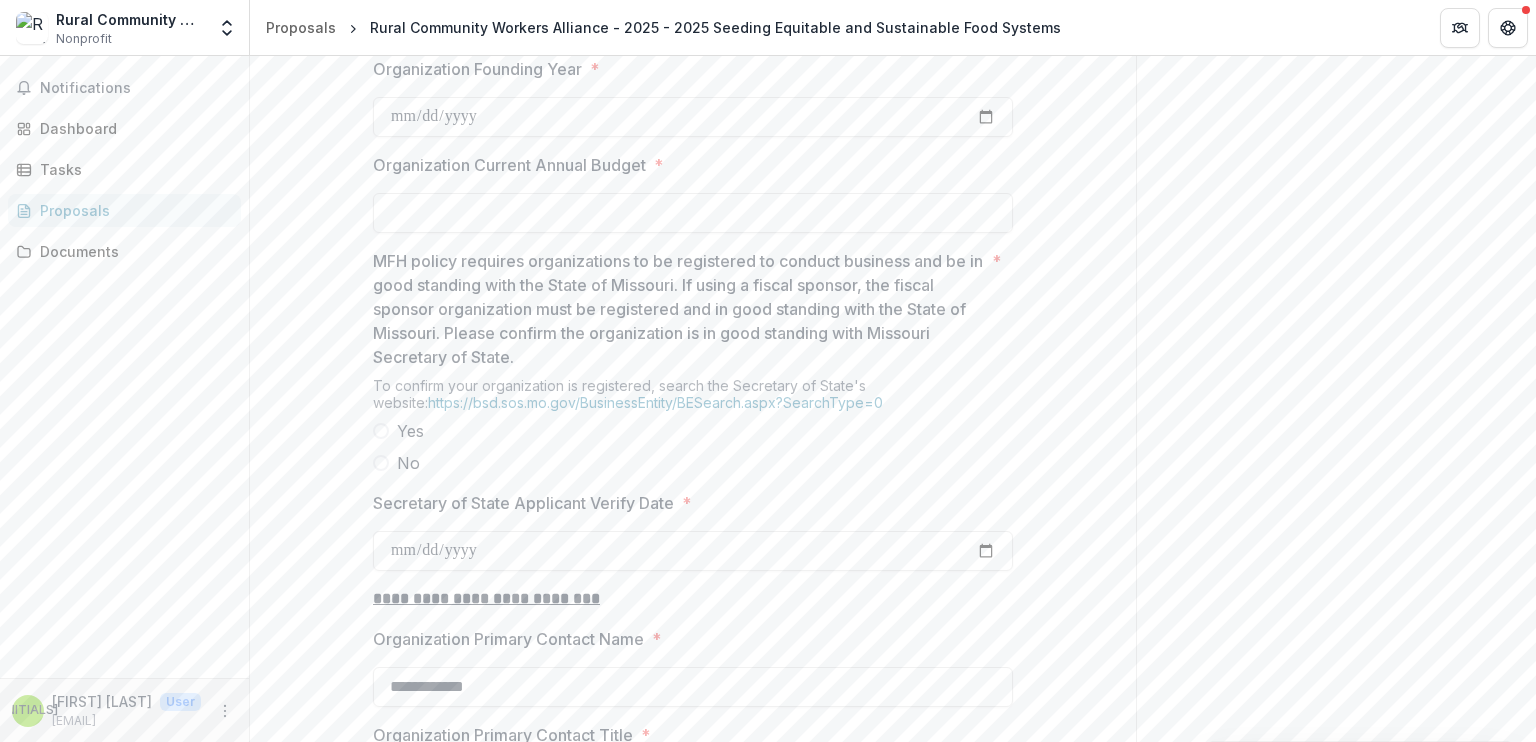 click at bounding box center [381, 431] 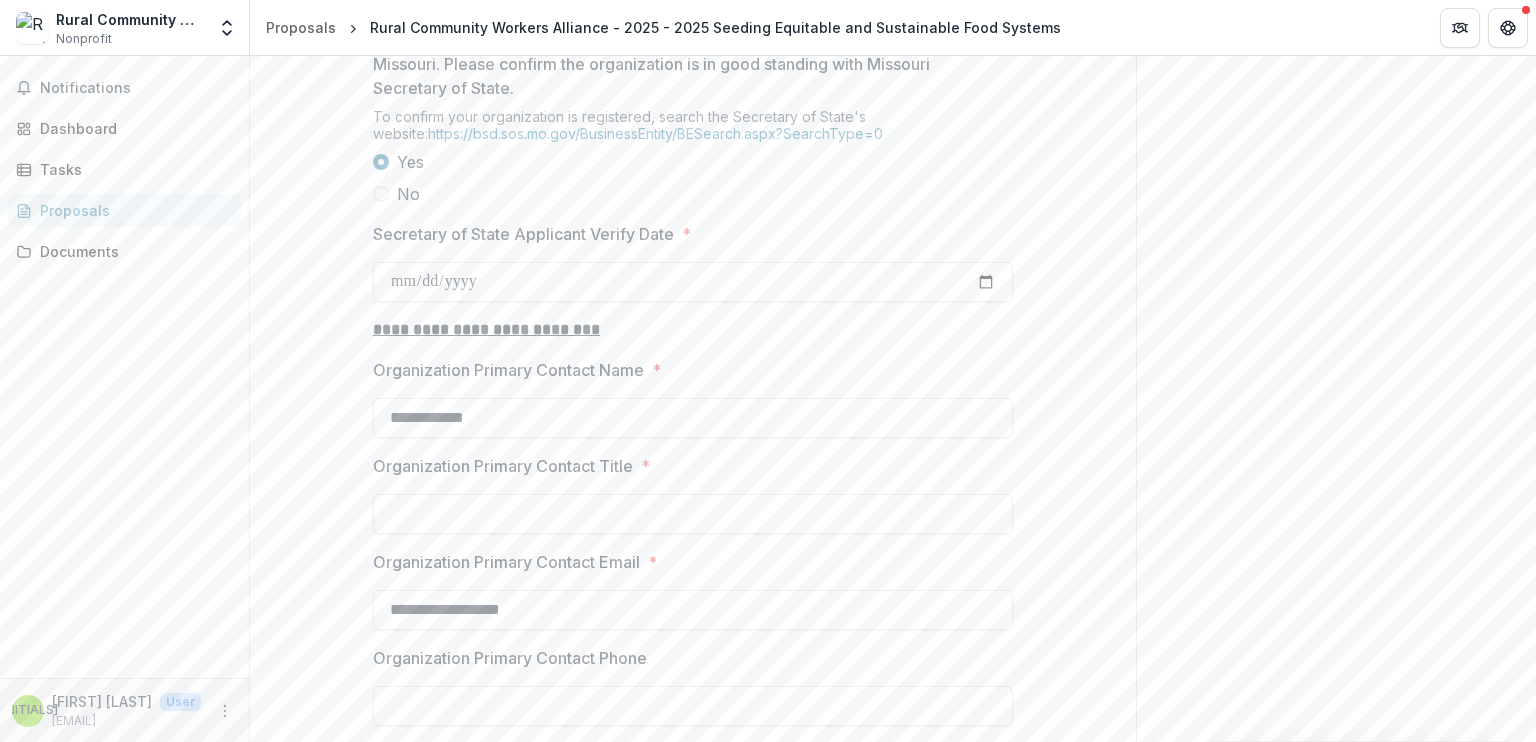 scroll, scrollTop: 2318, scrollLeft: 0, axis: vertical 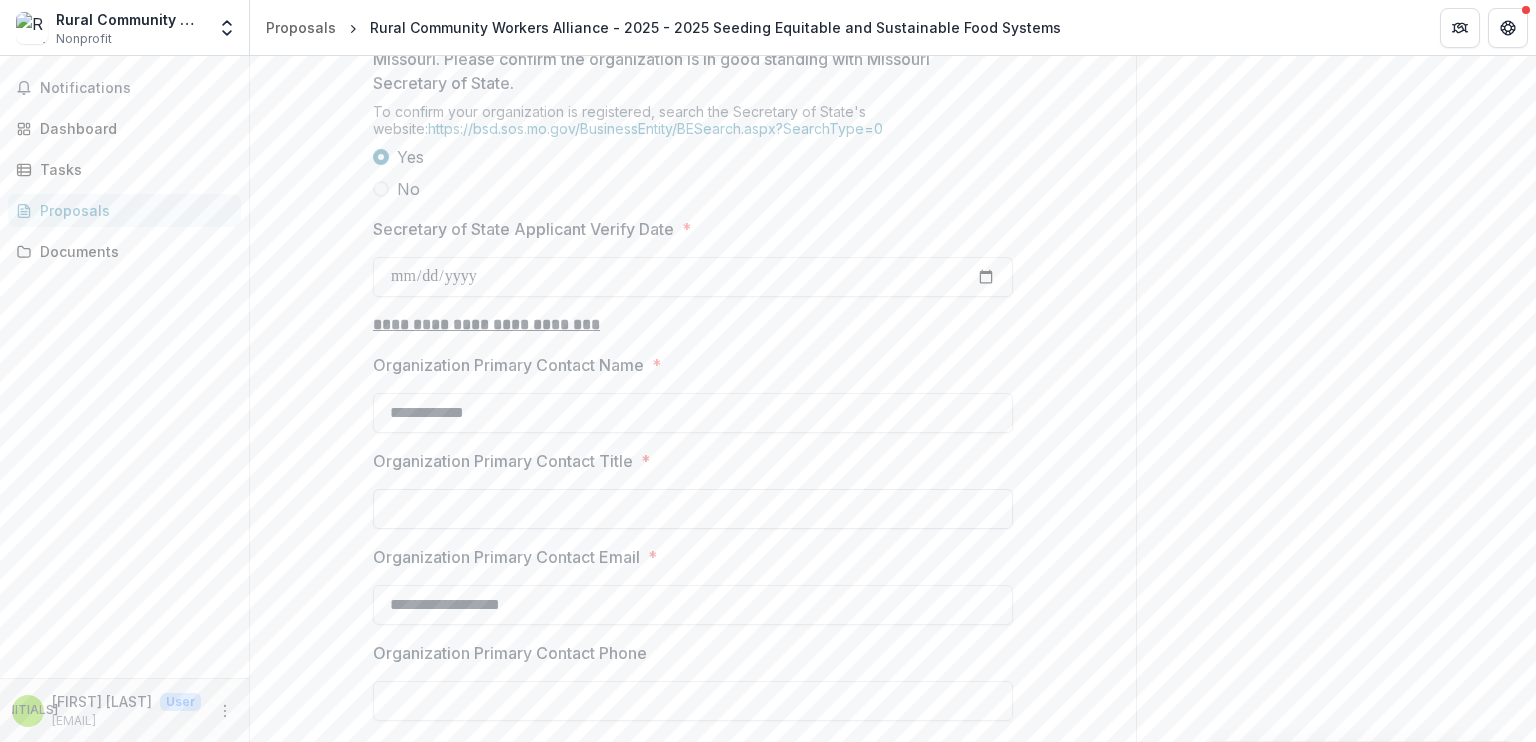 click on "Organization Primary Contact Title *" at bounding box center (693, 509) 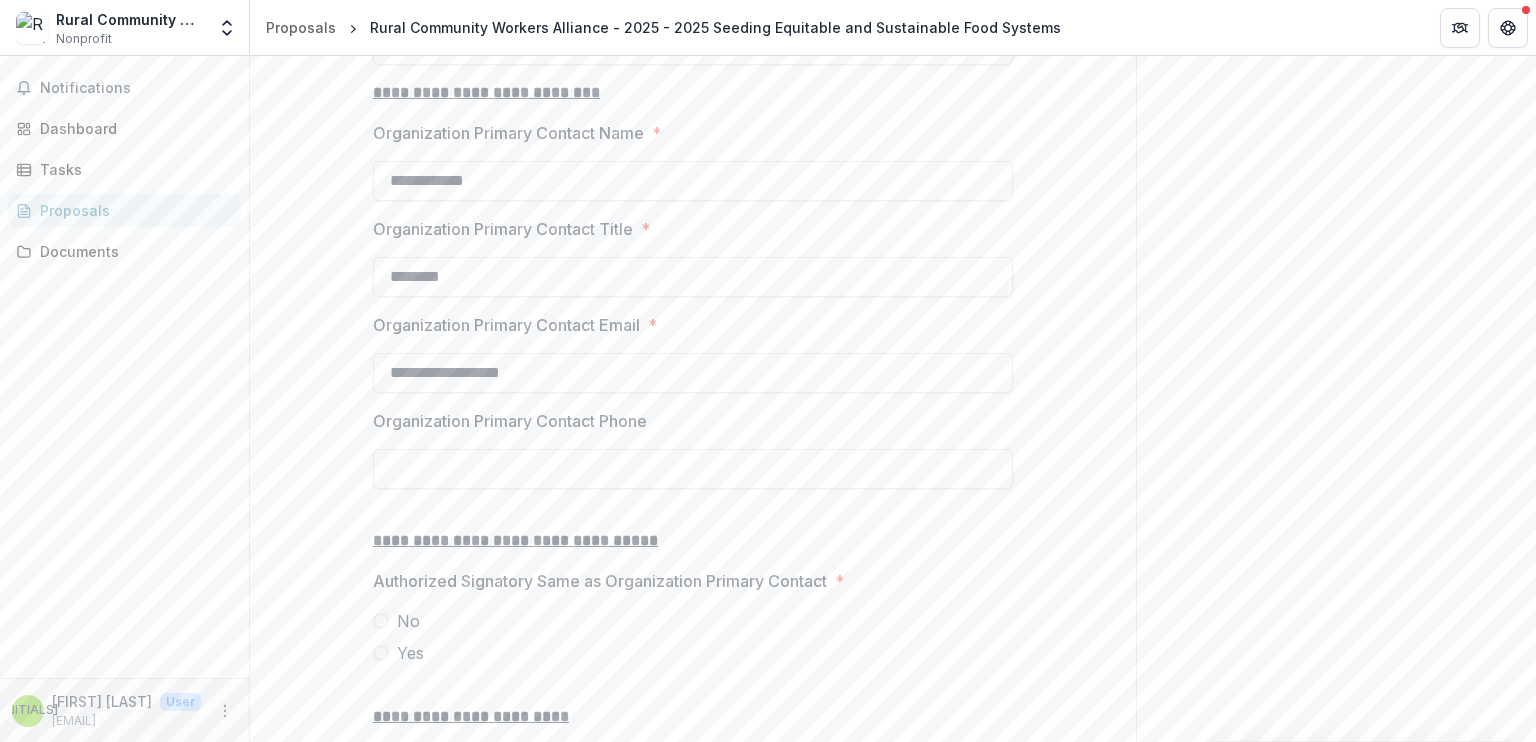 scroll, scrollTop: 2623, scrollLeft: 0, axis: vertical 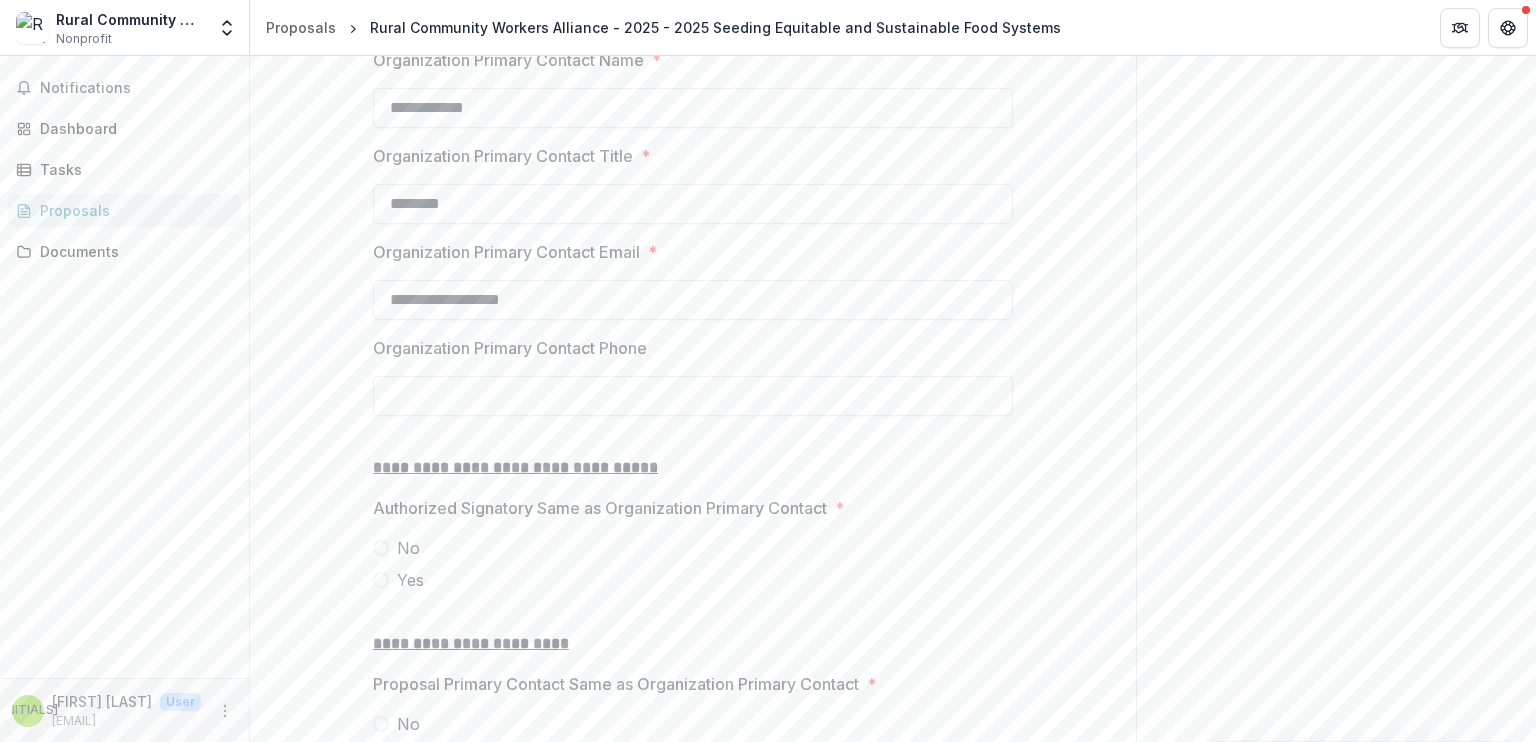 type on "********" 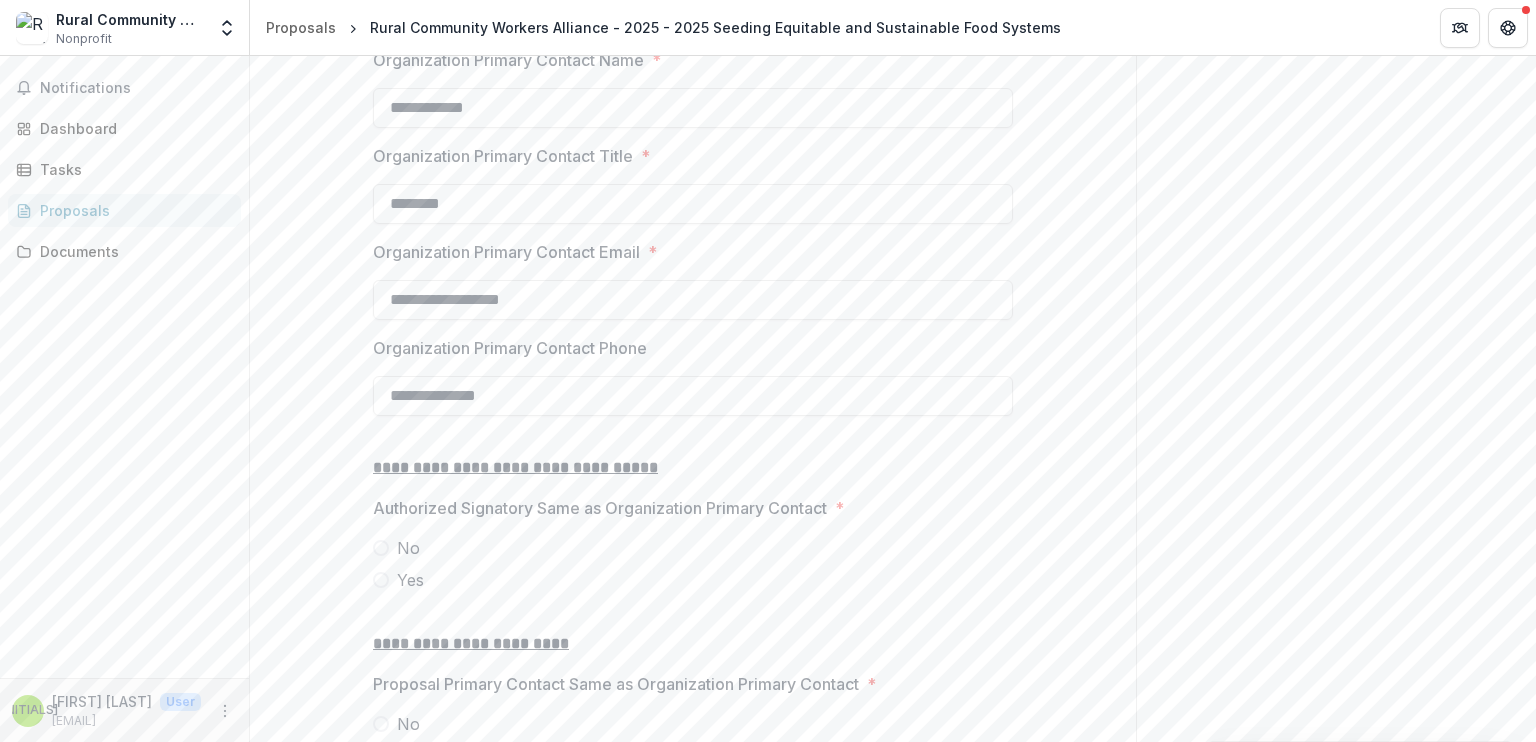 type on "**********" 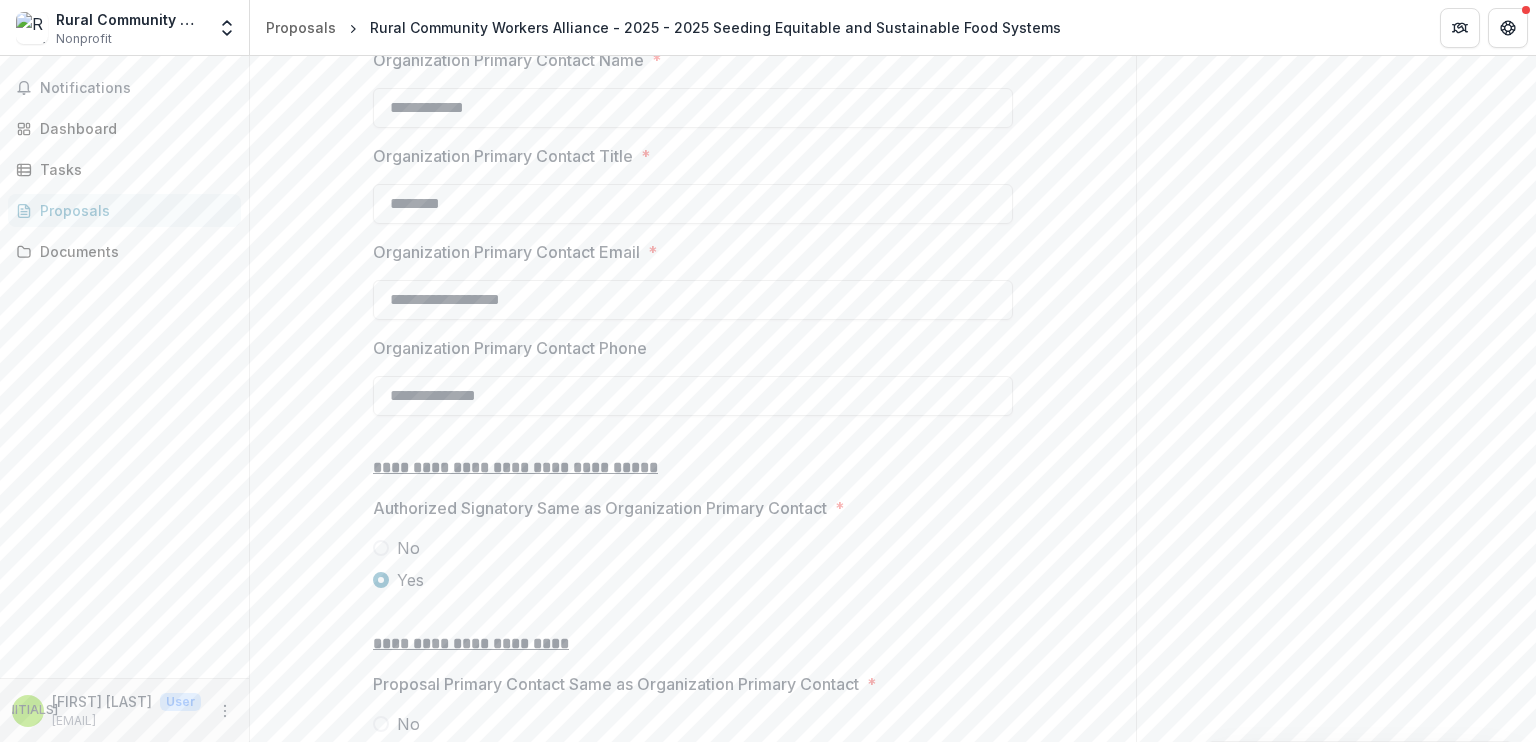 click on "**********" at bounding box center [893, 399] 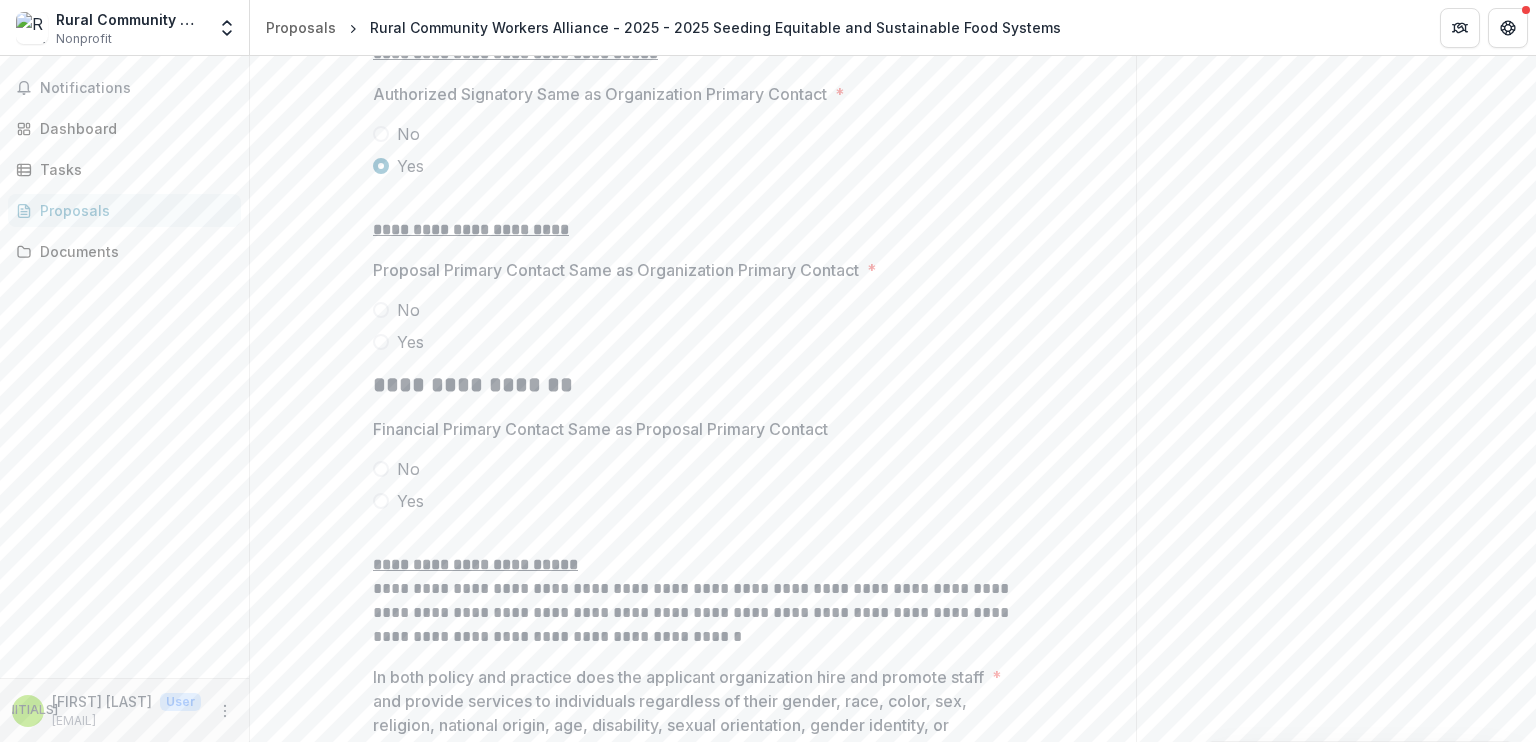 scroll, scrollTop: 3019, scrollLeft: 0, axis: vertical 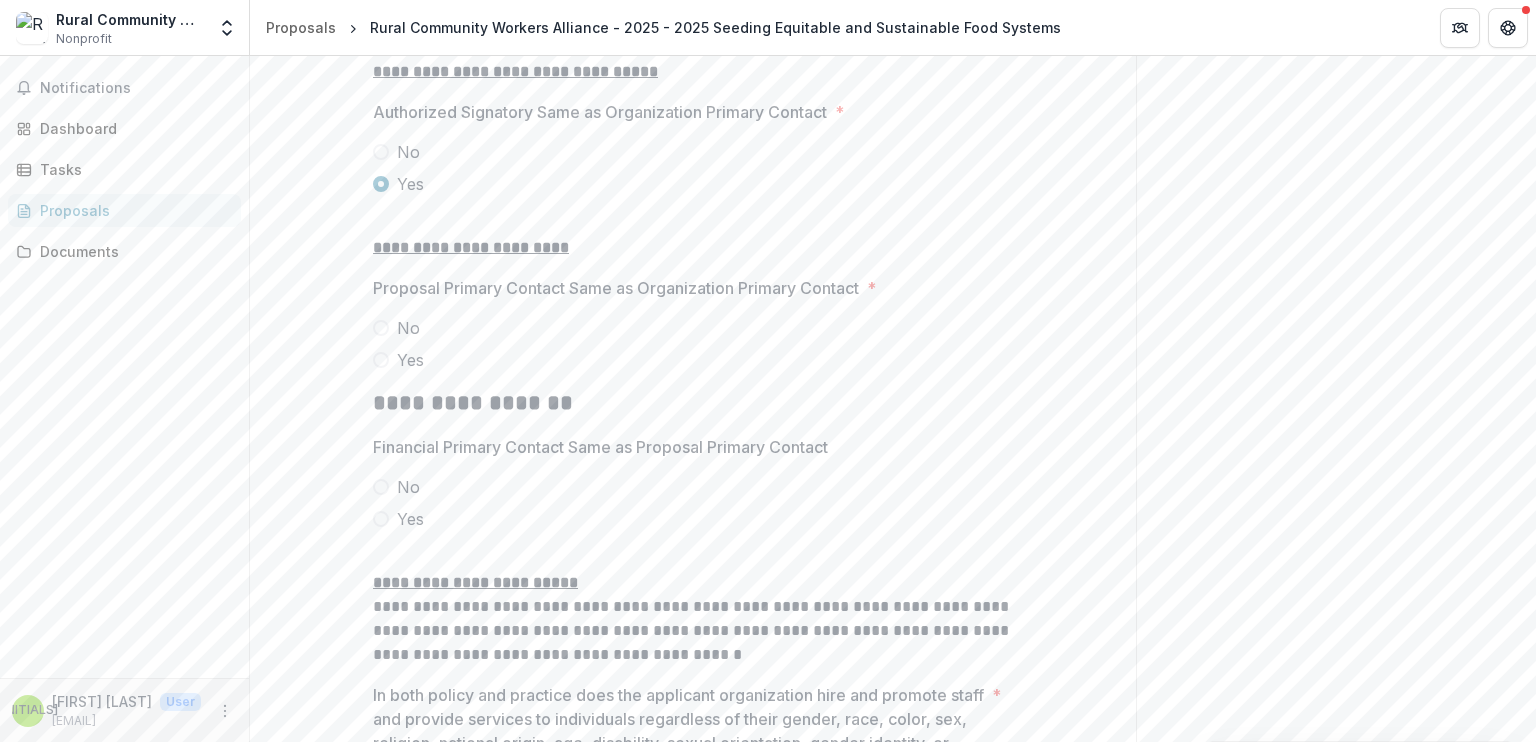 click at bounding box center (381, 360) 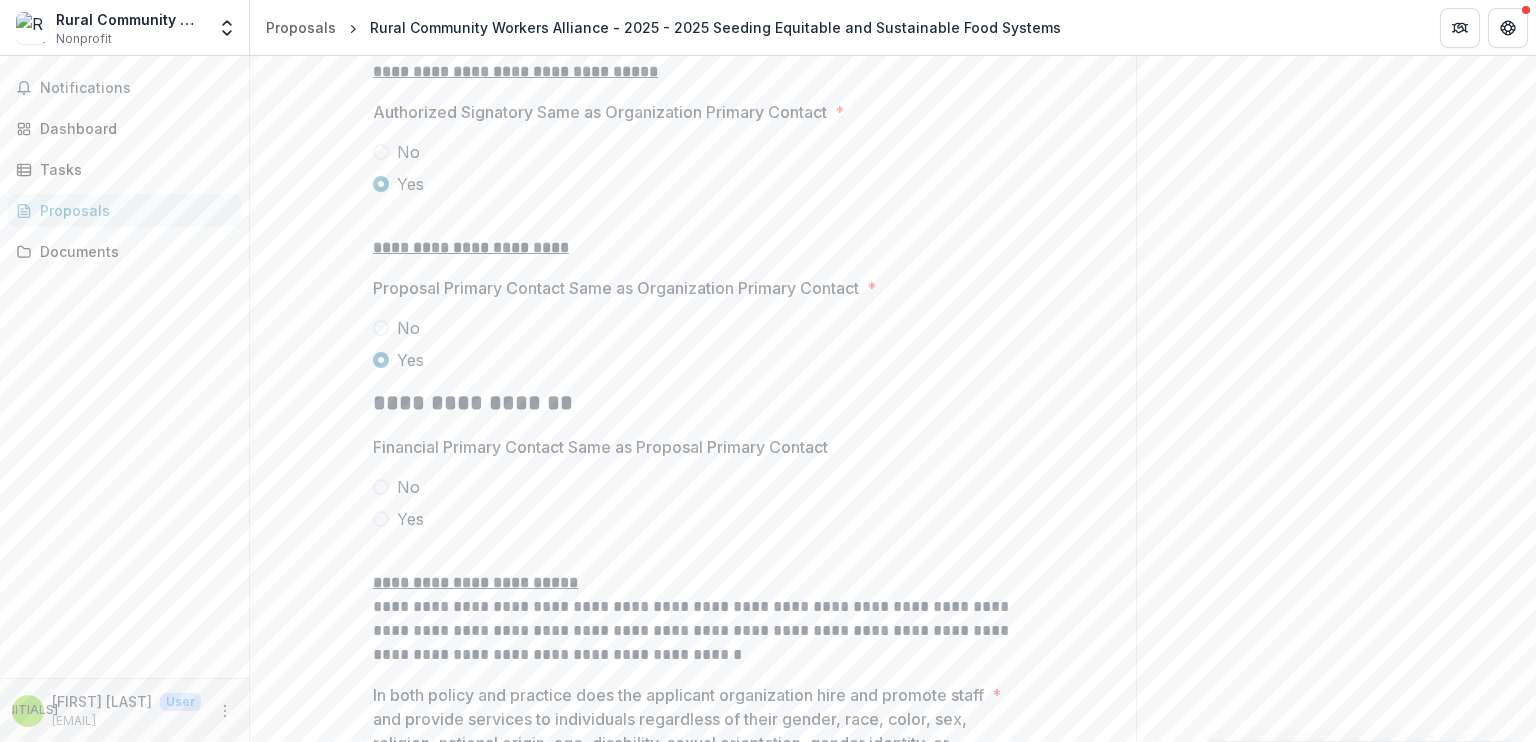 click at bounding box center (381, 519) 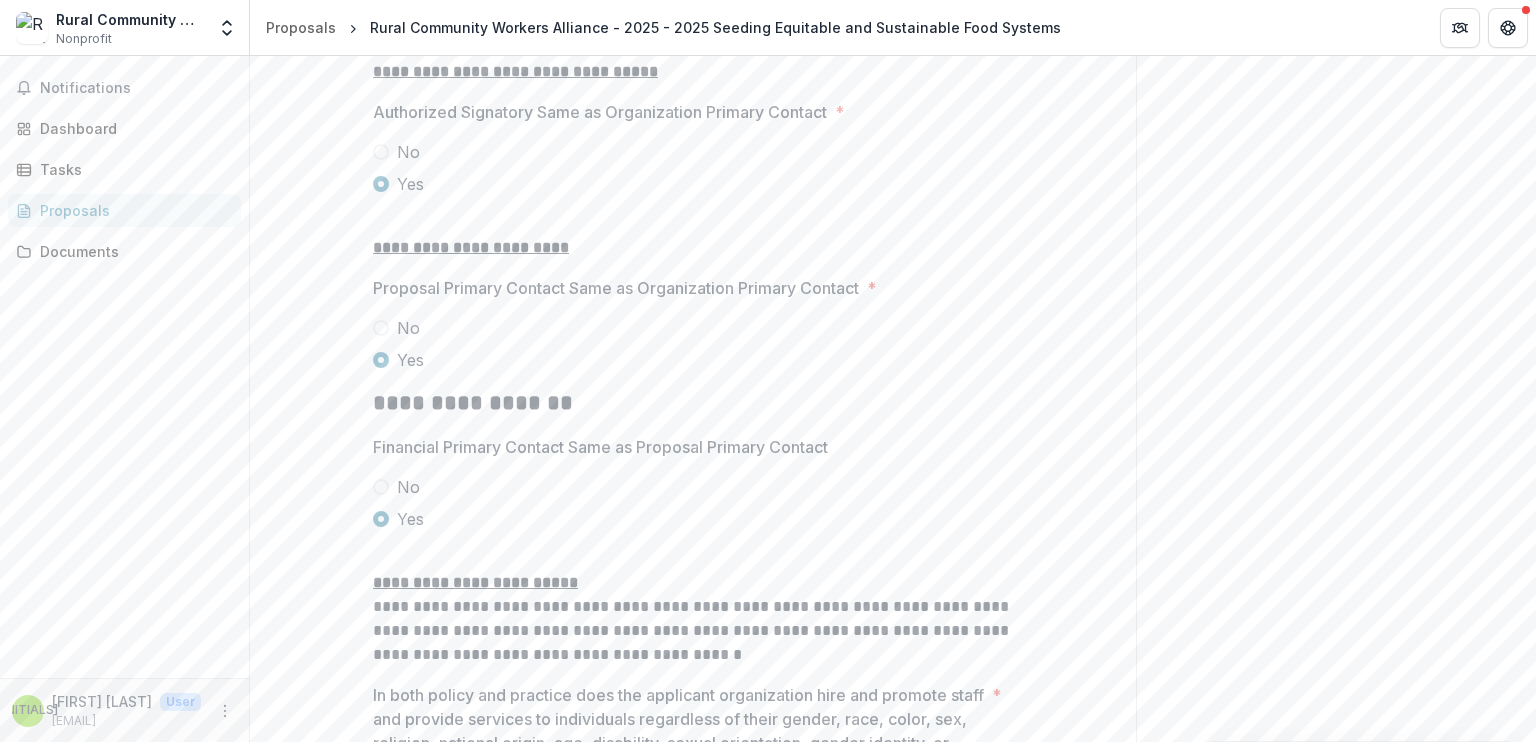 drag, startPoint x: 1535, startPoint y: 624, endPoint x: 1533, endPoint y: 686, distance: 62.03225 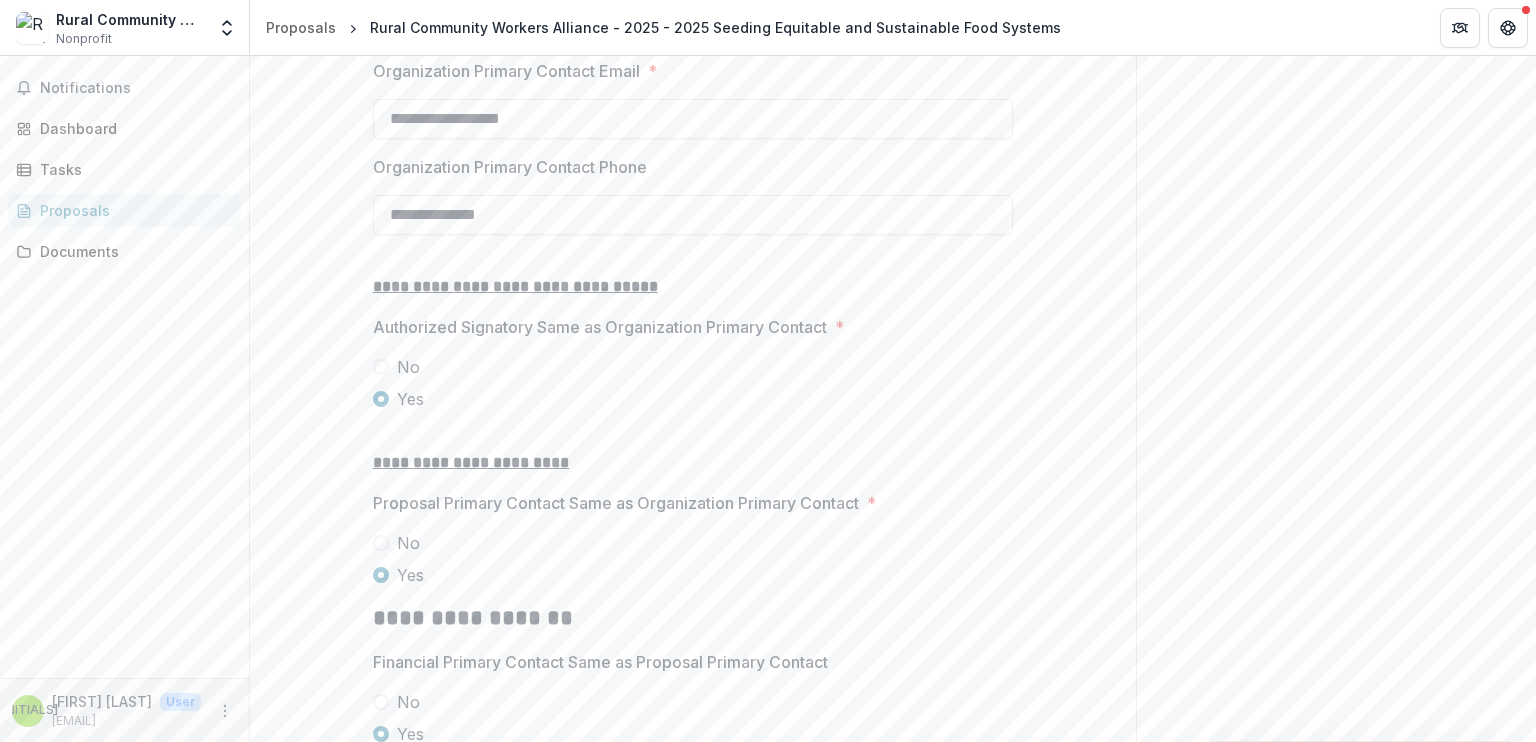 scroll, scrollTop: 3215, scrollLeft: 0, axis: vertical 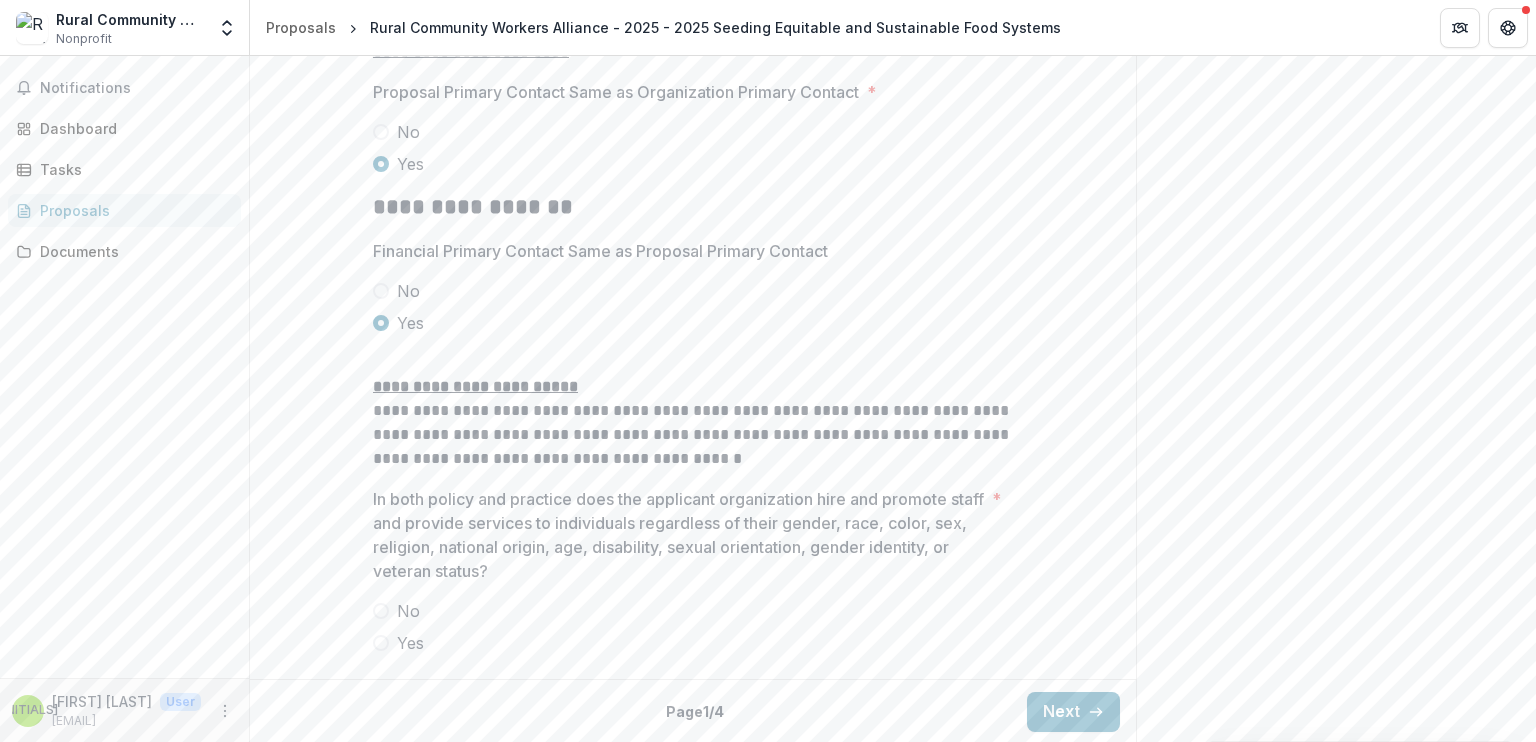 click at bounding box center (381, 643) 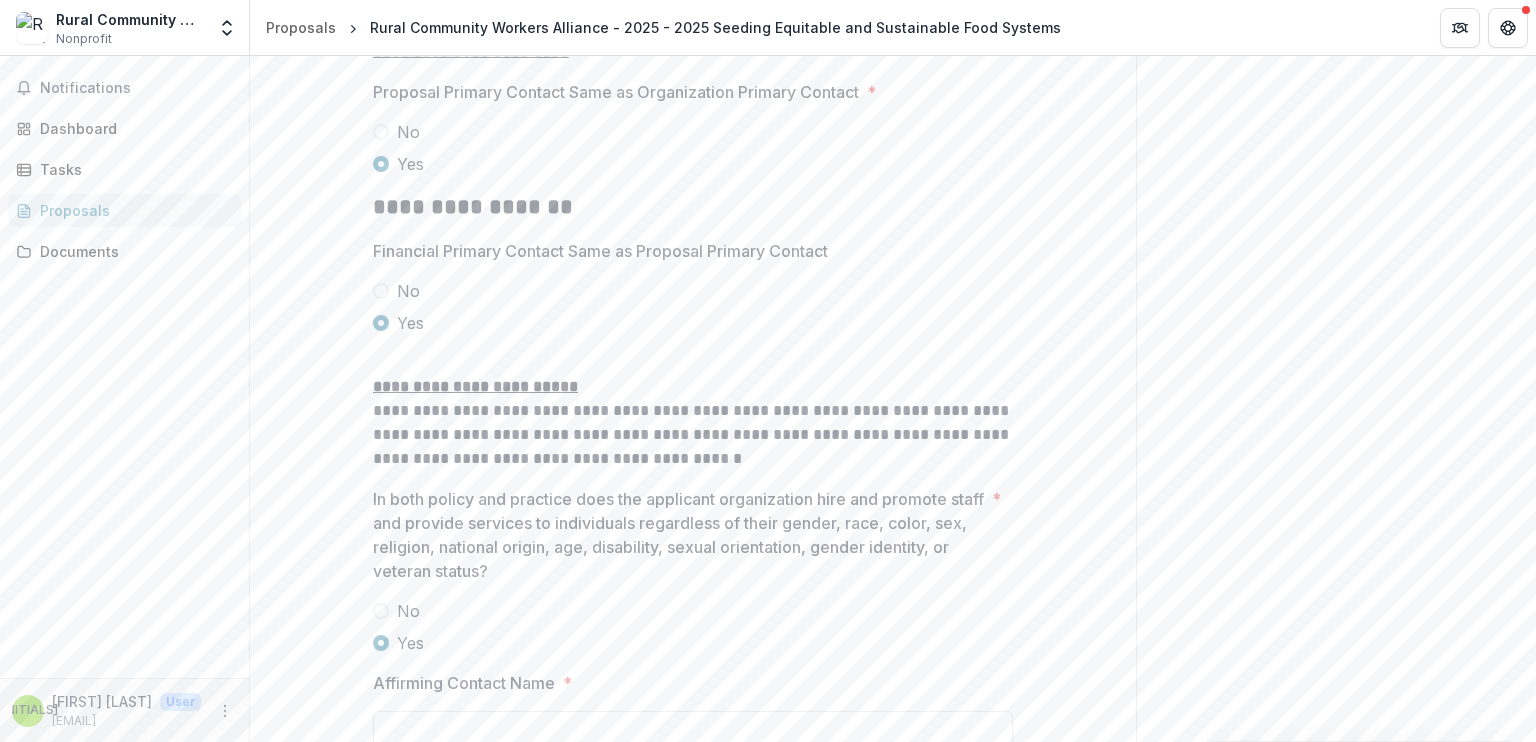 drag, startPoint x: 1535, startPoint y: 642, endPoint x: 1532, endPoint y: 691, distance: 49.09175 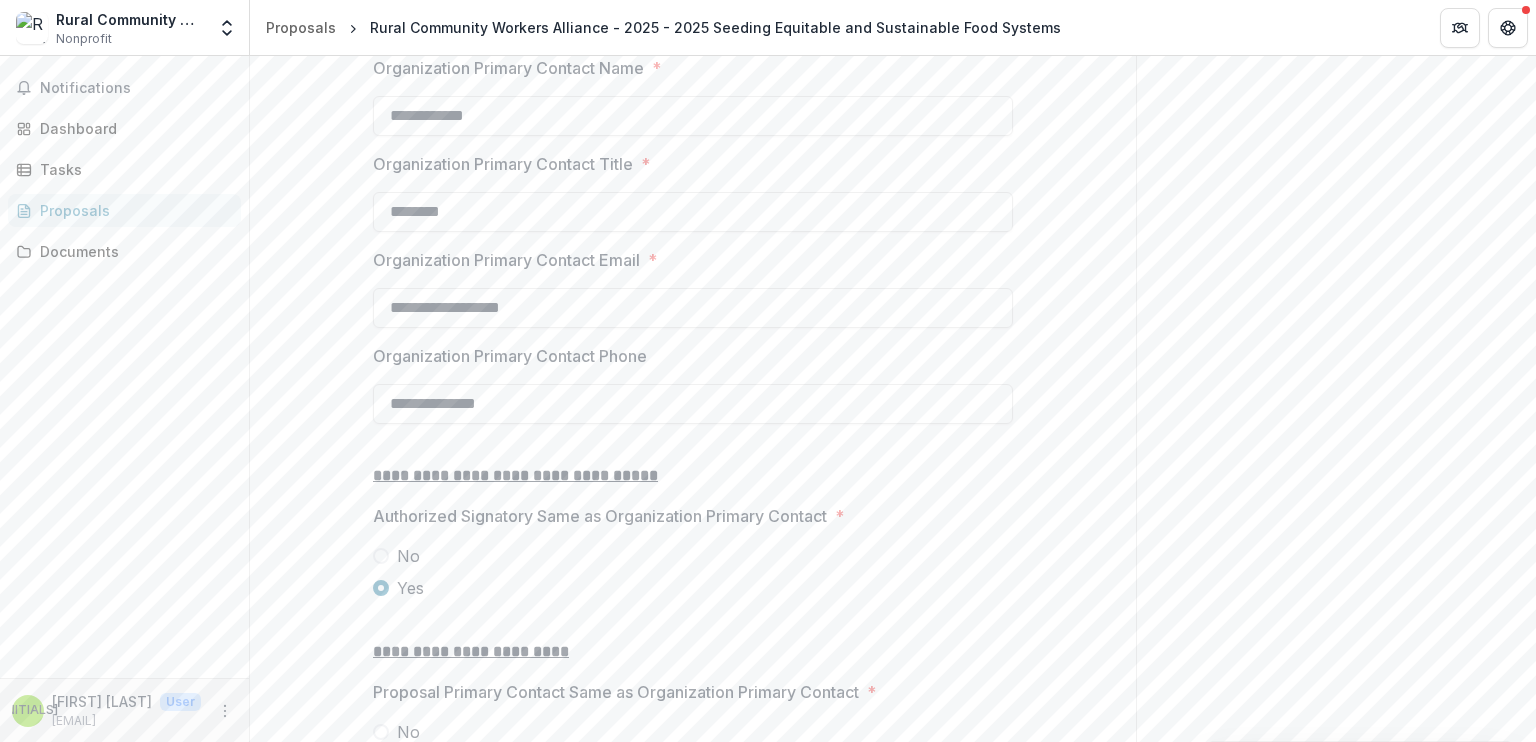 scroll, scrollTop: 1415, scrollLeft: 0, axis: vertical 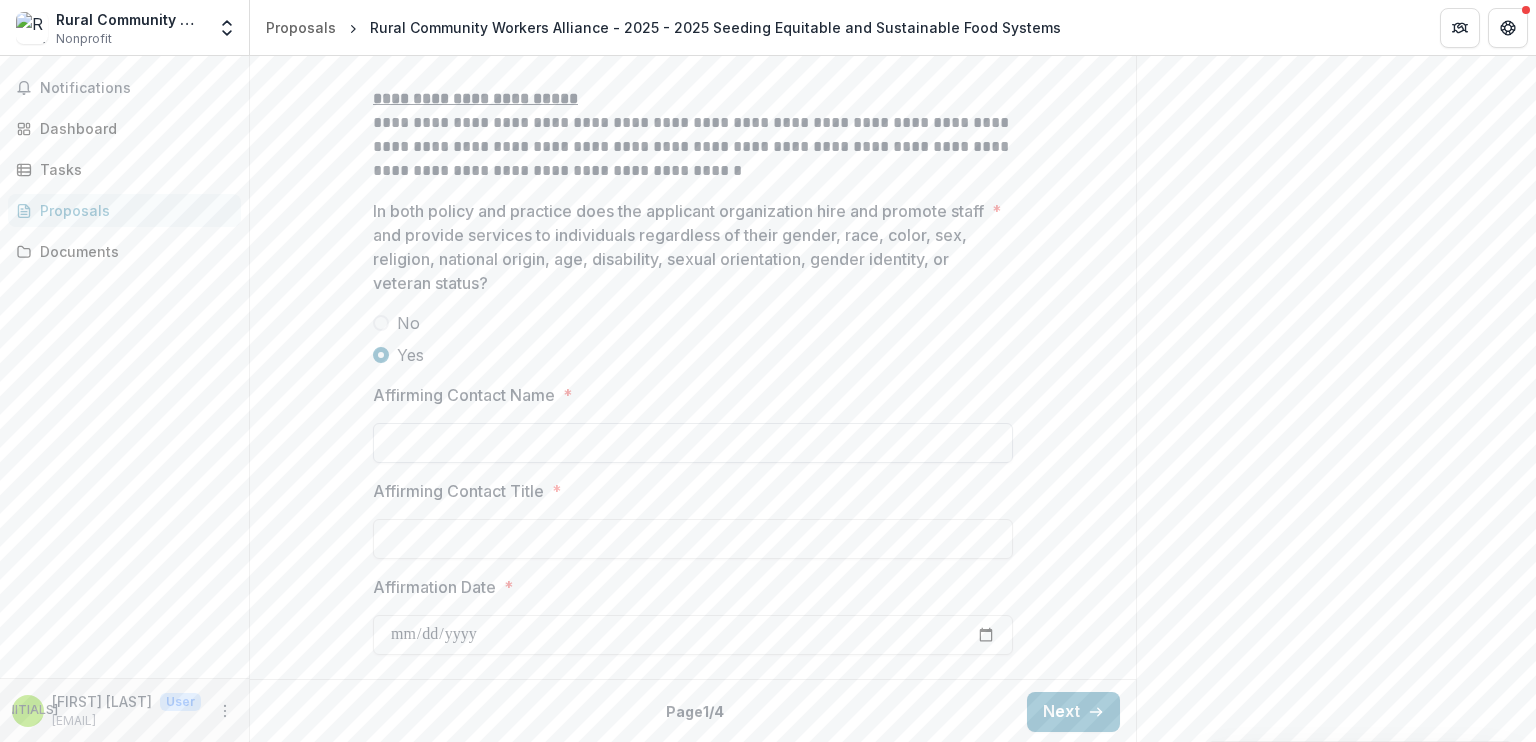 click on "Affirming Contact Name *" at bounding box center [693, 443] 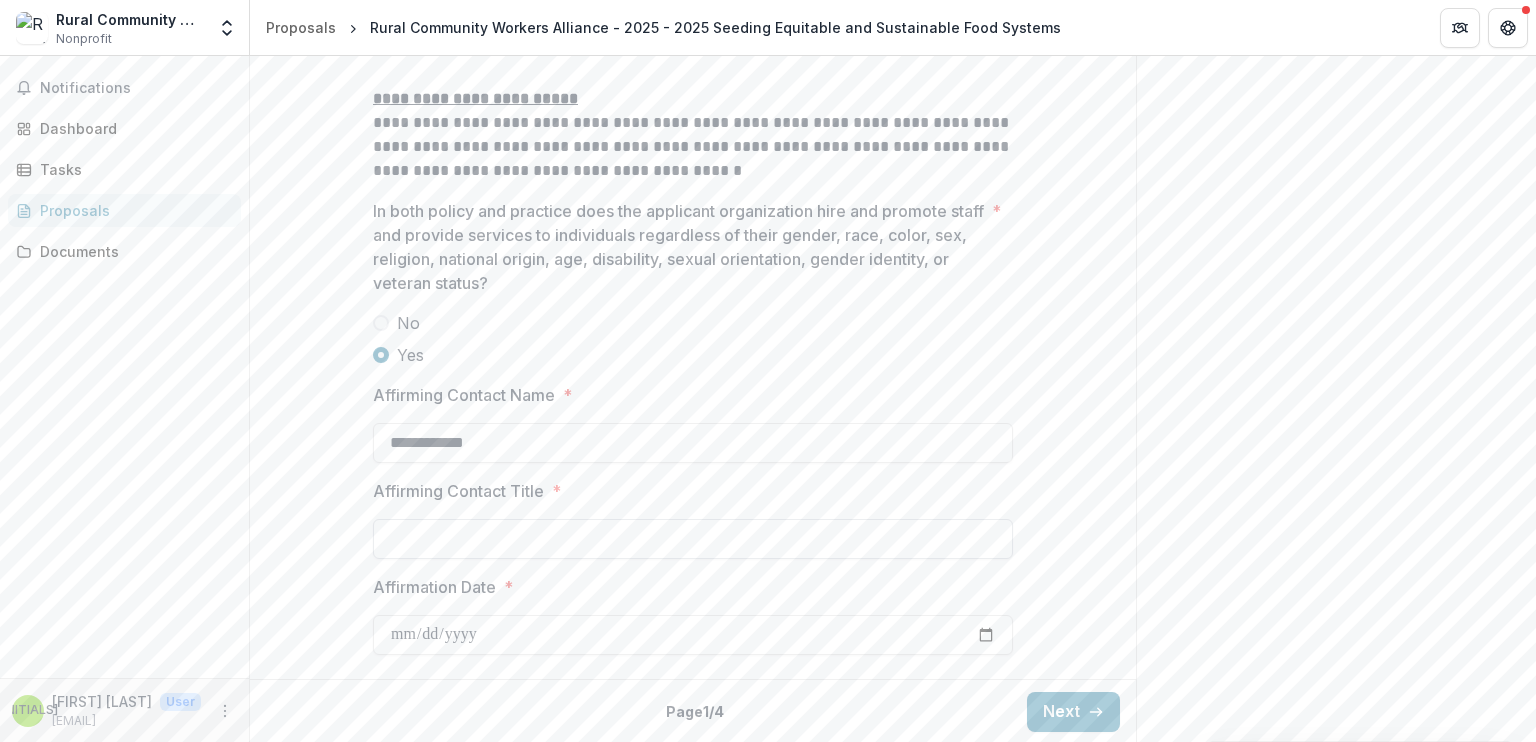type on "**********" 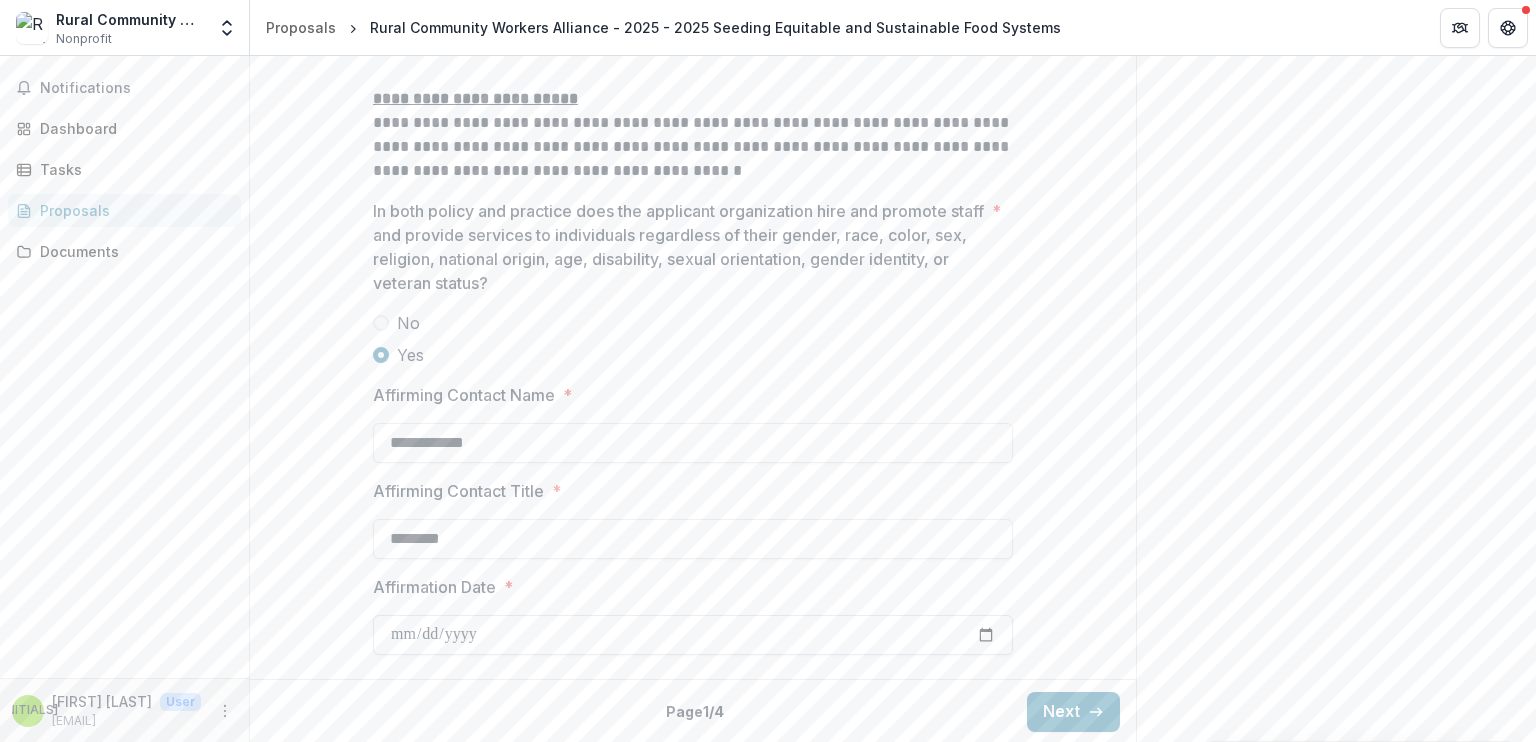 type on "********" 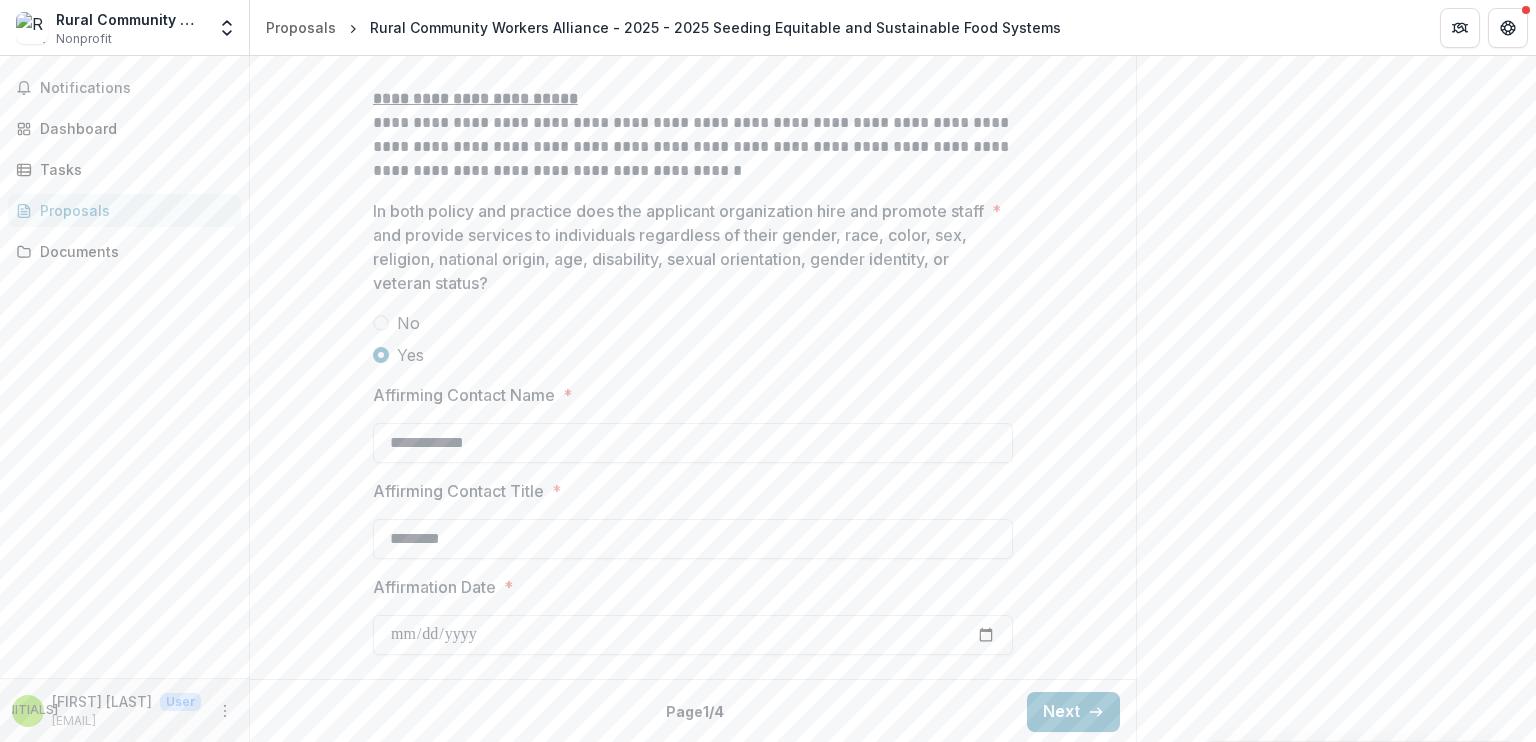 click on "Send comments or questions to   Missouri Foundation for Health   in the box below.   Missouri Foundation for Health   will be notified via email of your comment. [INITIALS] [FIRST] [LAST] Add Comment Comments 0 No comments yet No comments for this proposal" at bounding box center (1336, -1352) 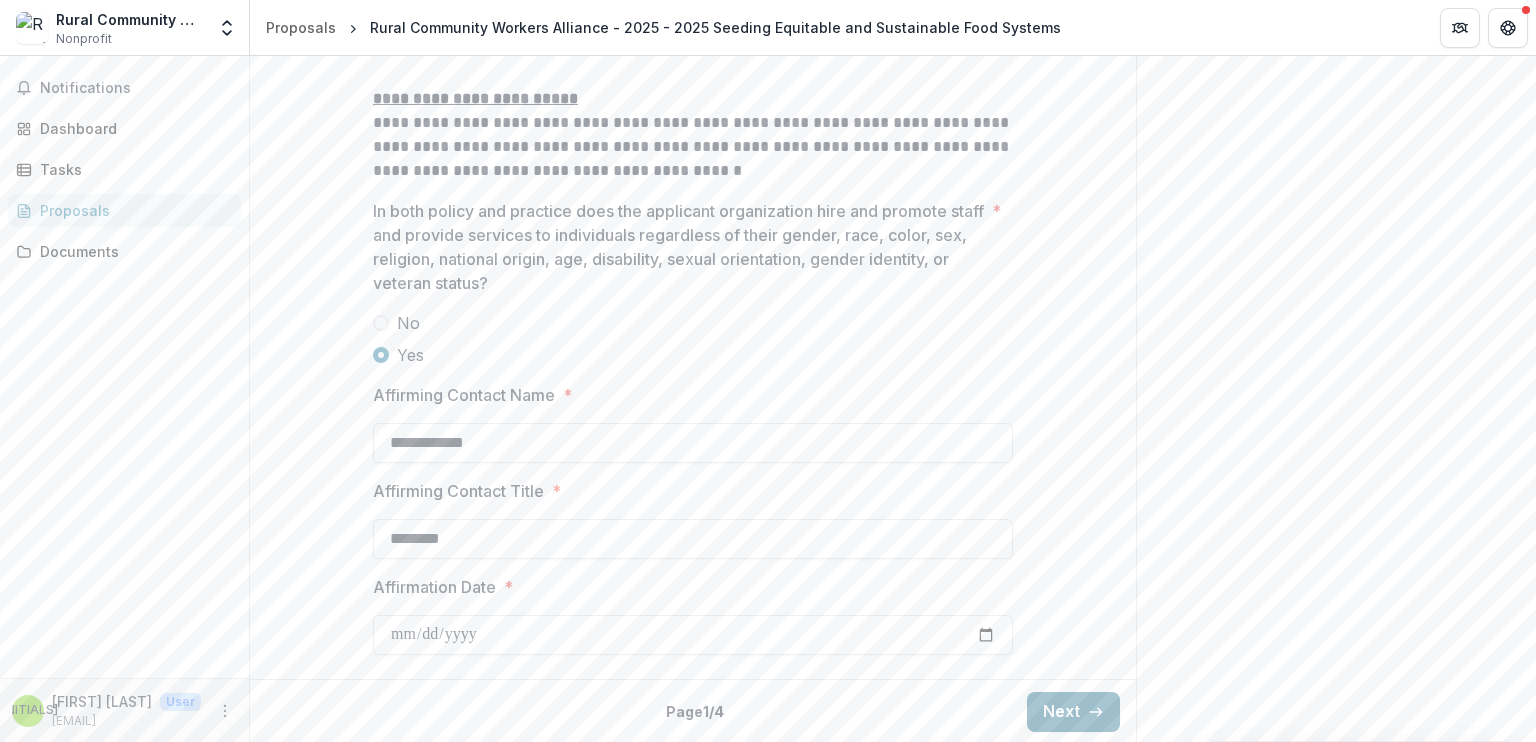 click on "Next" at bounding box center (1073, 712) 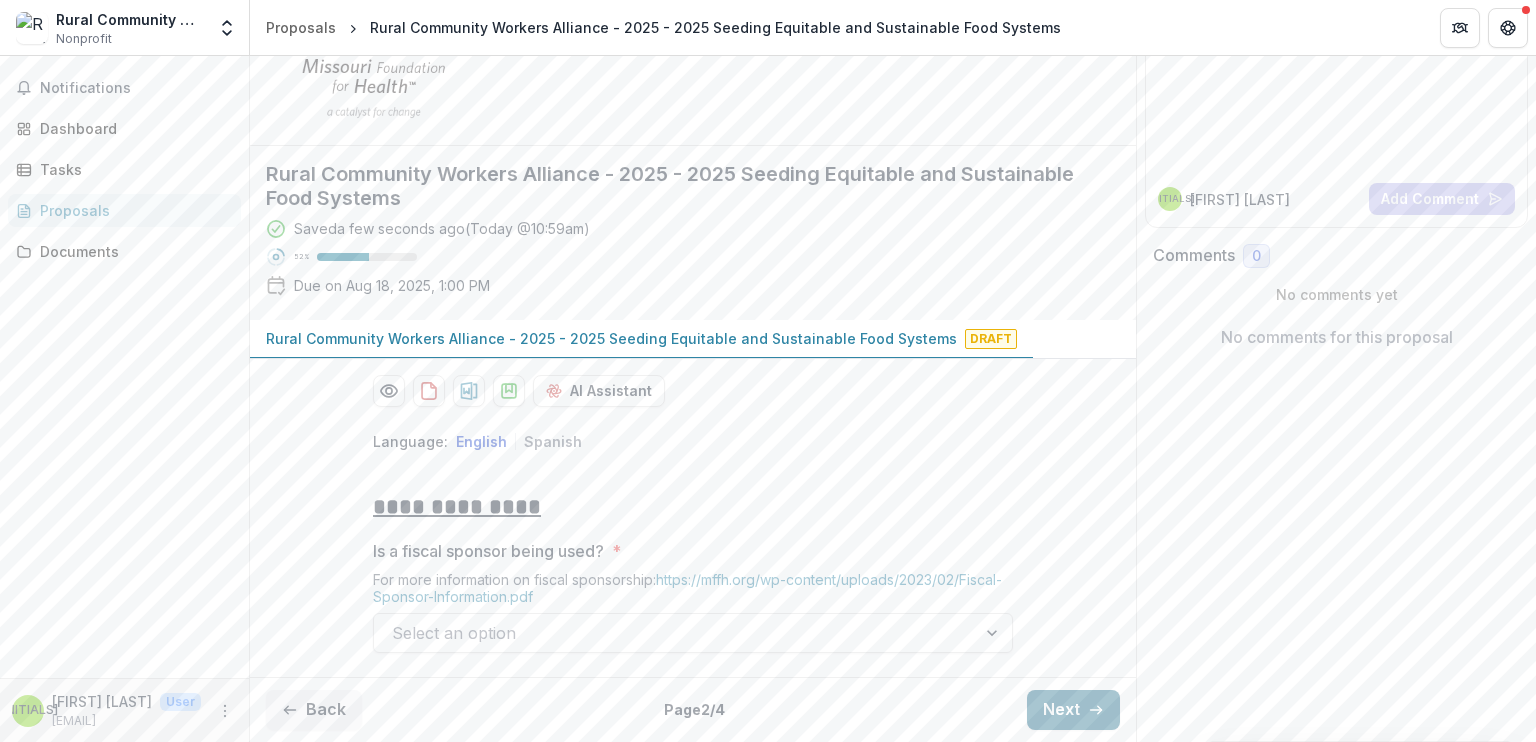 scroll, scrollTop: 183, scrollLeft: 0, axis: vertical 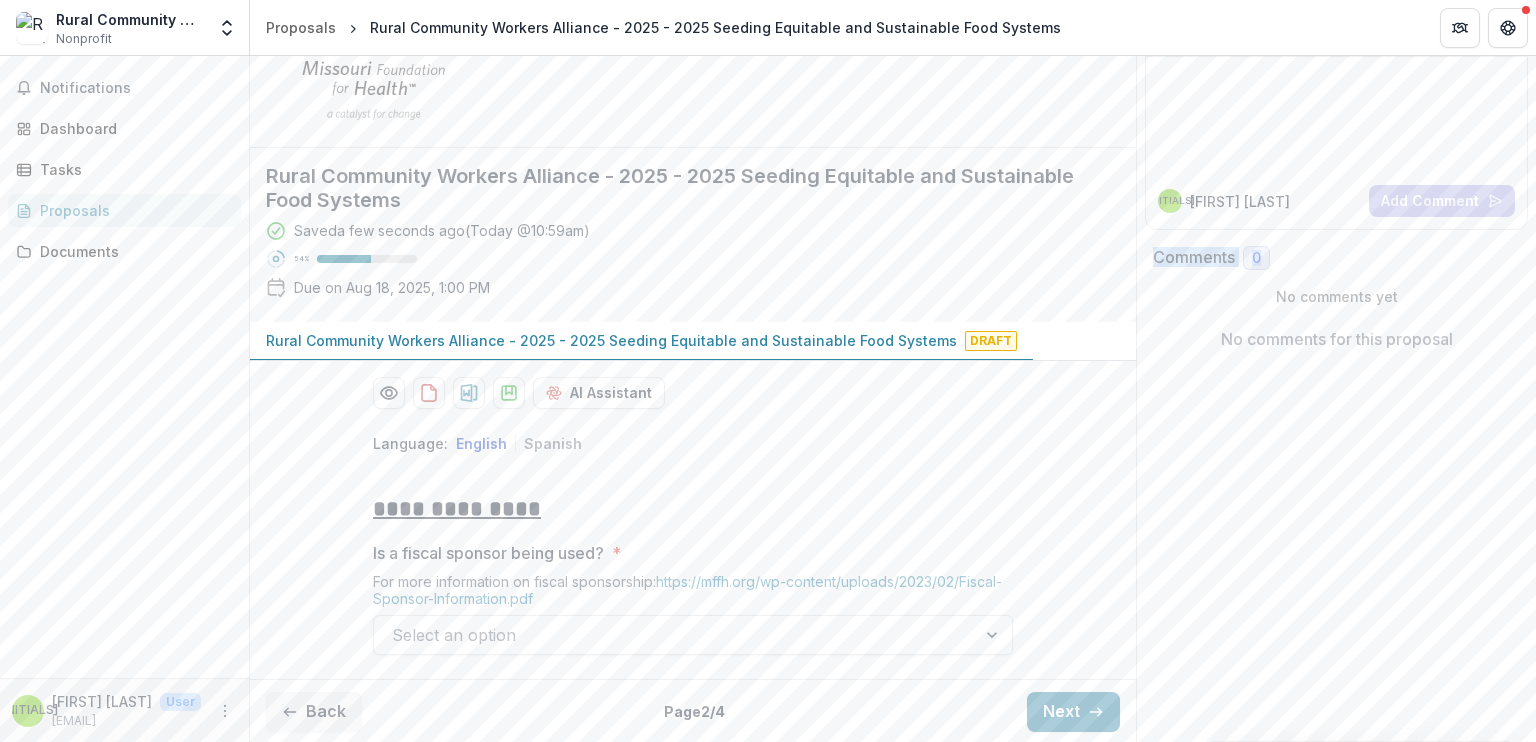 drag, startPoint x: 1535, startPoint y: 233, endPoint x: 1535, endPoint y: 252, distance: 19 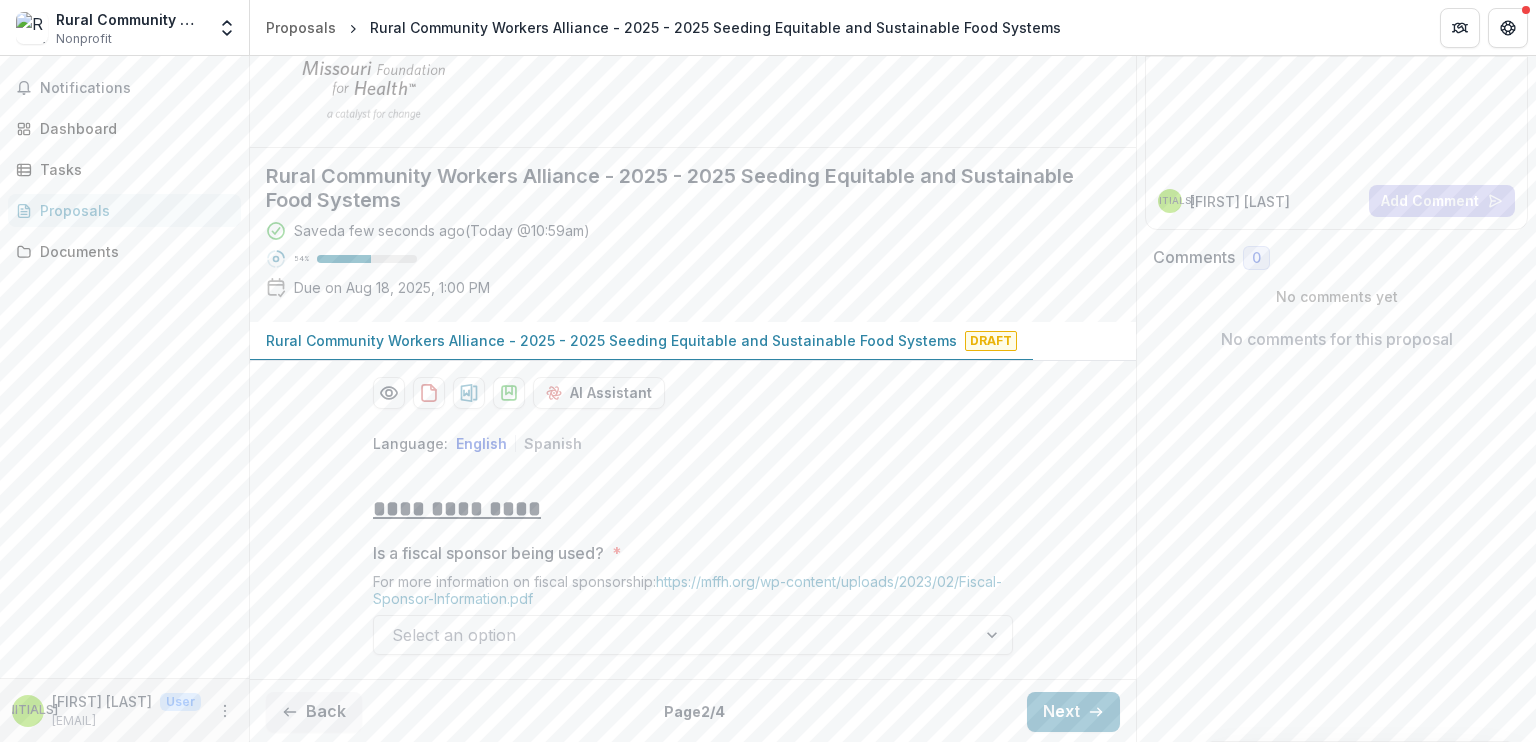 drag, startPoint x: 1535, startPoint y: 252, endPoint x: 1535, endPoint y: 441, distance: 189 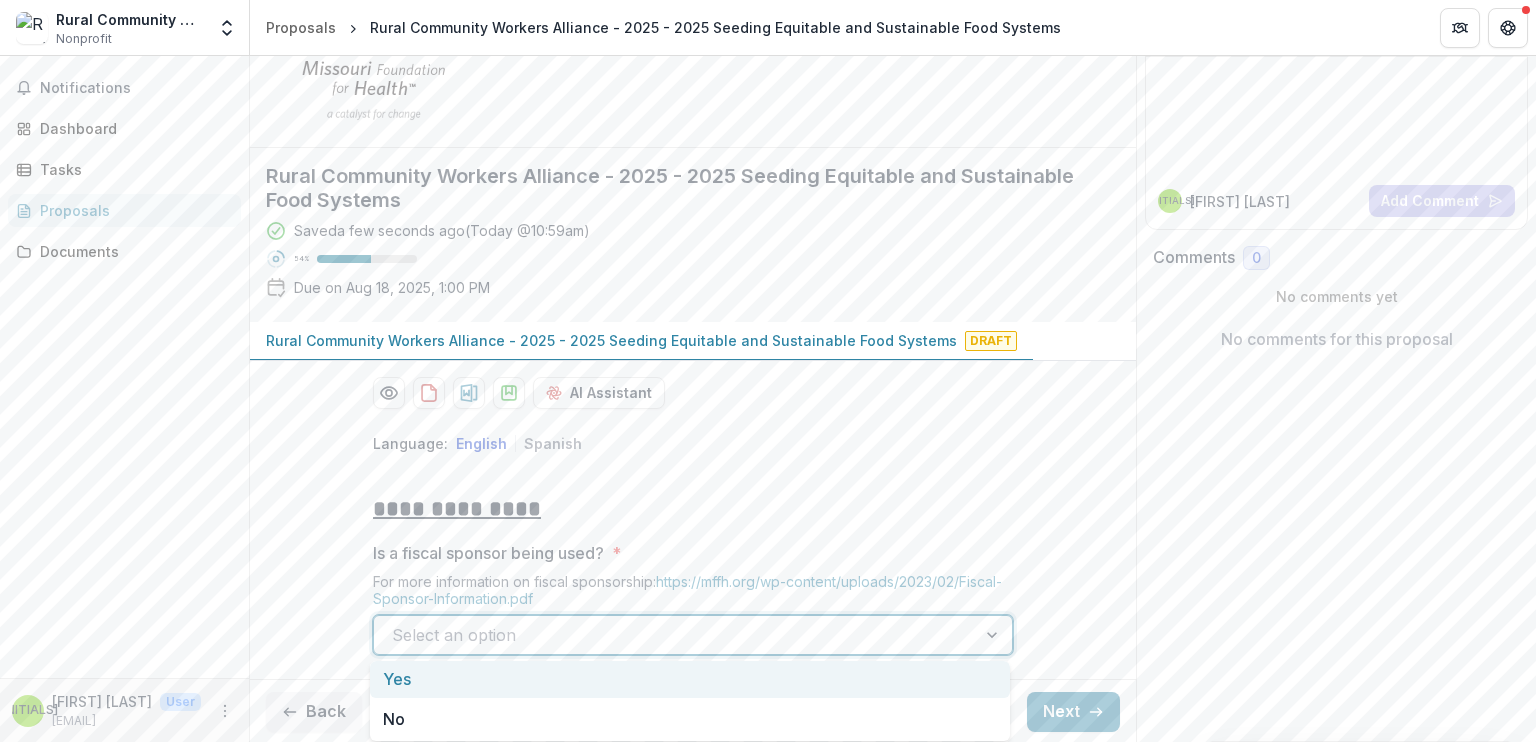 click at bounding box center [994, 635] 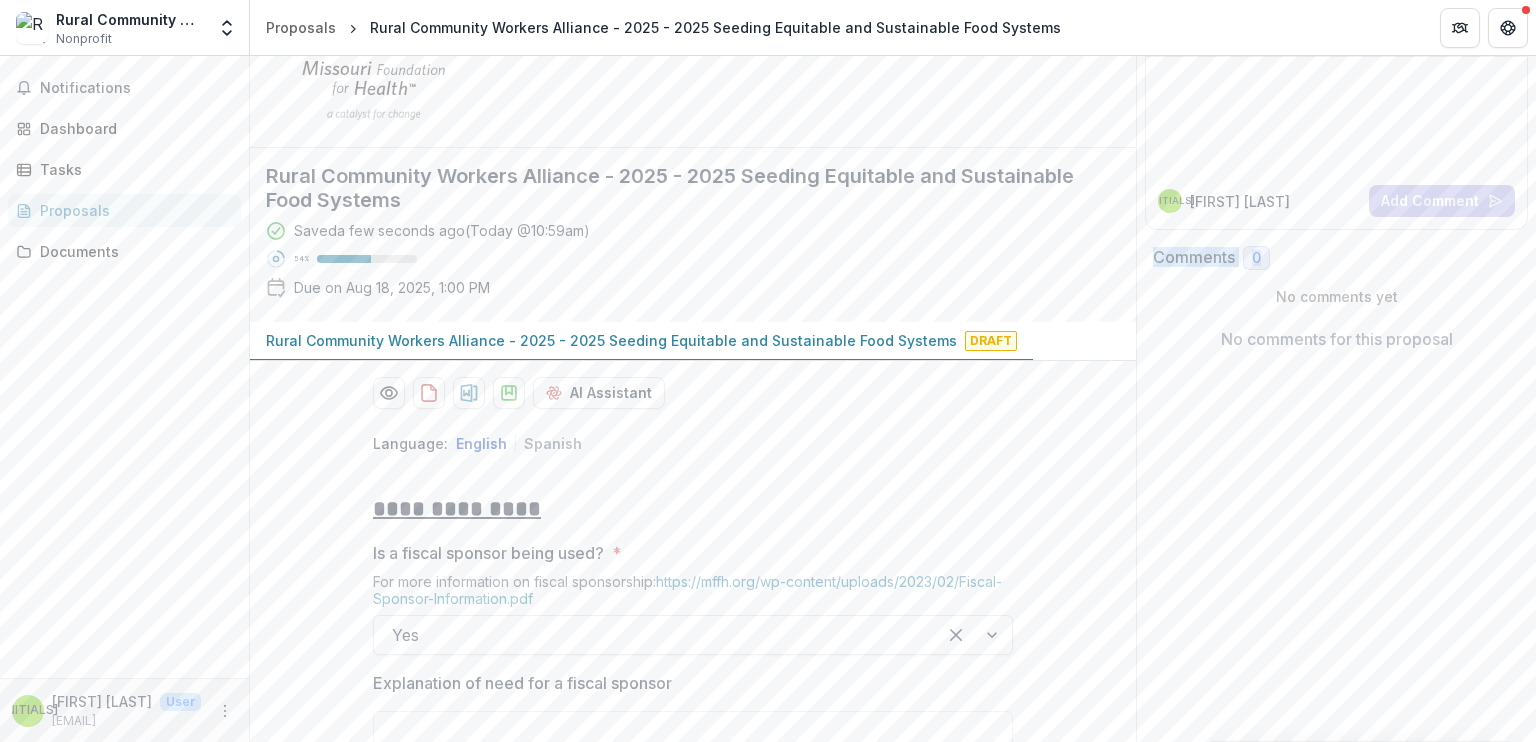 drag, startPoint x: 1535, startPoint y: 229, endPoint x: 1529, endPoint y: 261, distance: 32.55764 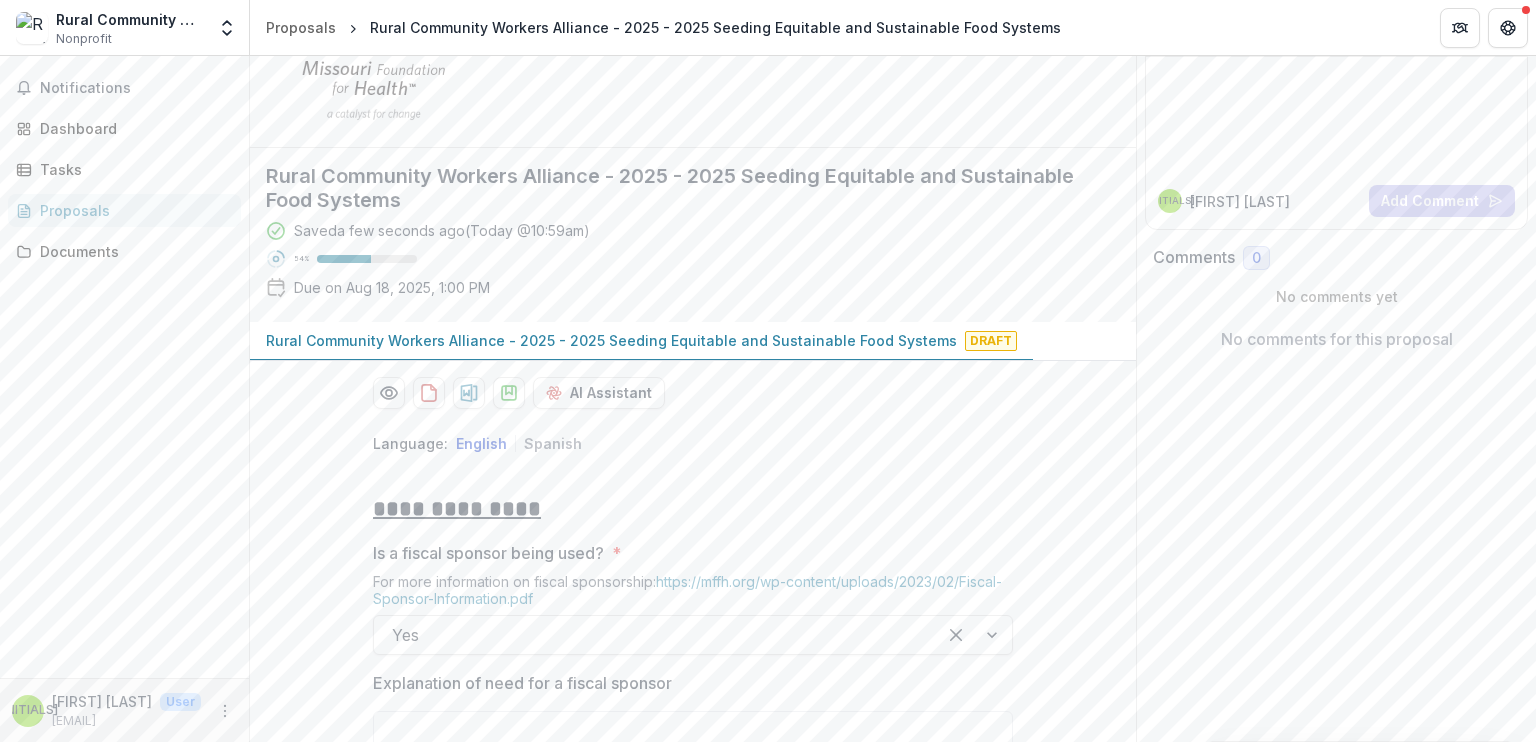 drag, startPoint x: 1529, startPoint y: 261, endPoint x: 1522, endPoint y: 372, distance: 111.220505 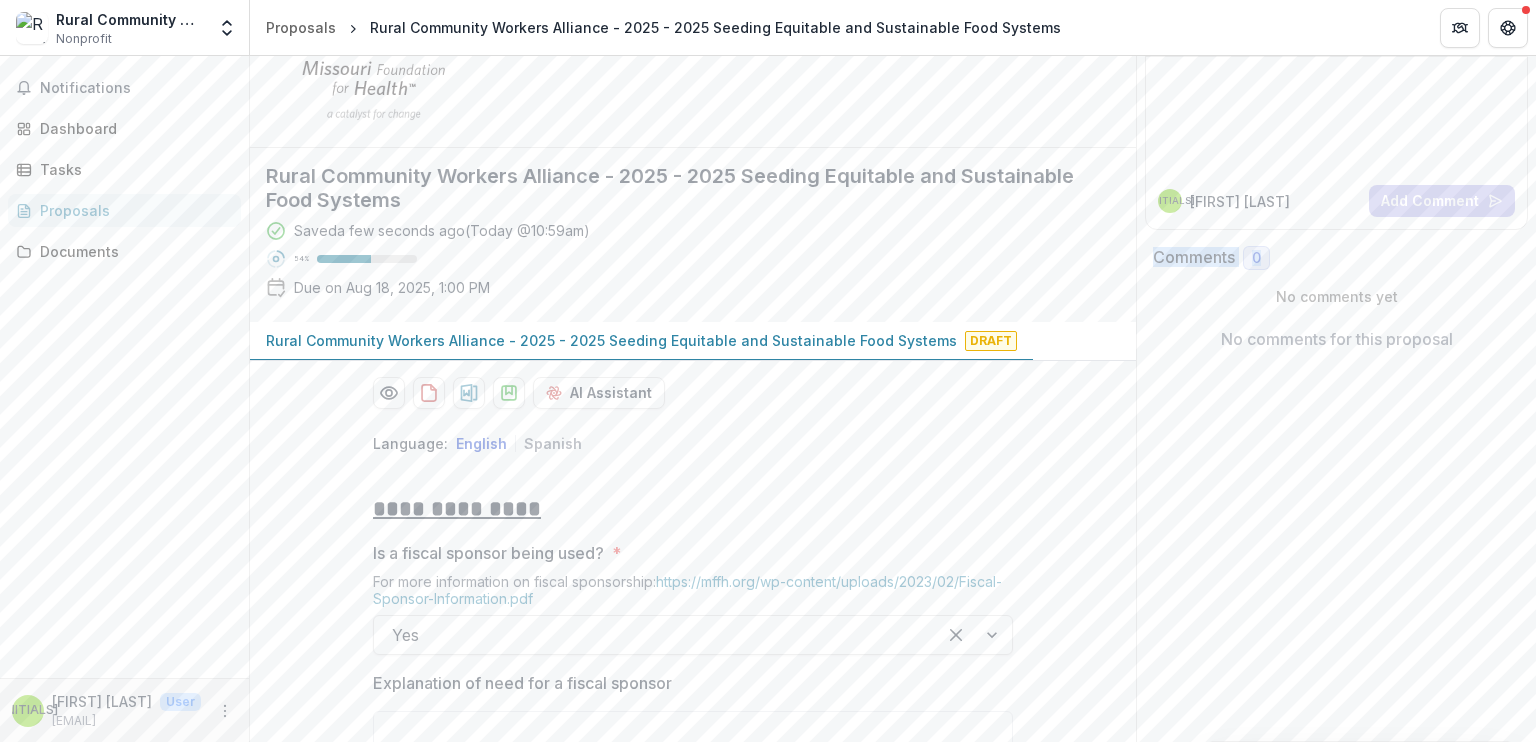 drag, startPoint x: 1535, startPoint y: 207, endPoint x: 1535, endPoint y: 261, distance: 54 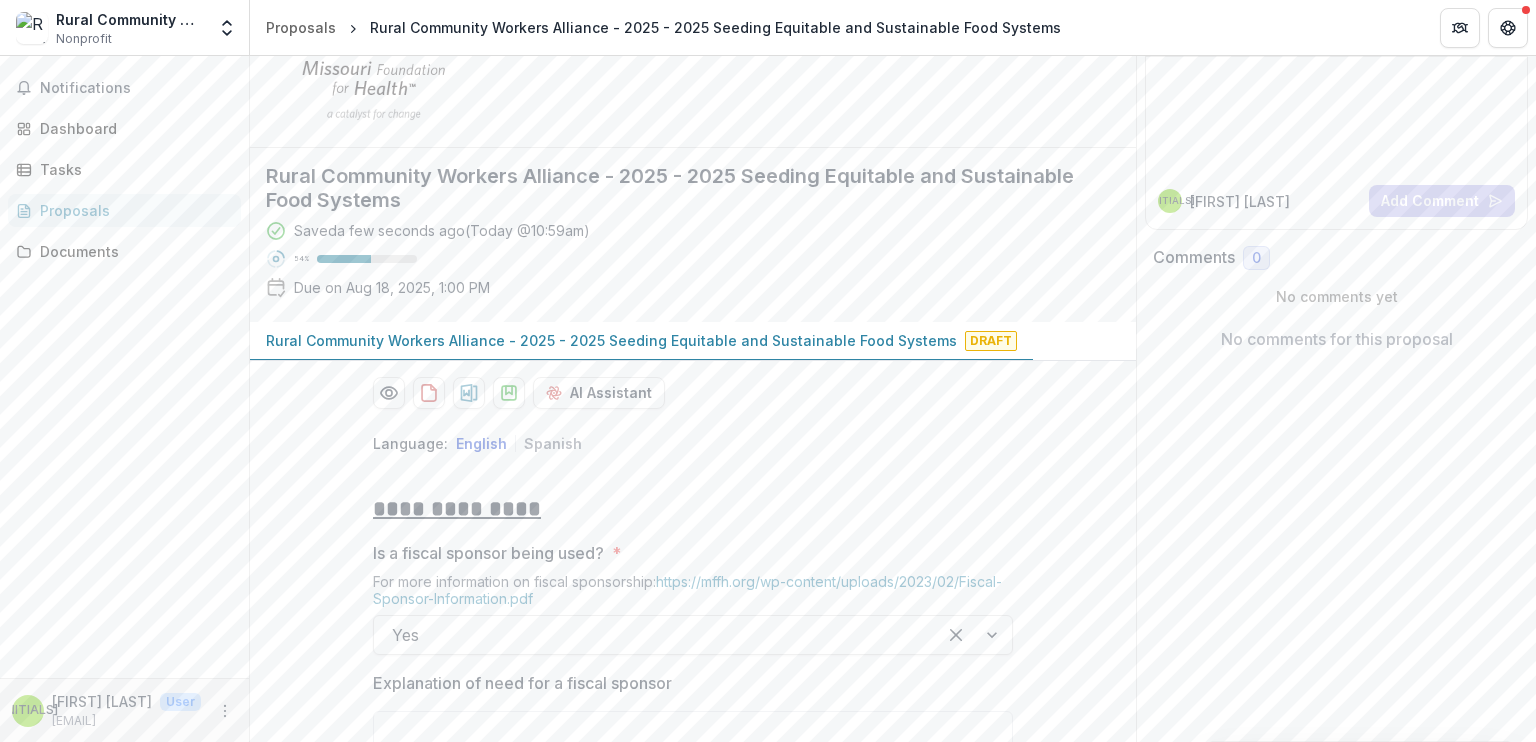 drag, startPoint x: 1535, startPoint y: 261, endPoint x: 1525, endPoint y: 335, distance: 74.672615 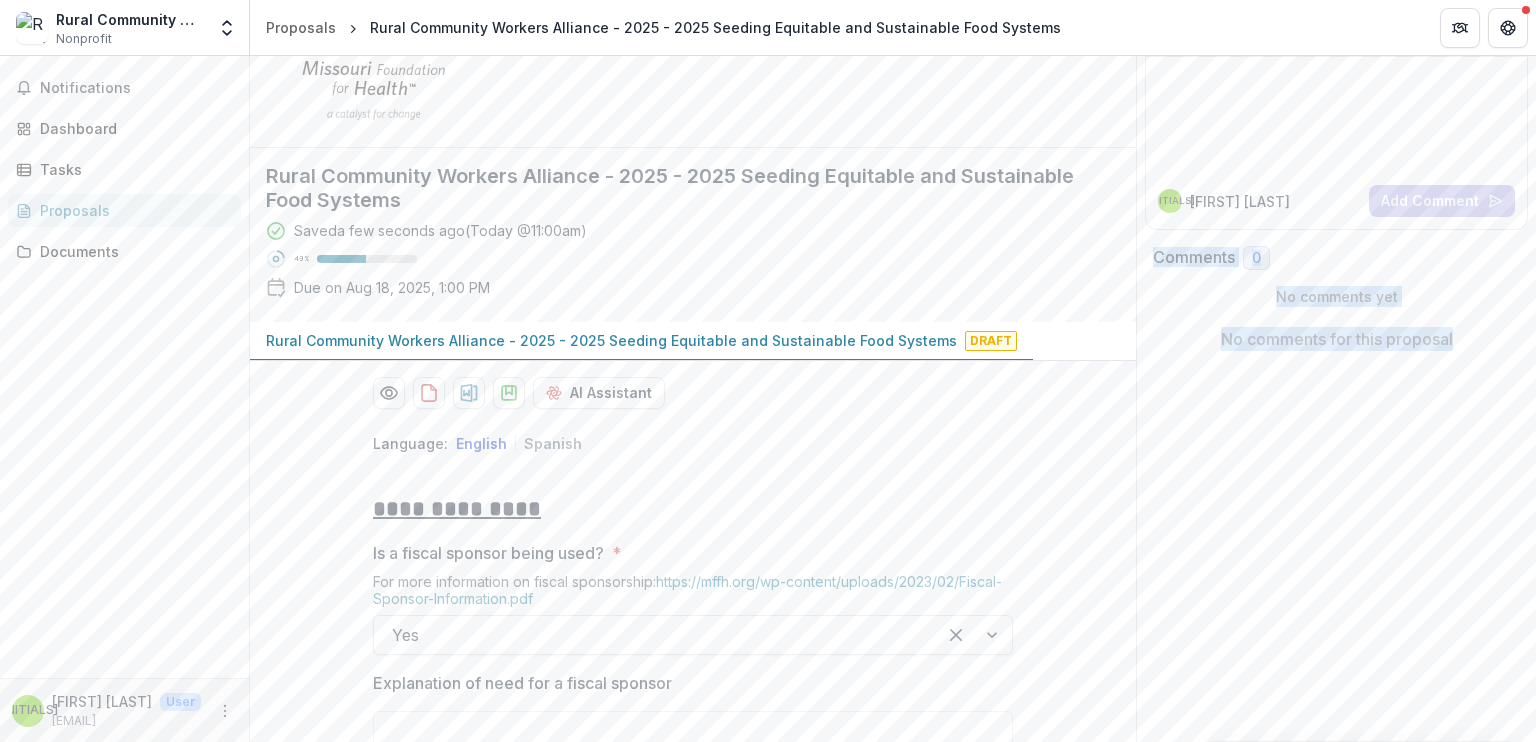 drag, startPoint x: 1535, startPoint y: 238, endPoint x: 1512, endPoint y: 319, distance: 84.20214 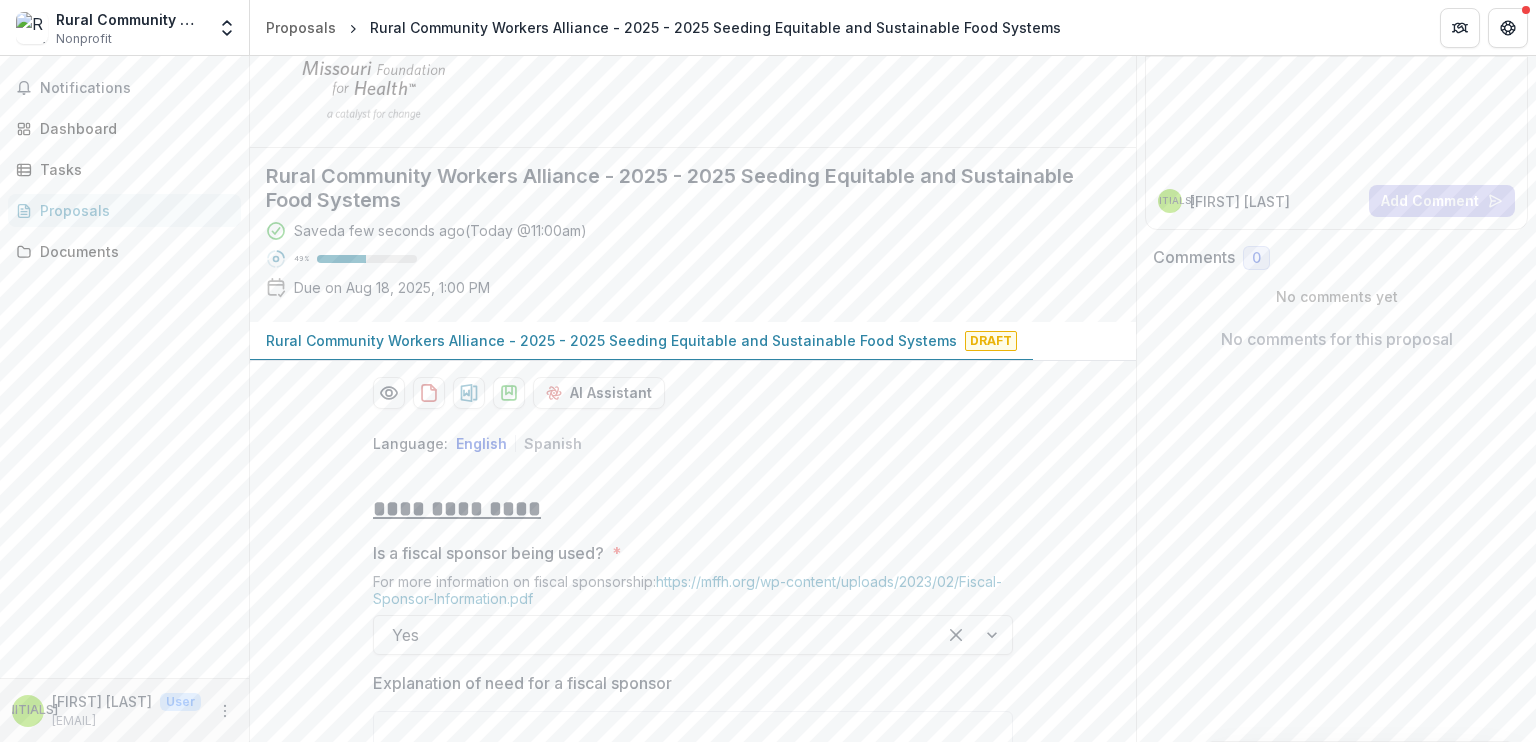 click on "**********" at bounding box center [693, 1674] 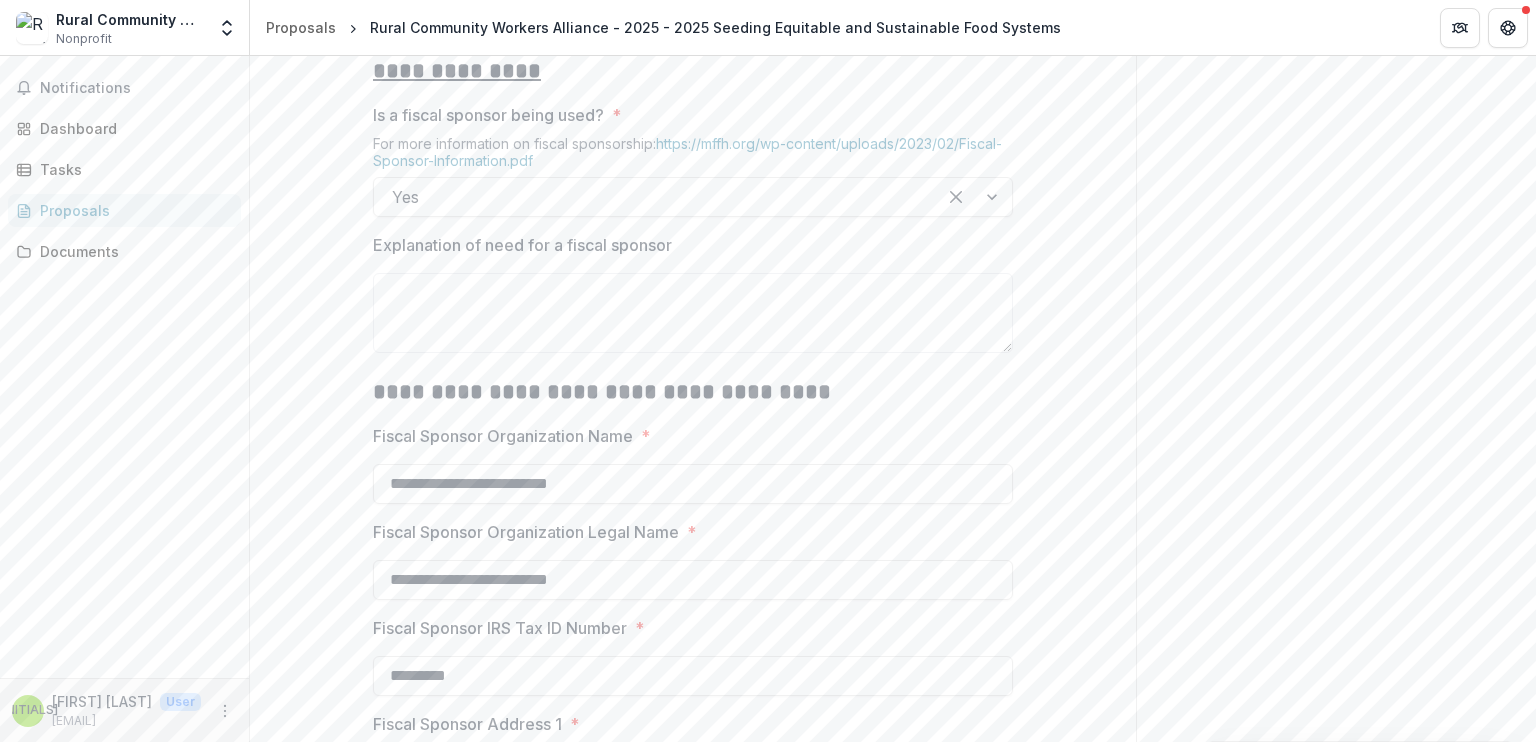 scroll, scrollTop: 654, scrollLeft: 0, axis: vertical 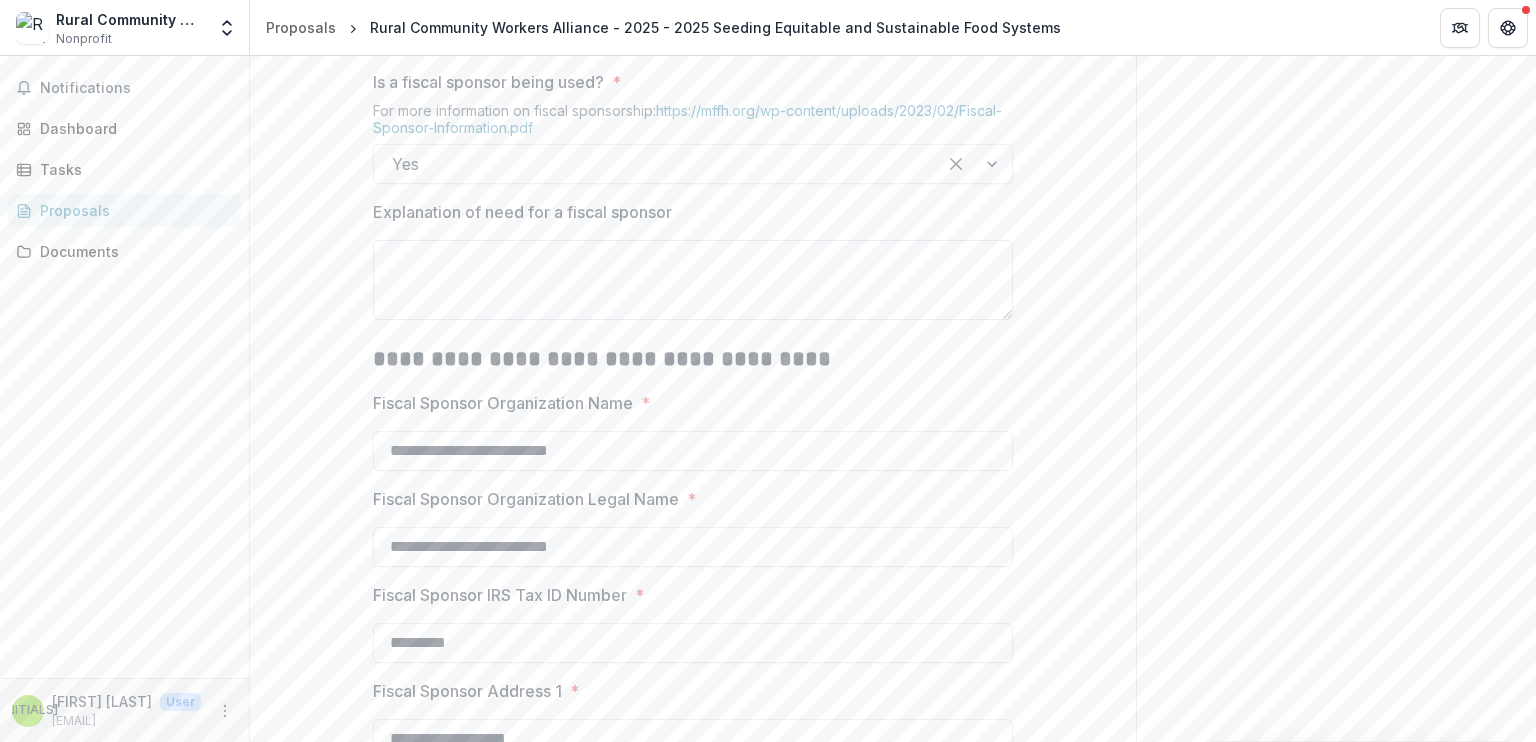 click on "Explanation of need for a fiscal sponsor" at bounding box center [693, 280] 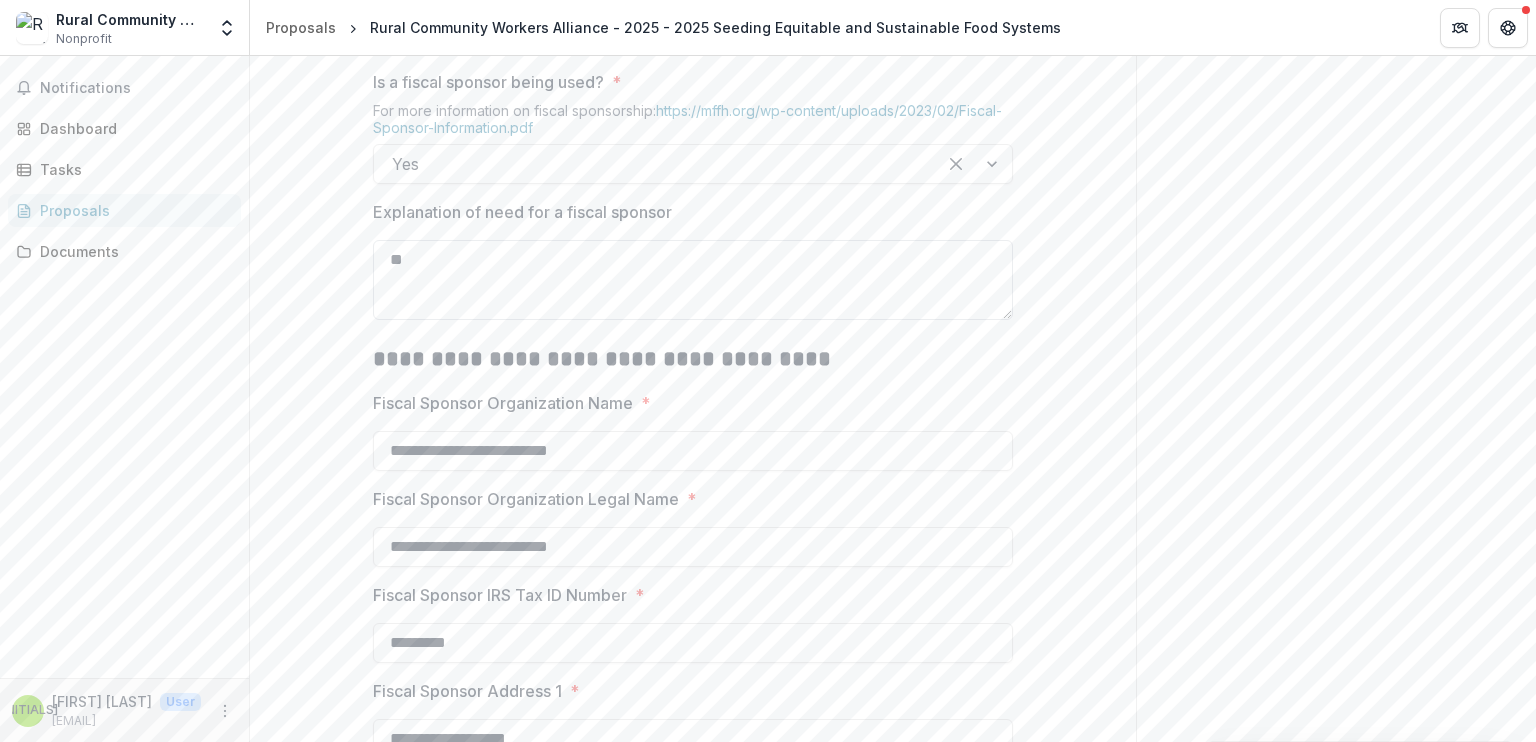 type on "*" 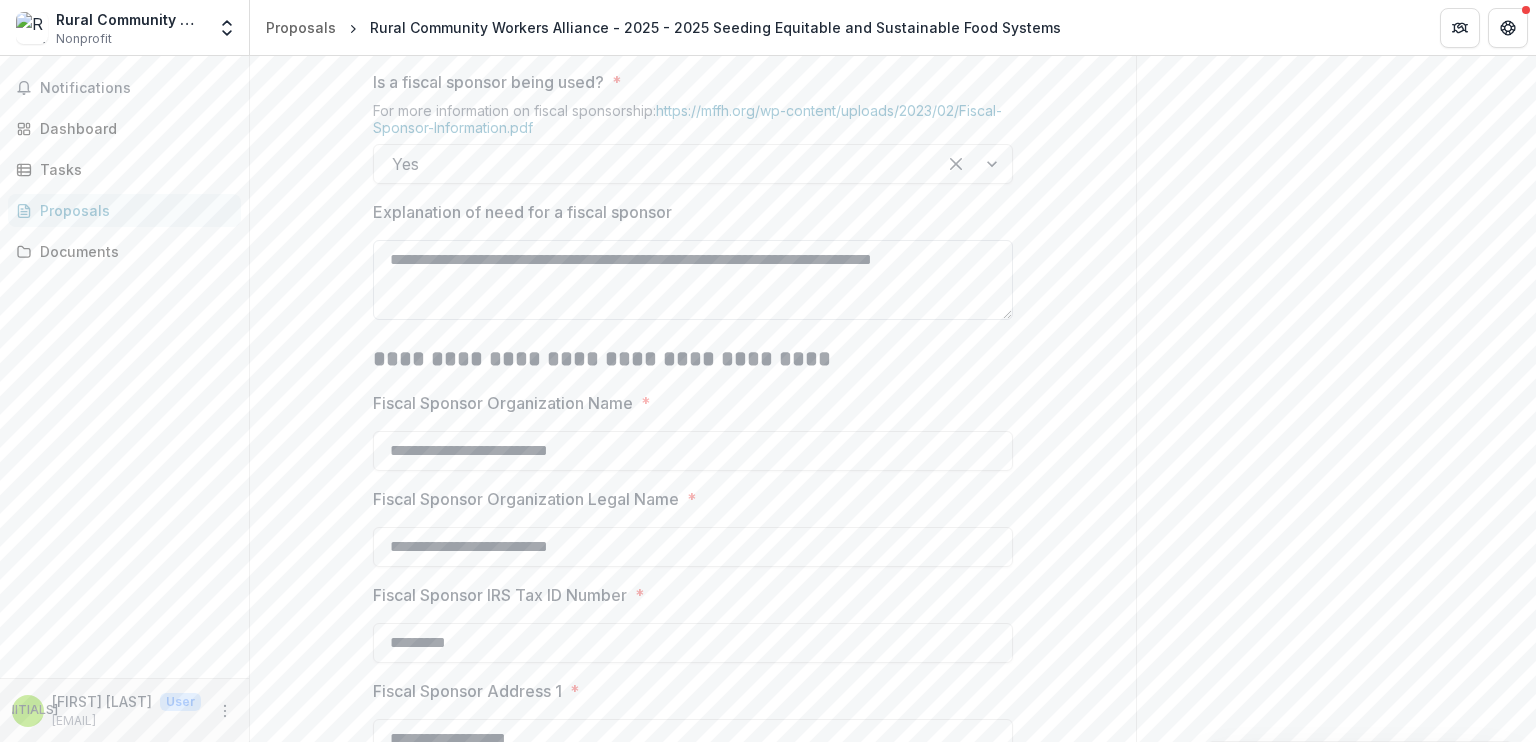 click on "**********" at bounding box center [693, 280] 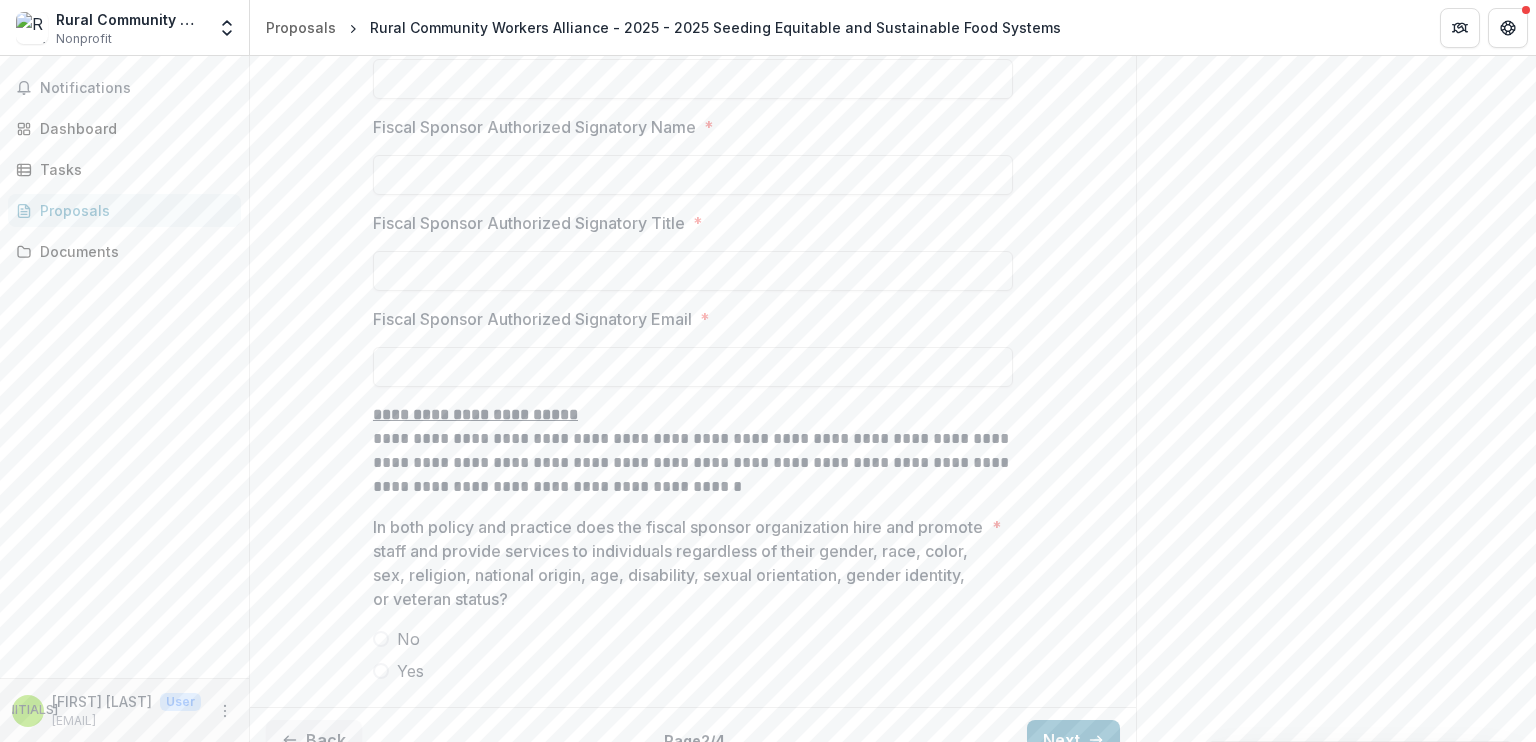 scroll, scrollTop: 2444, scrollLeft: 0, axis: vertical 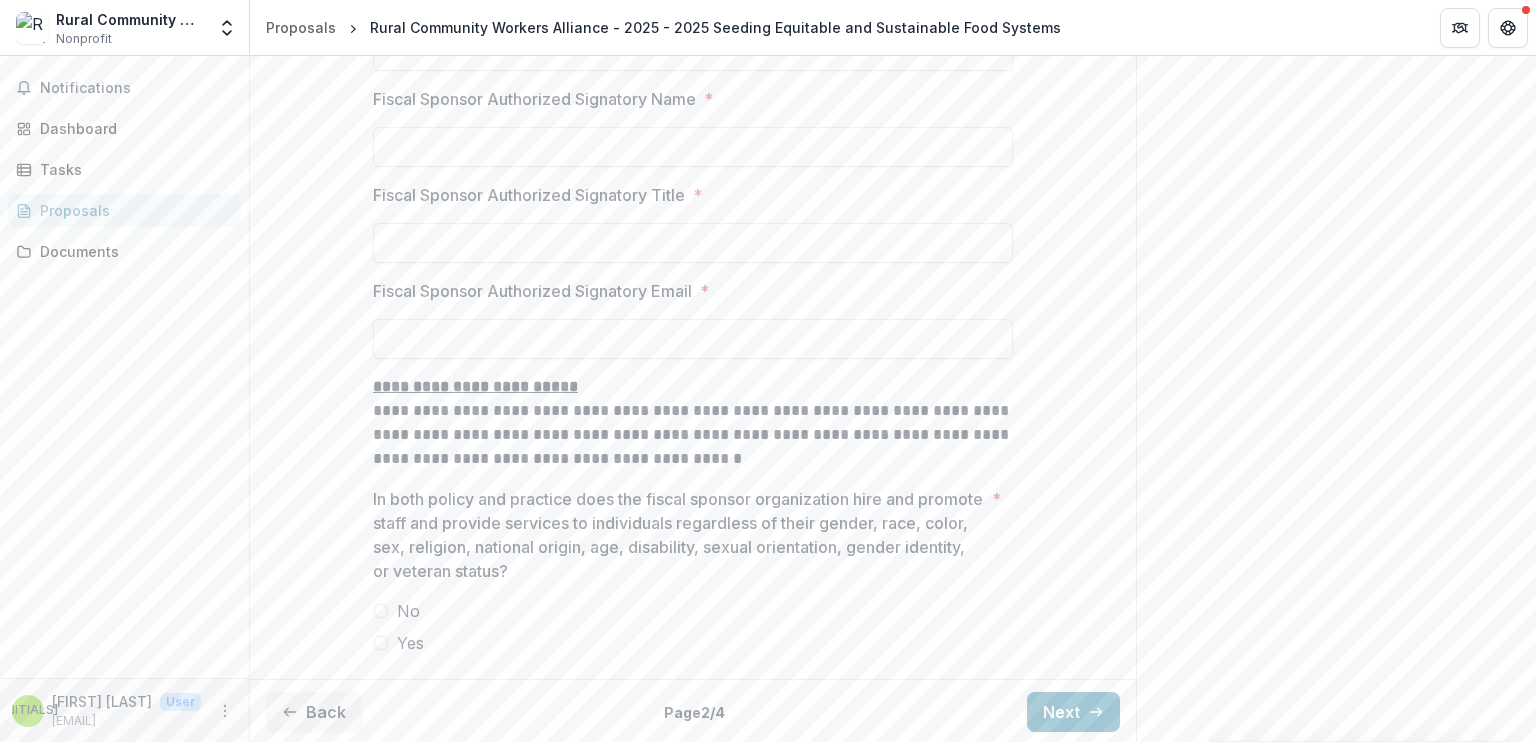 type on "**********" 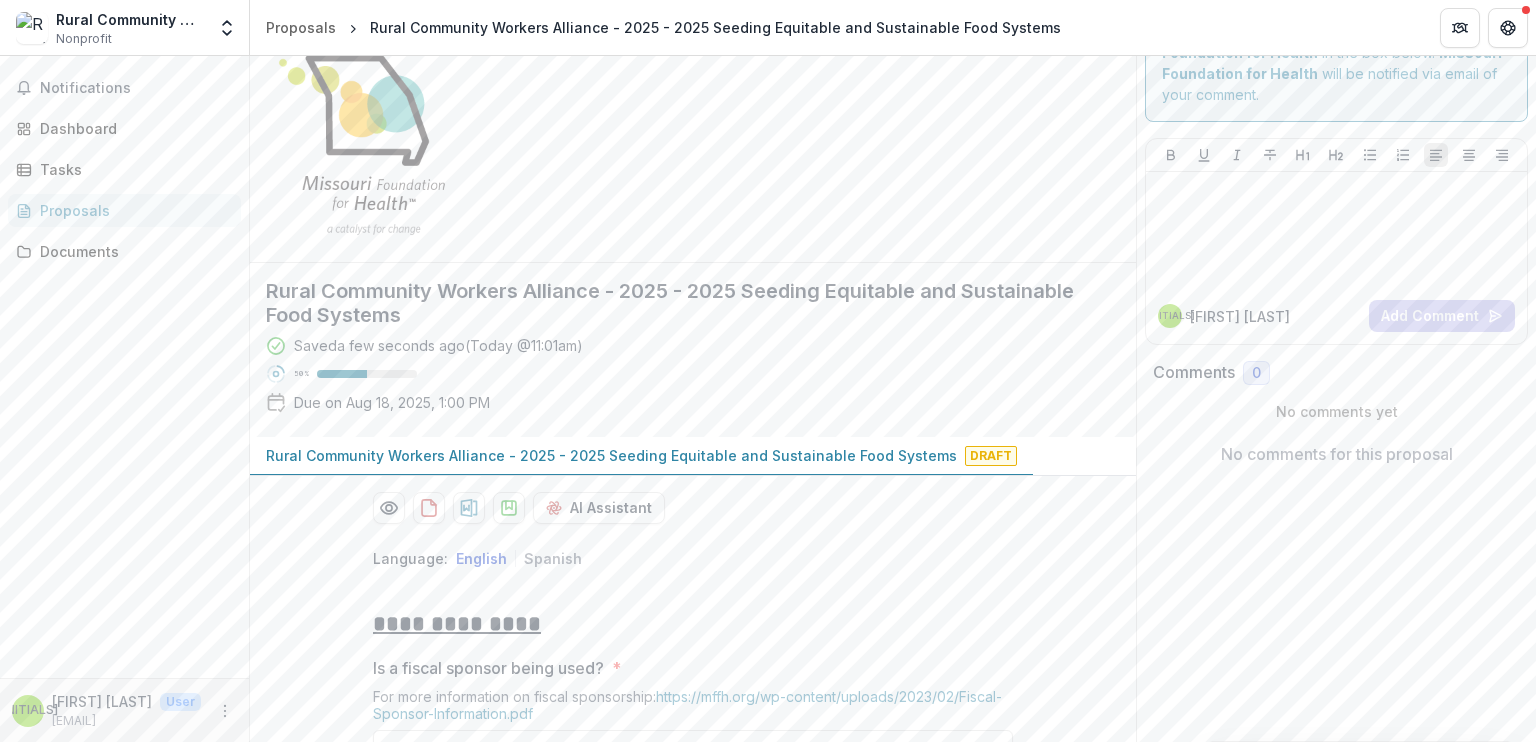 scroll, scrollTop: 60, scrollLeft: 0, axis: vertical 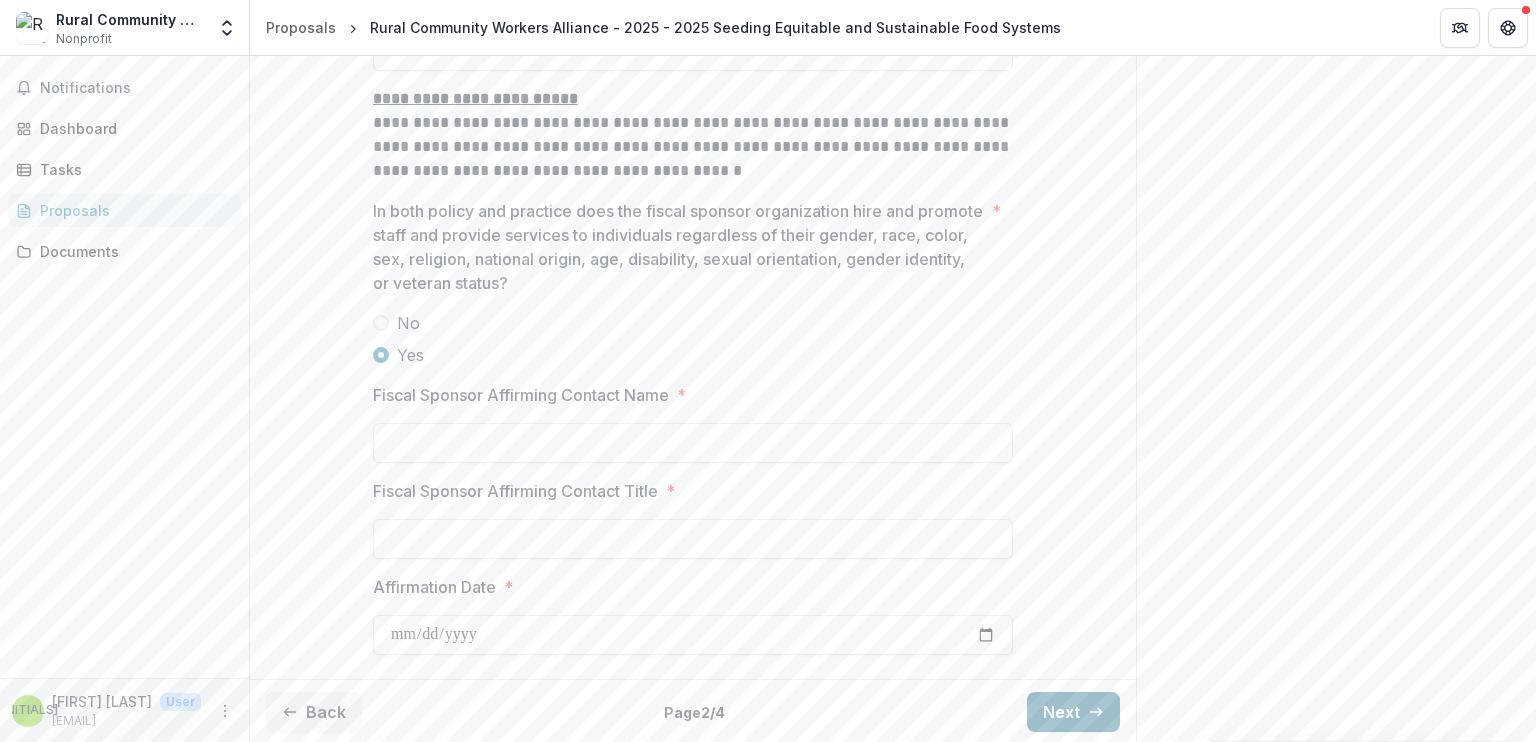 click on "Next" at bounding box center [1073, 712] 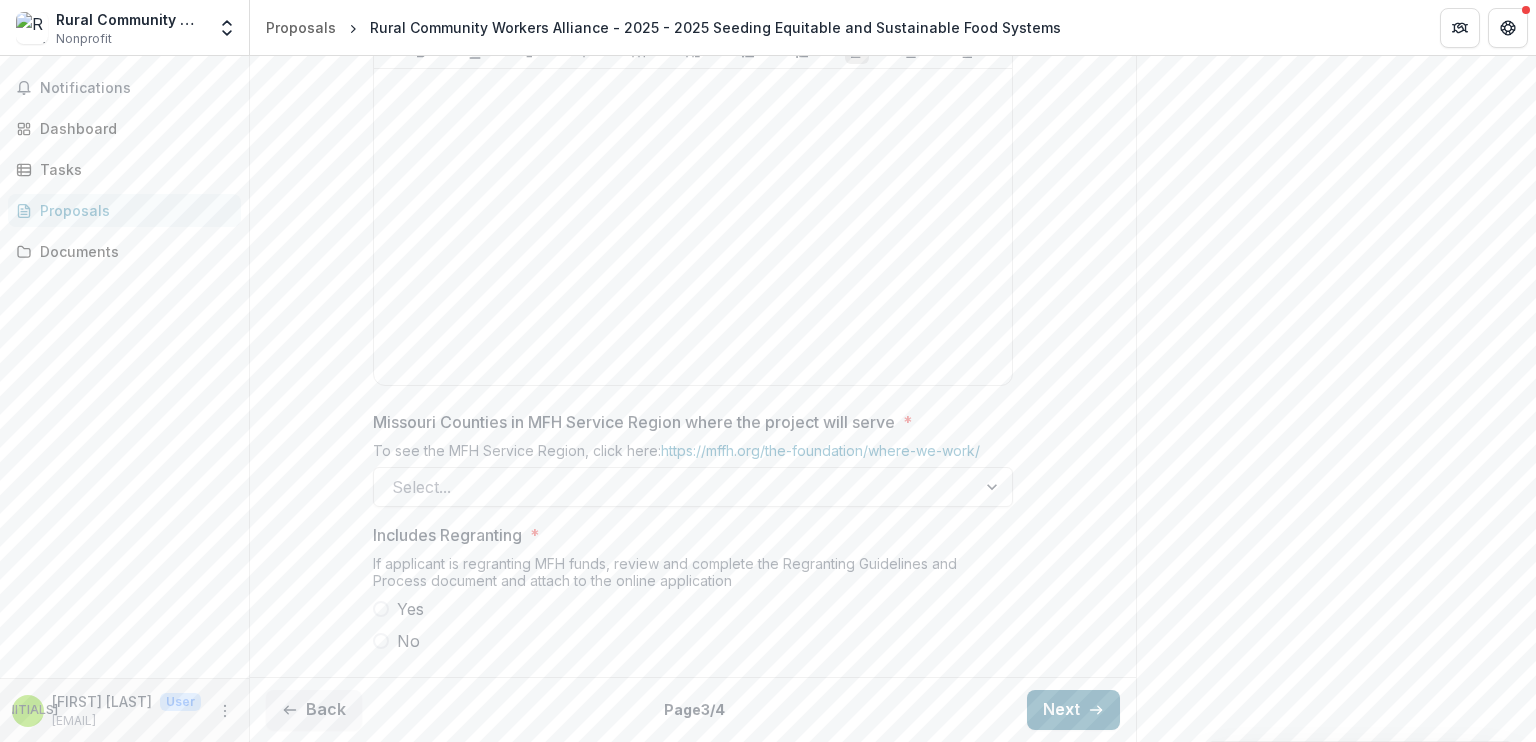 scroll, scrollTop: 1103, scrollLeft: 0, axis: vertical 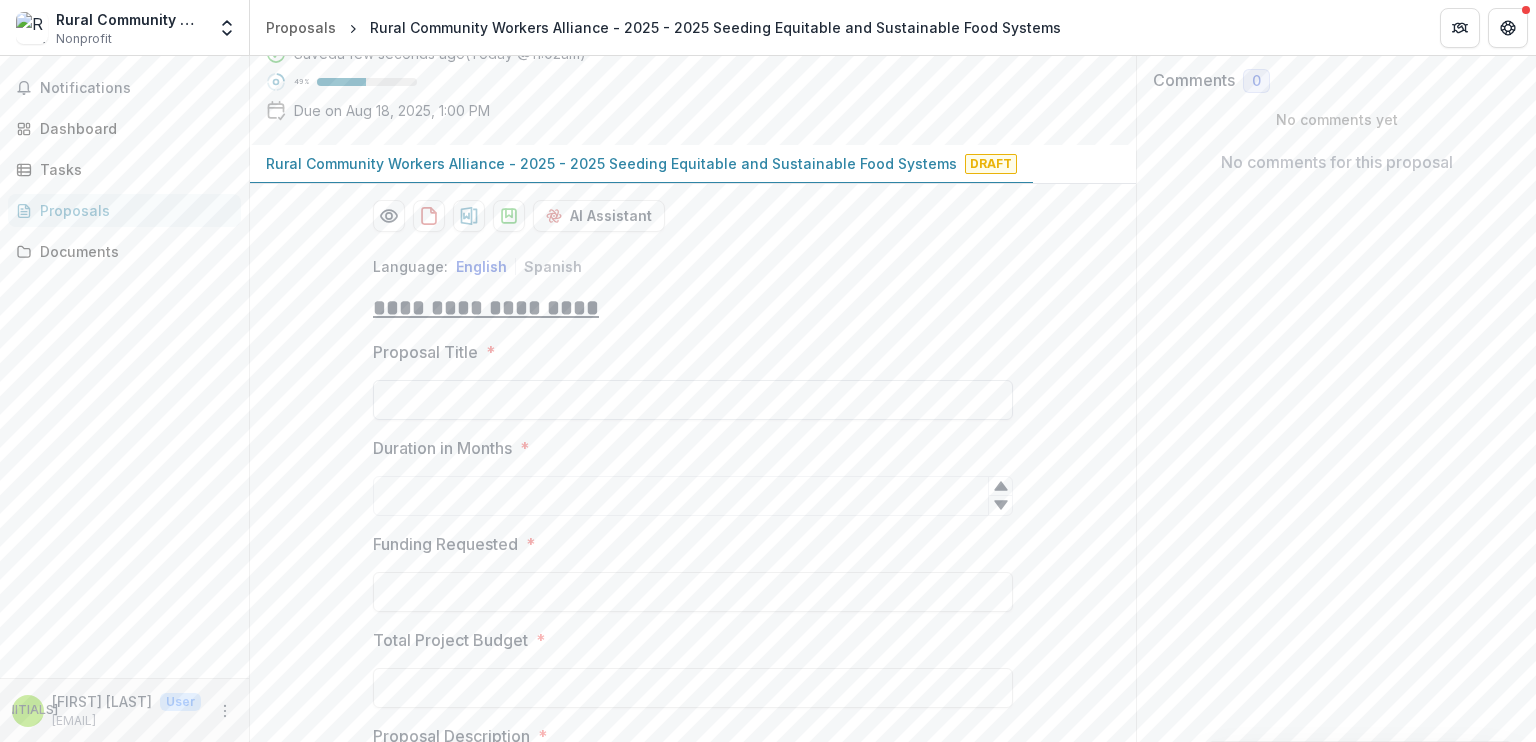 click on "Proposal Title *" at bounding box center (693, 400) 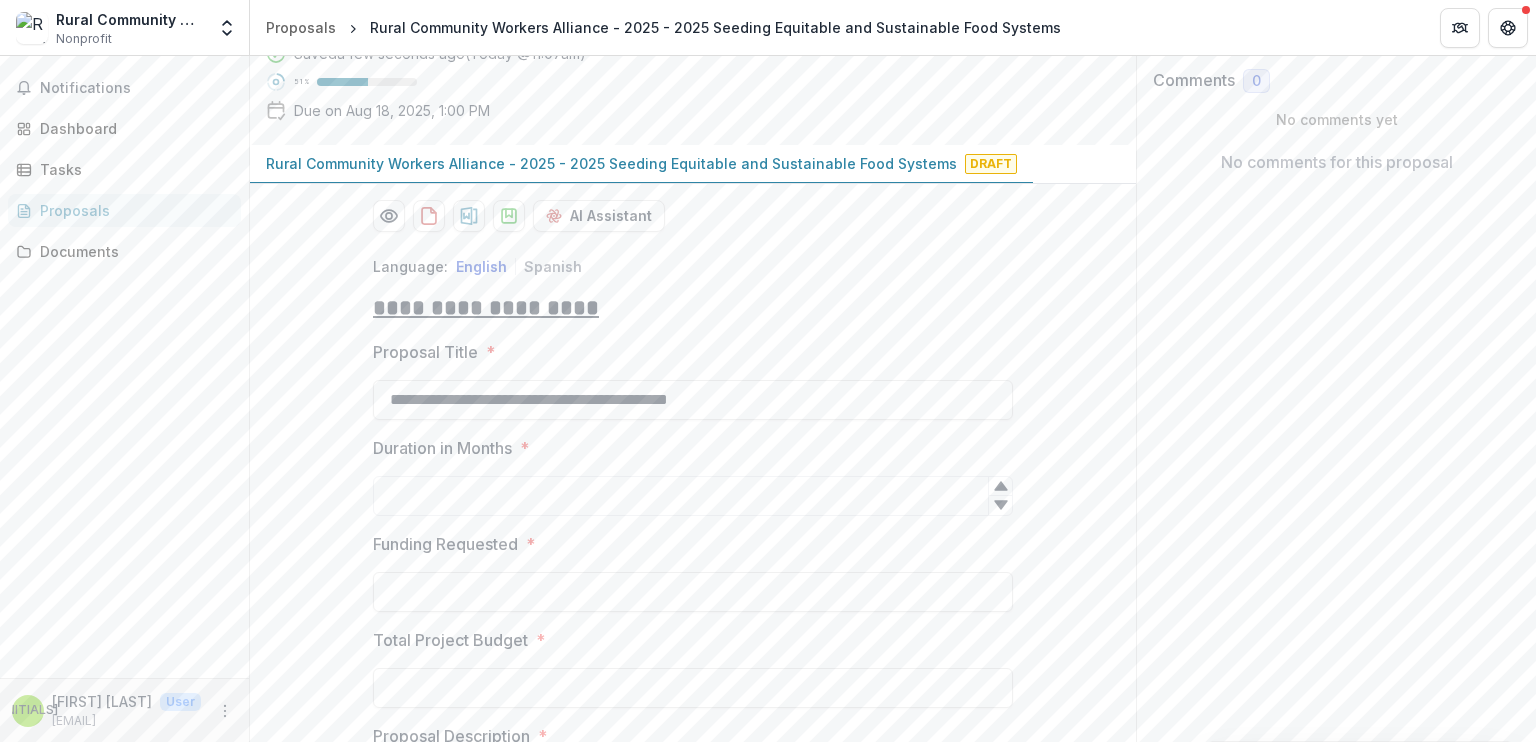 type on "**********" 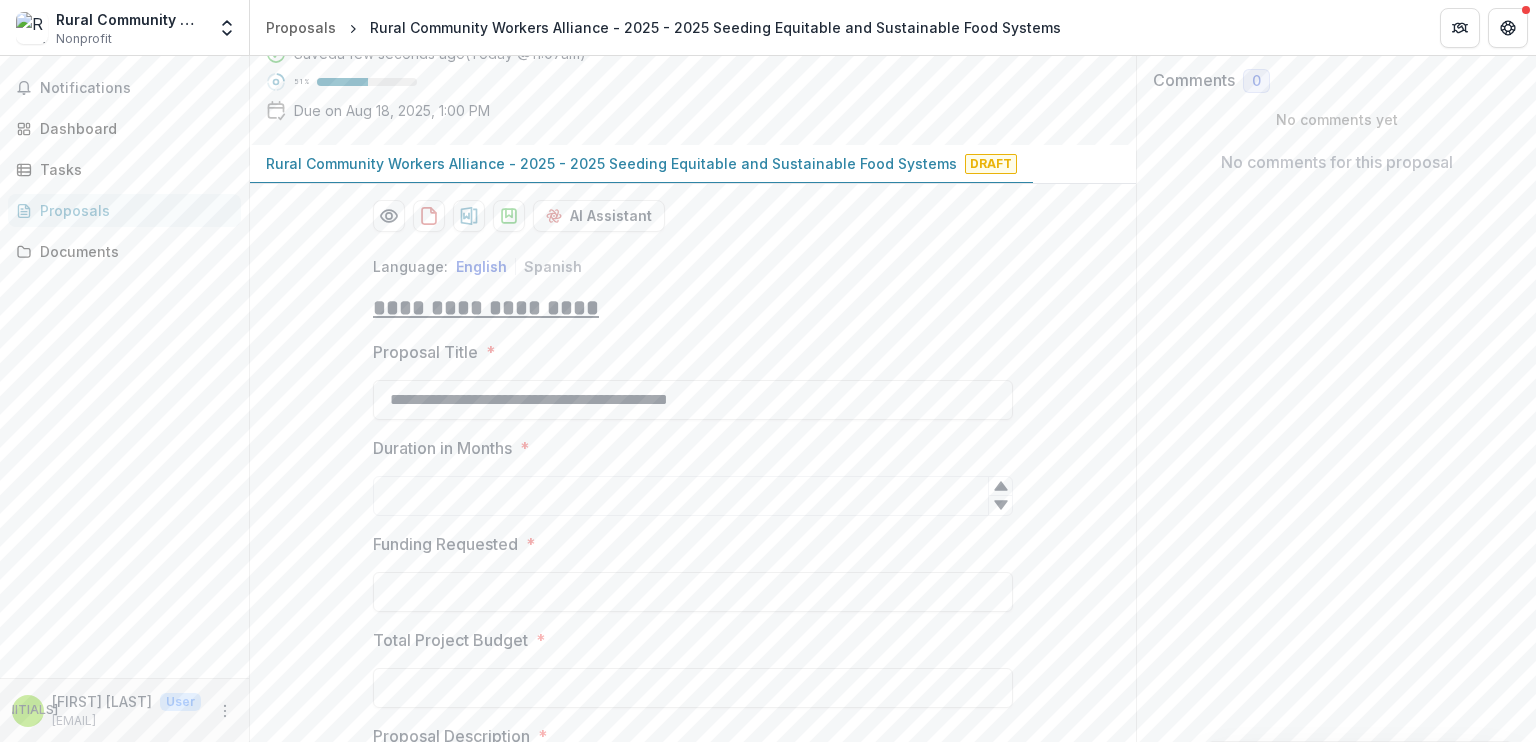 type on "*" 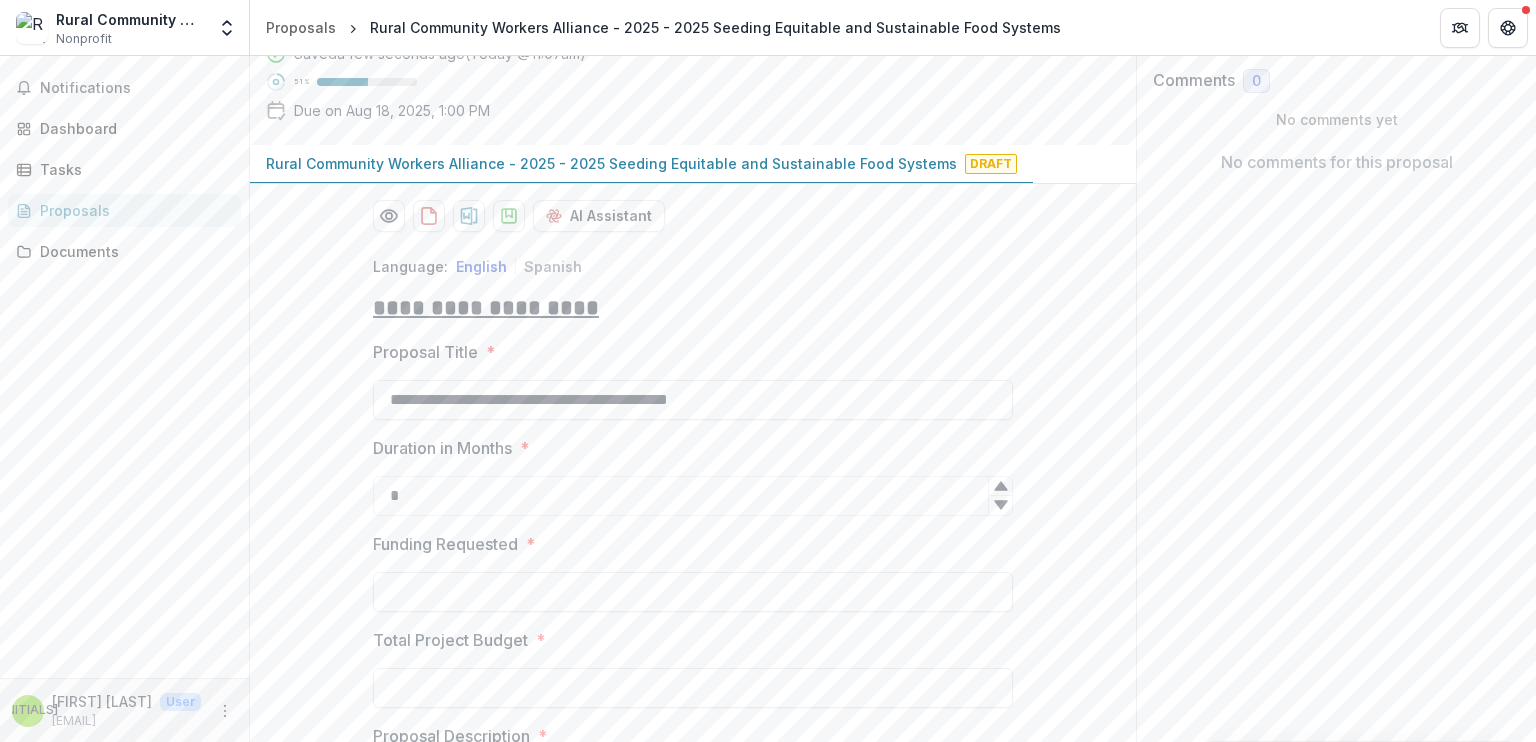 click 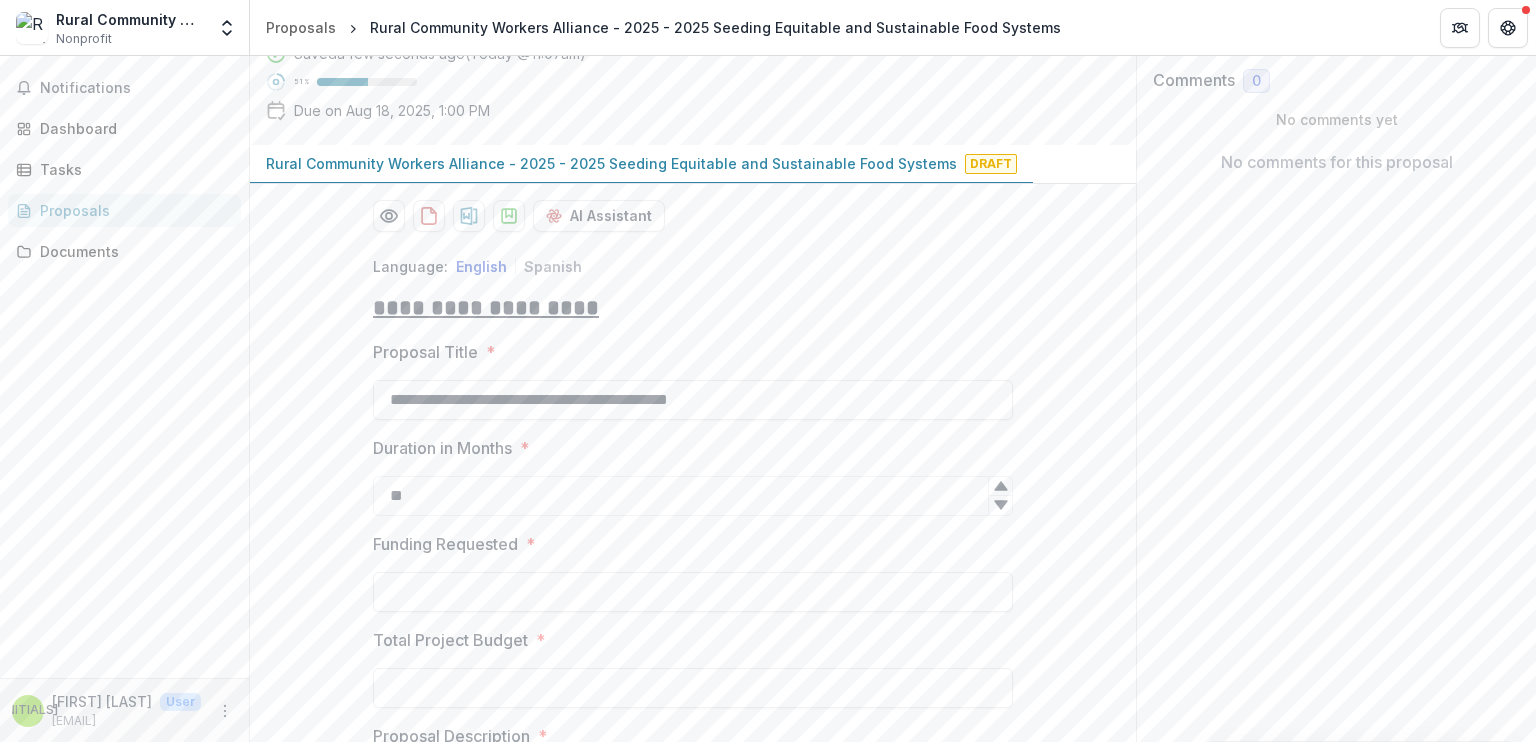 click 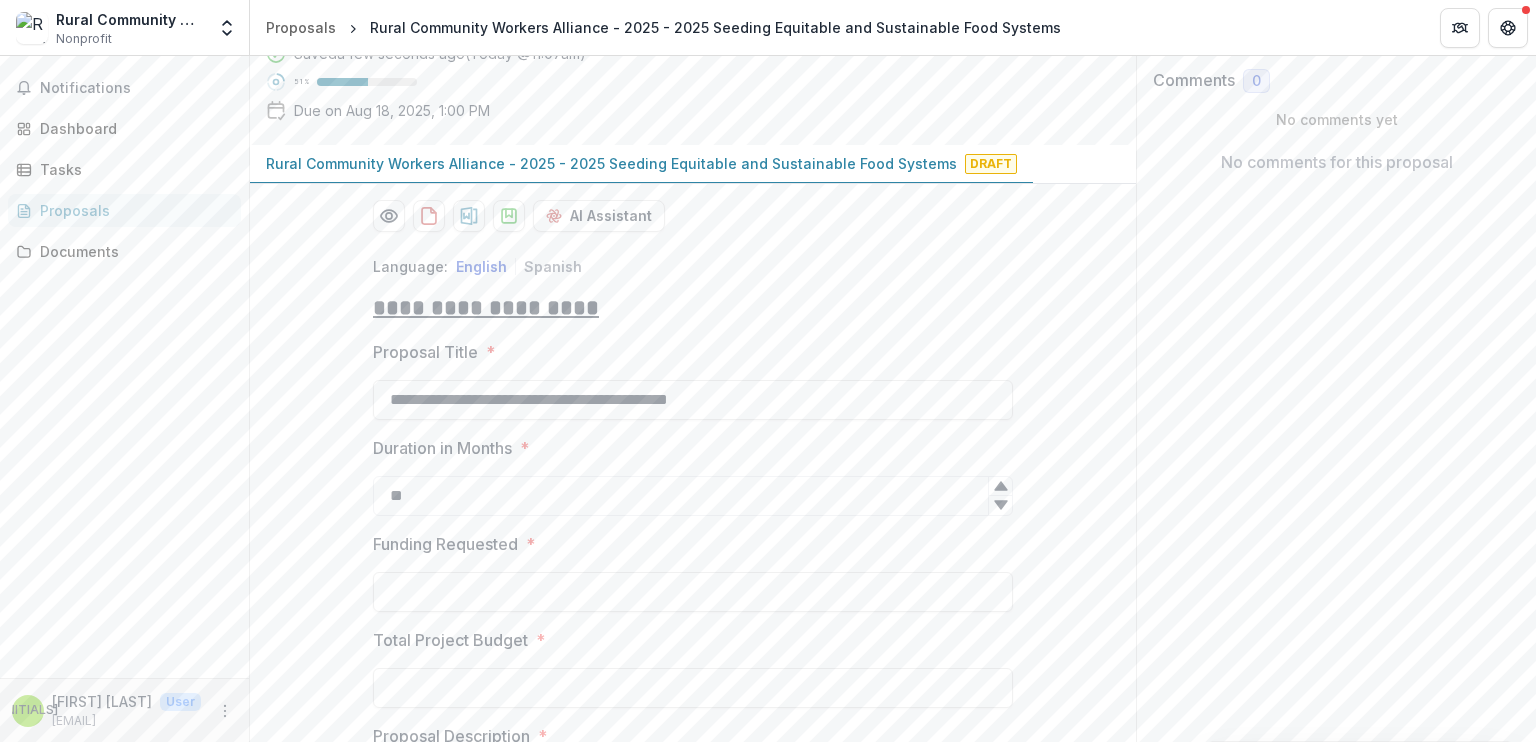 click 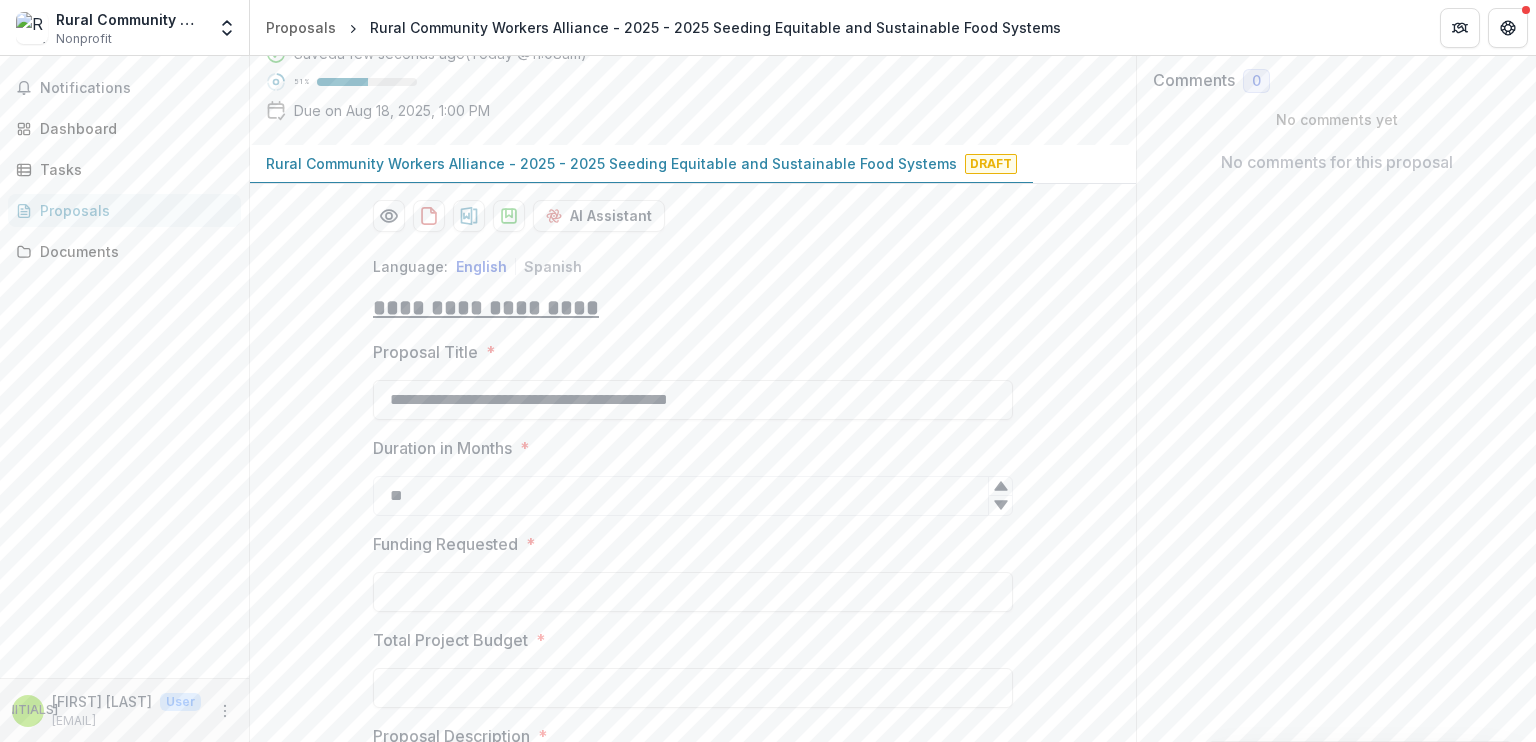 click 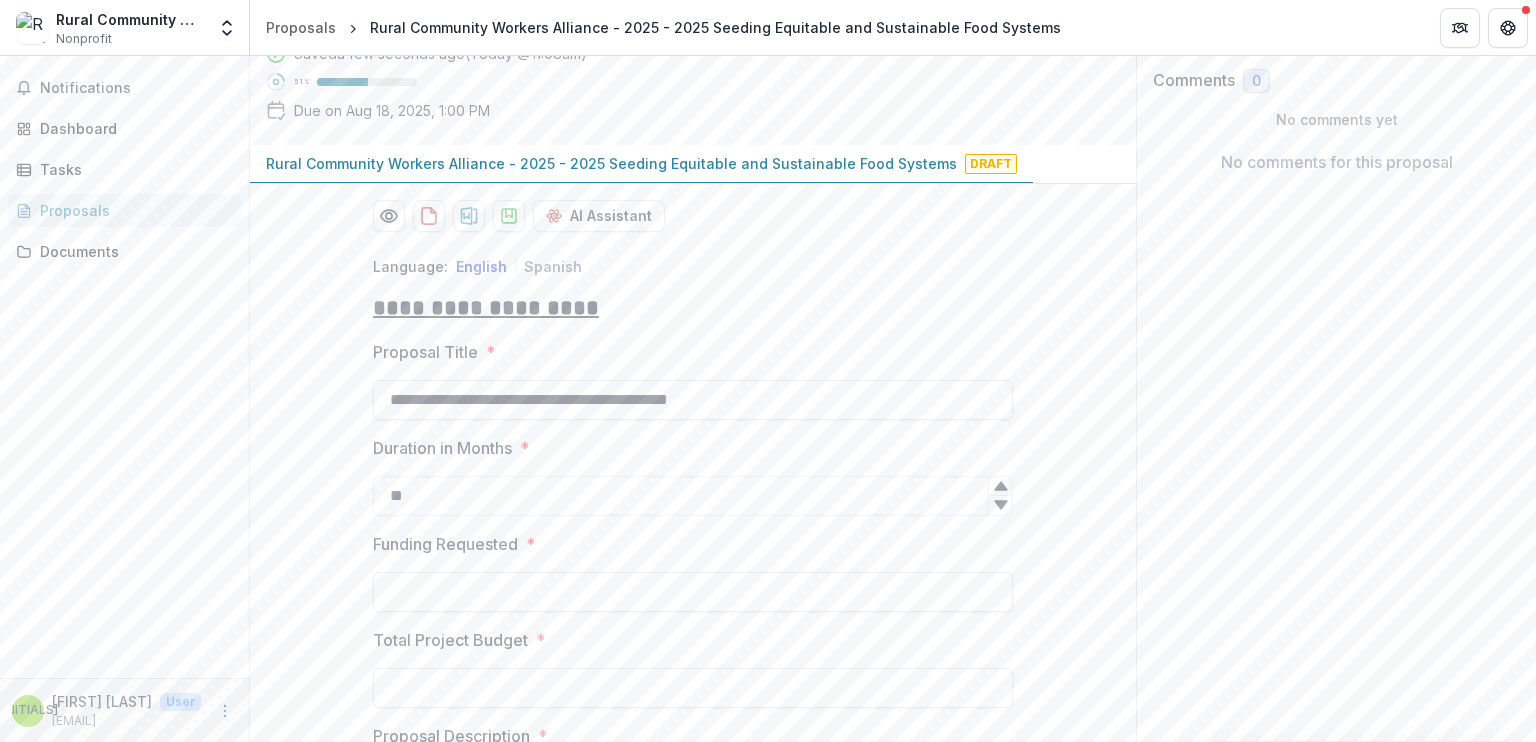 click 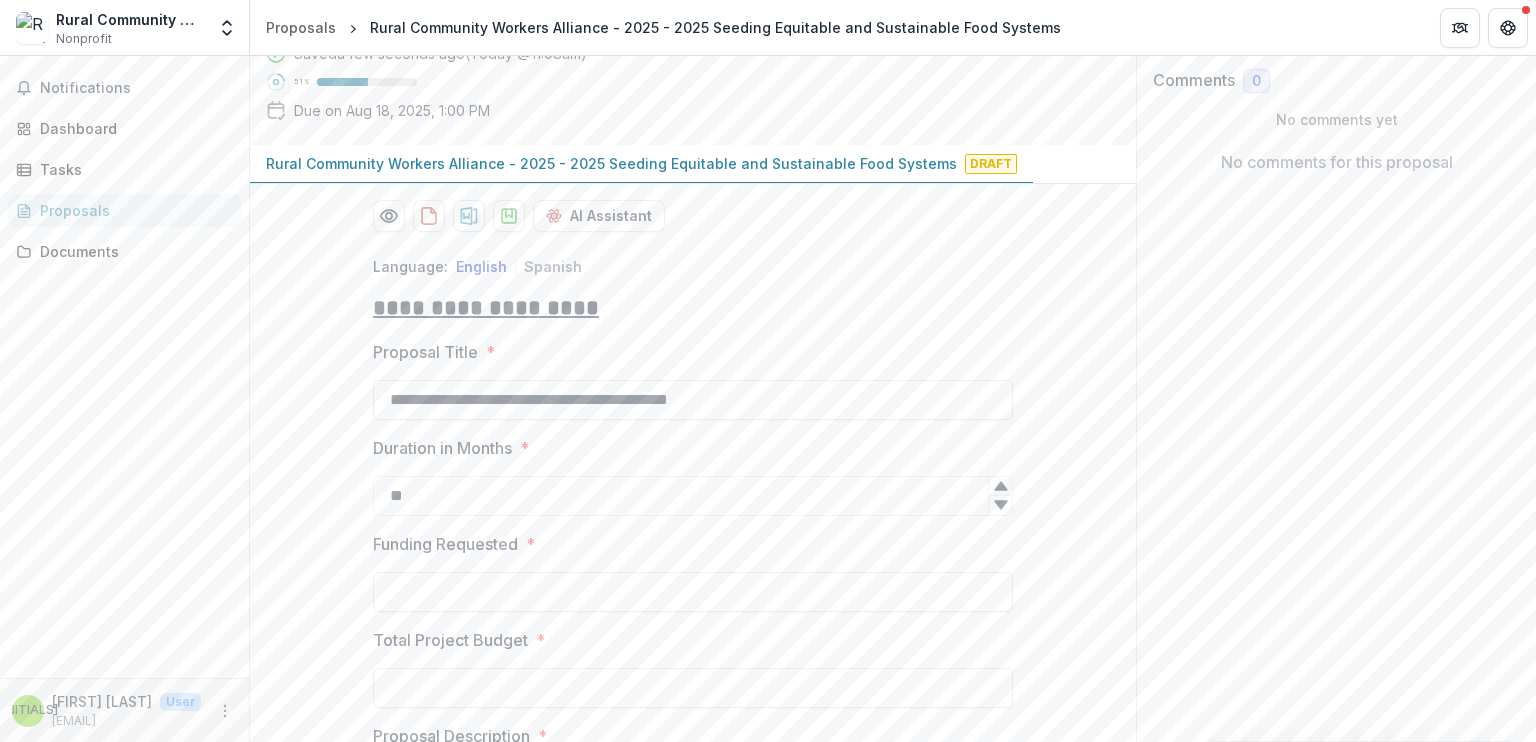 click 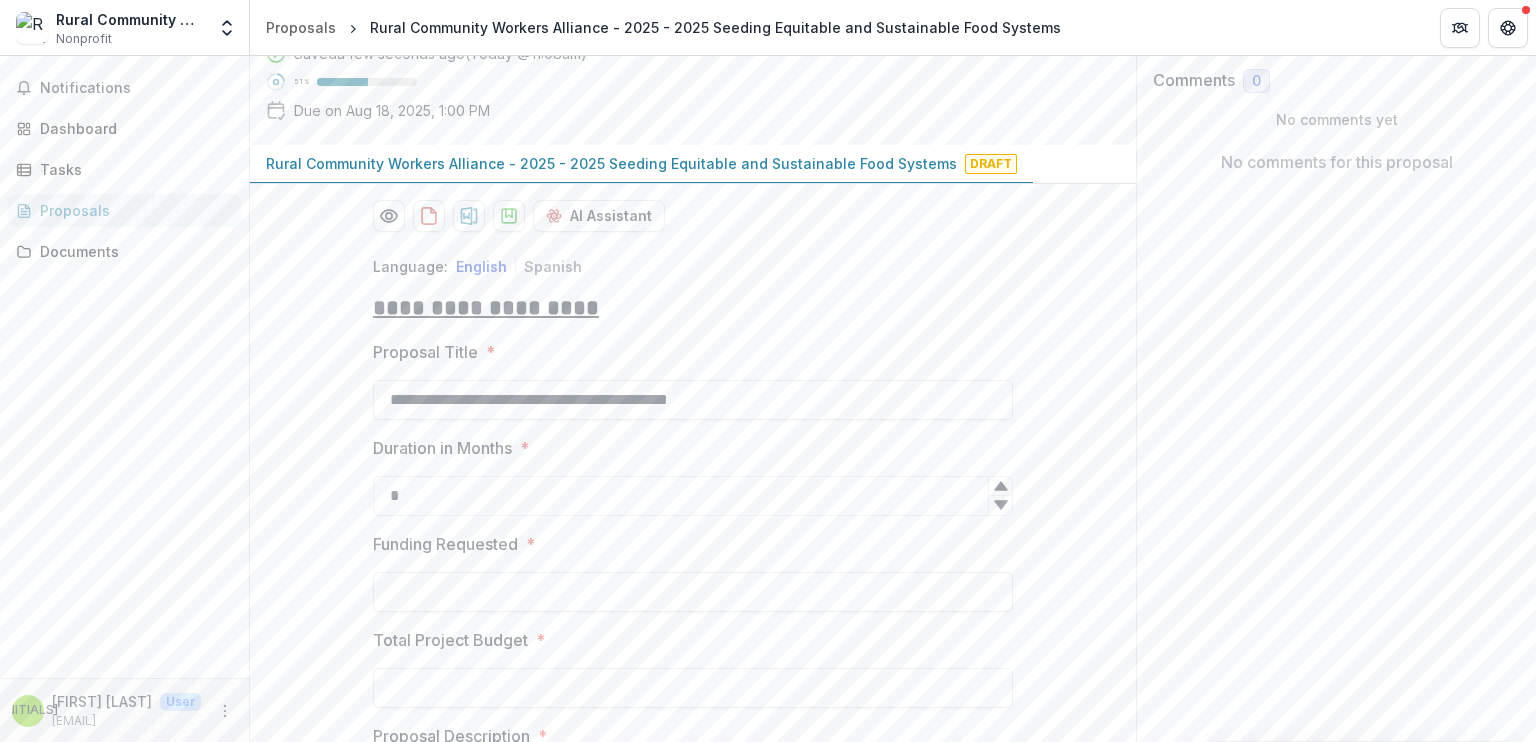 click 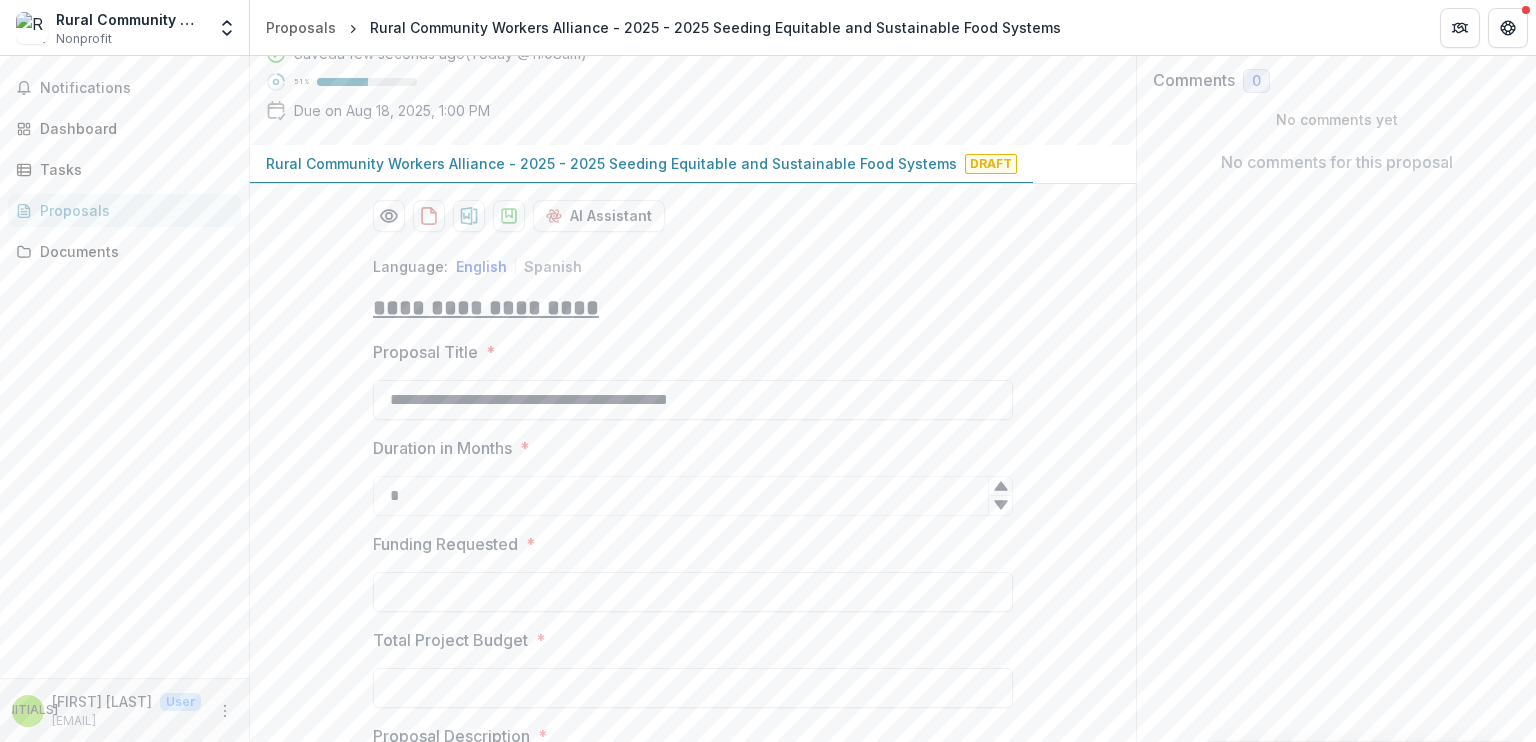 click 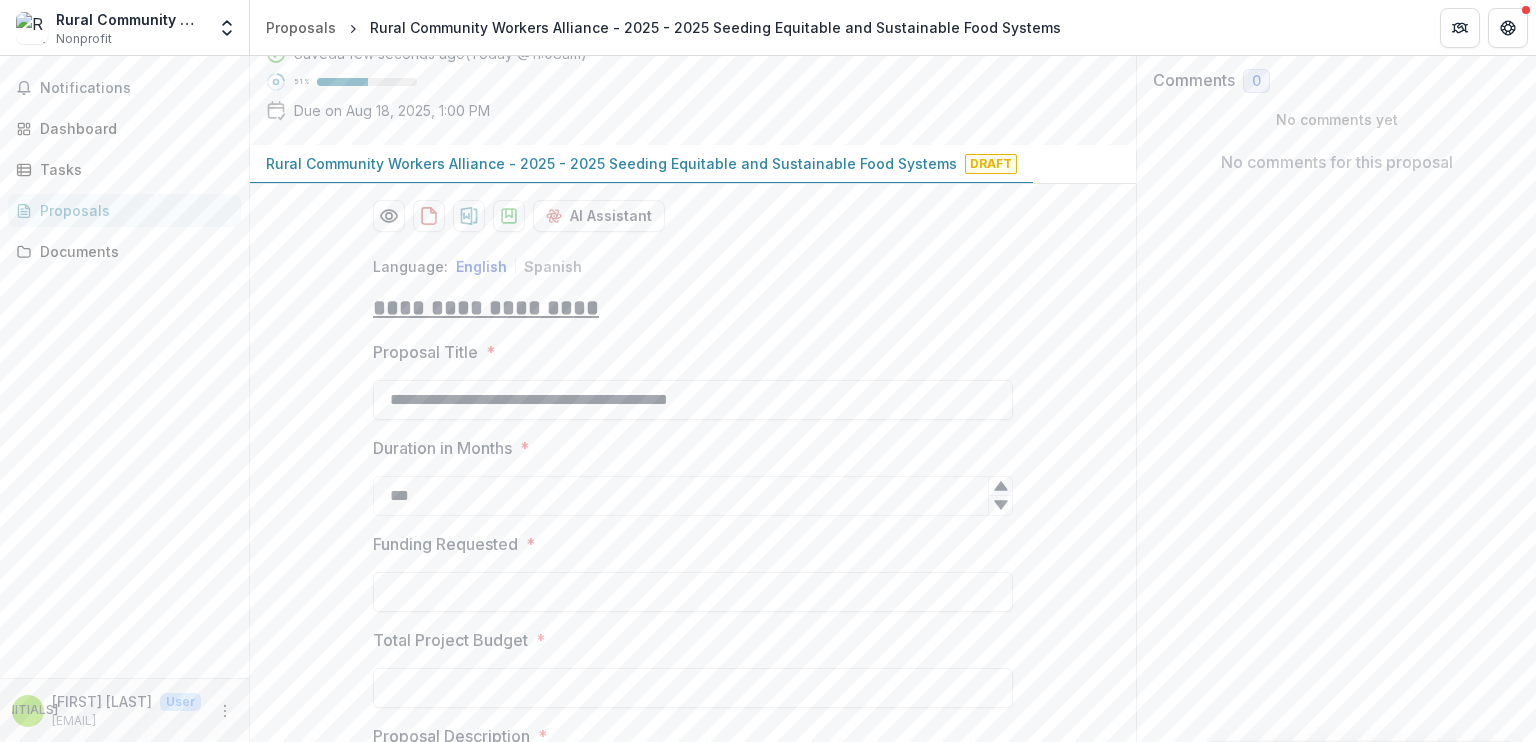 click 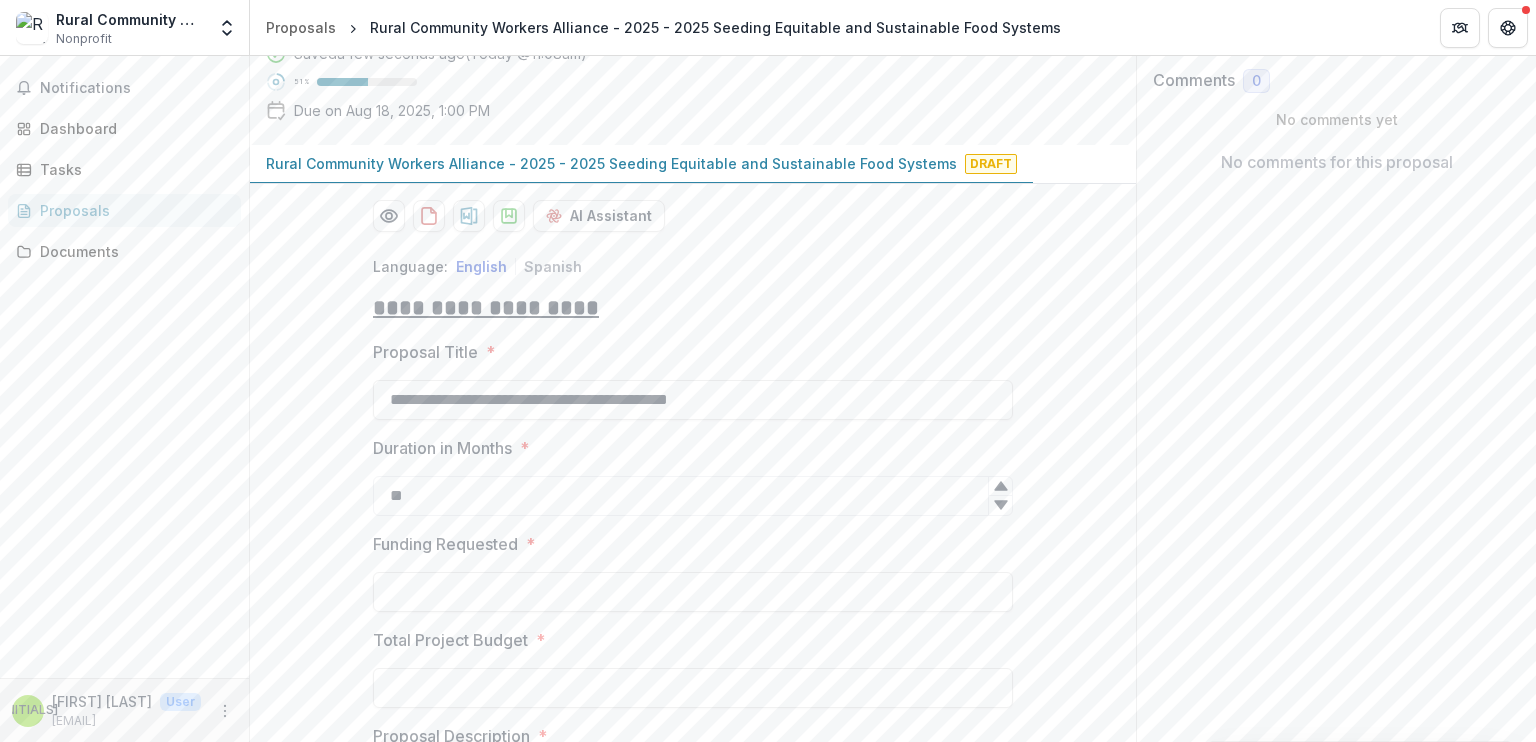 type on "*" 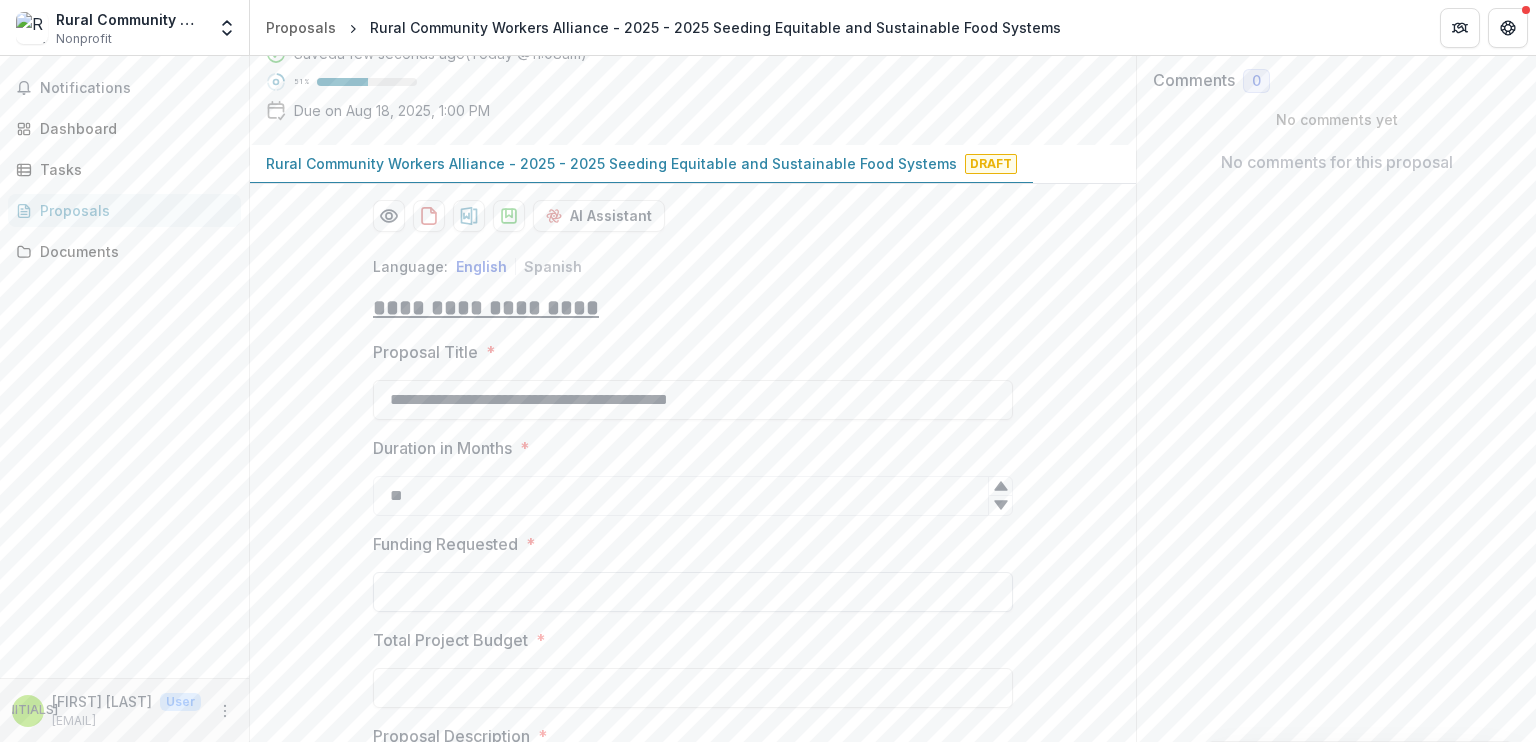 type on "**" 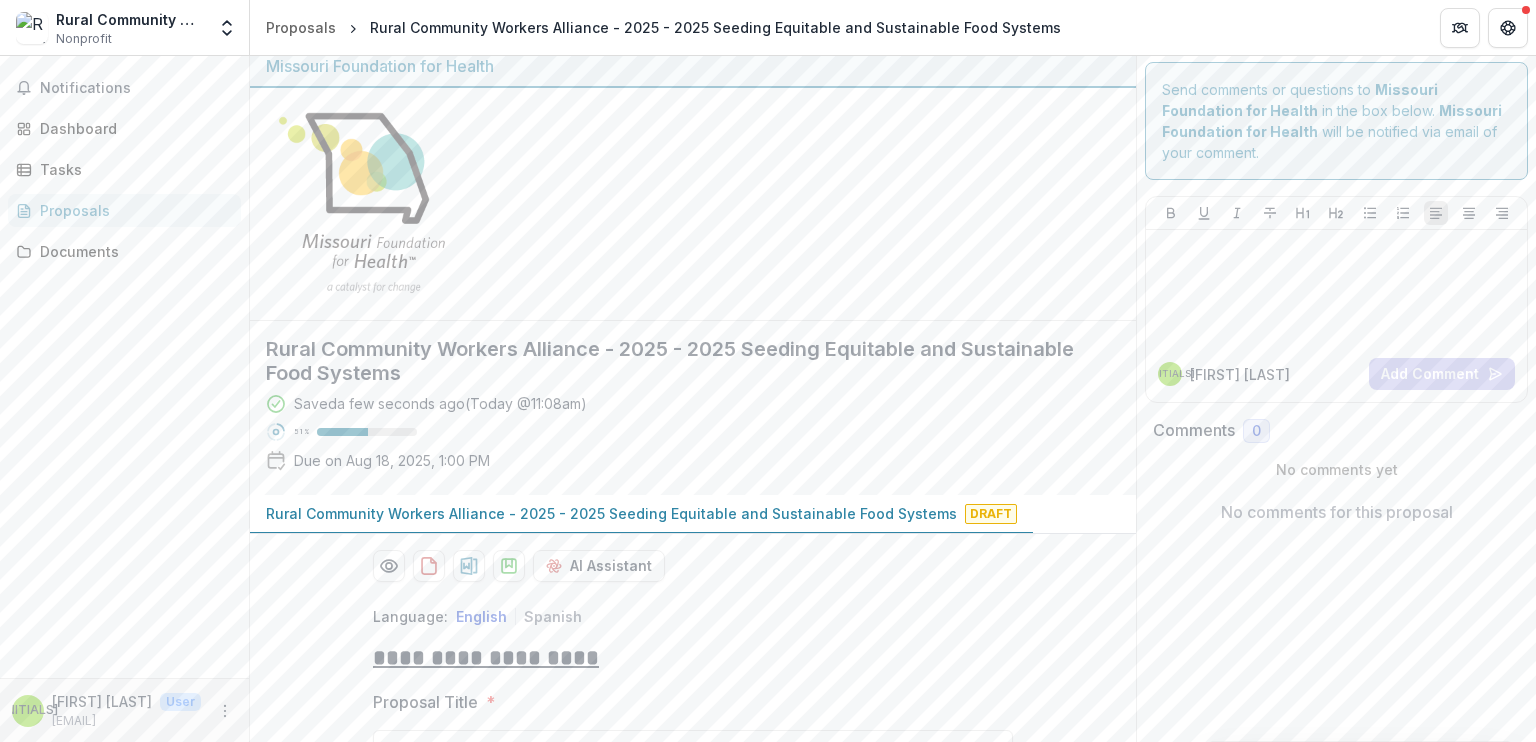 scroll, scrollTop: 0, scrollLeft: 0, axis: both 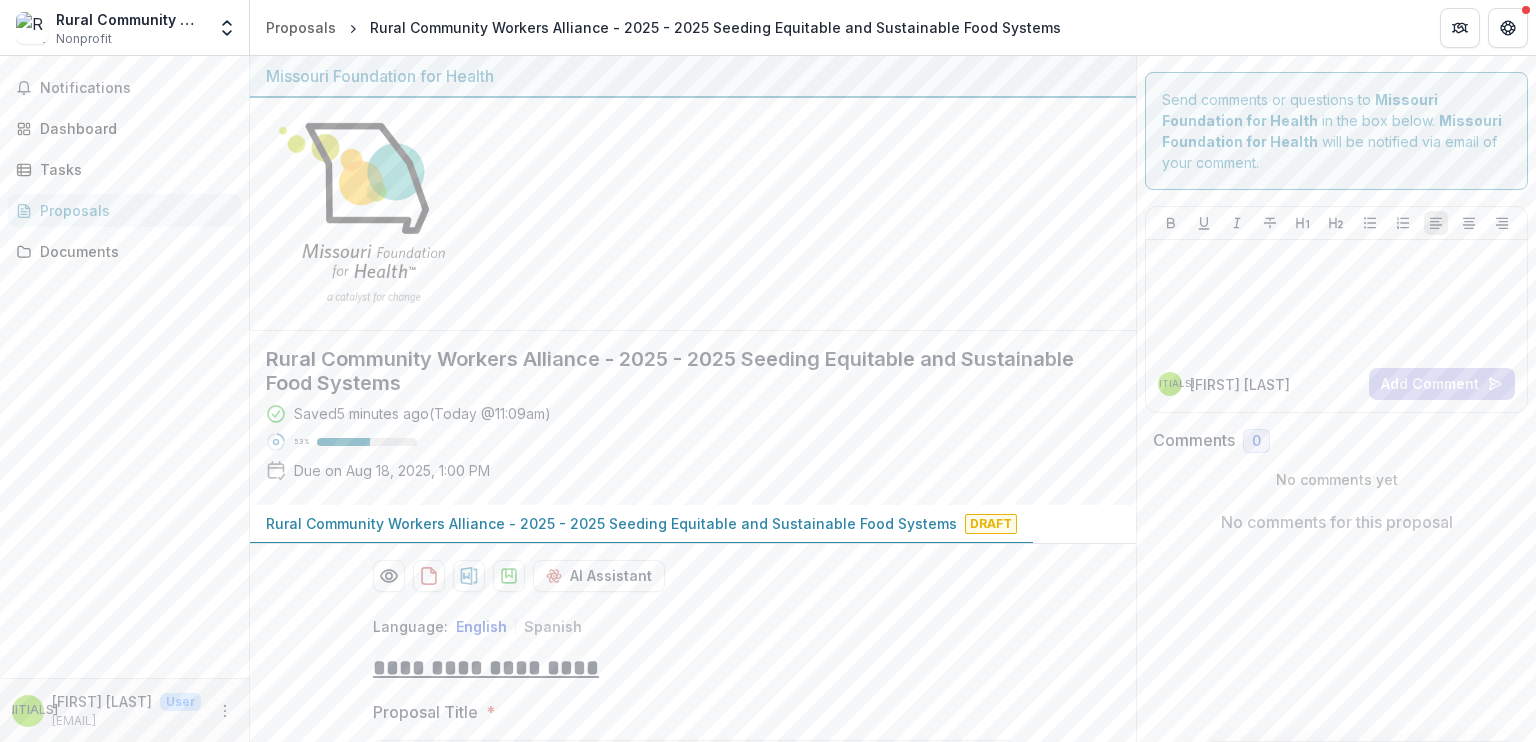 drag, startPoint x: 1535, startPoint y: 257, endPoint x: 1525, endPoint y: 329, distance: 72.691124 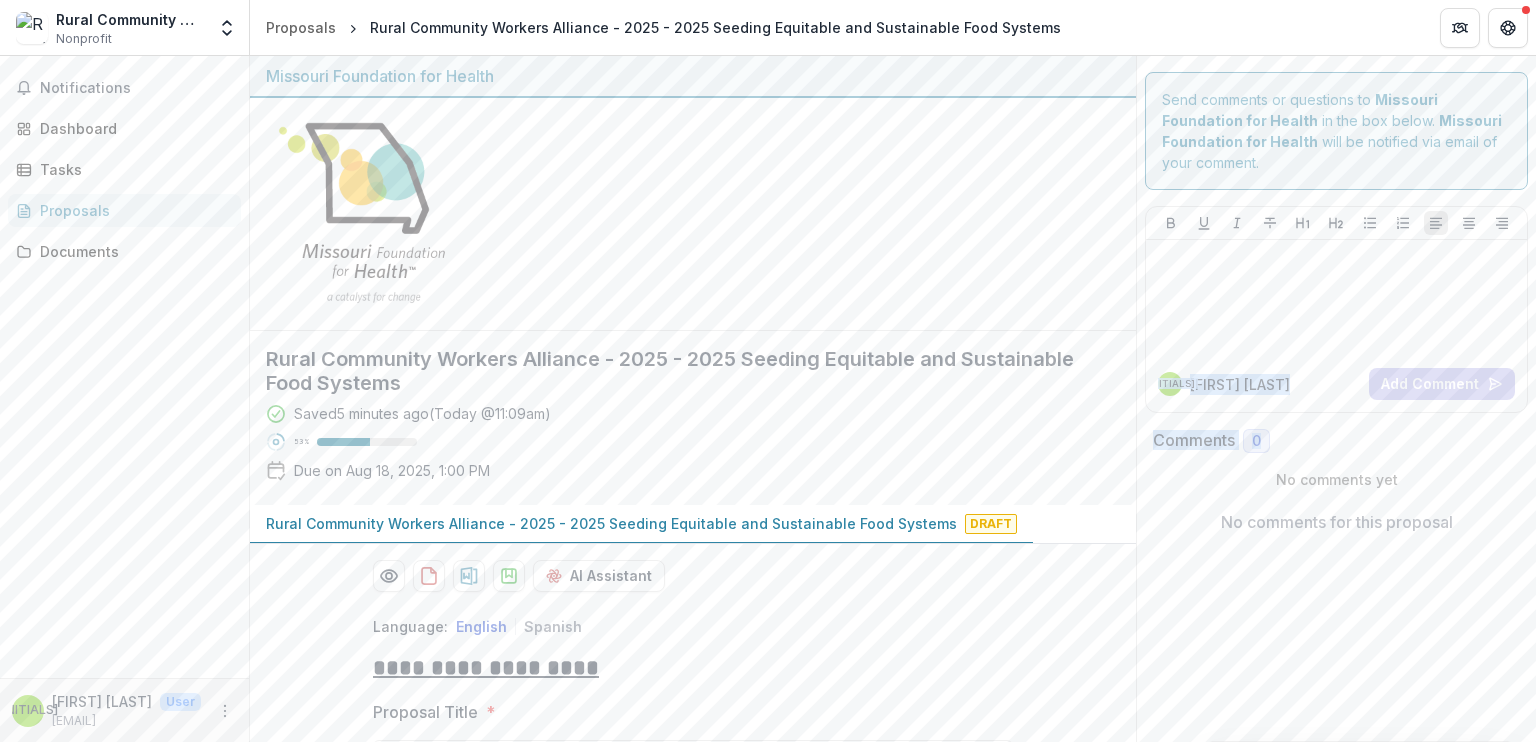 drag, startPoint x: 1535, startPoint y: 297, endPoint x: 1528, endPoint y: 487, distance: 190.1289 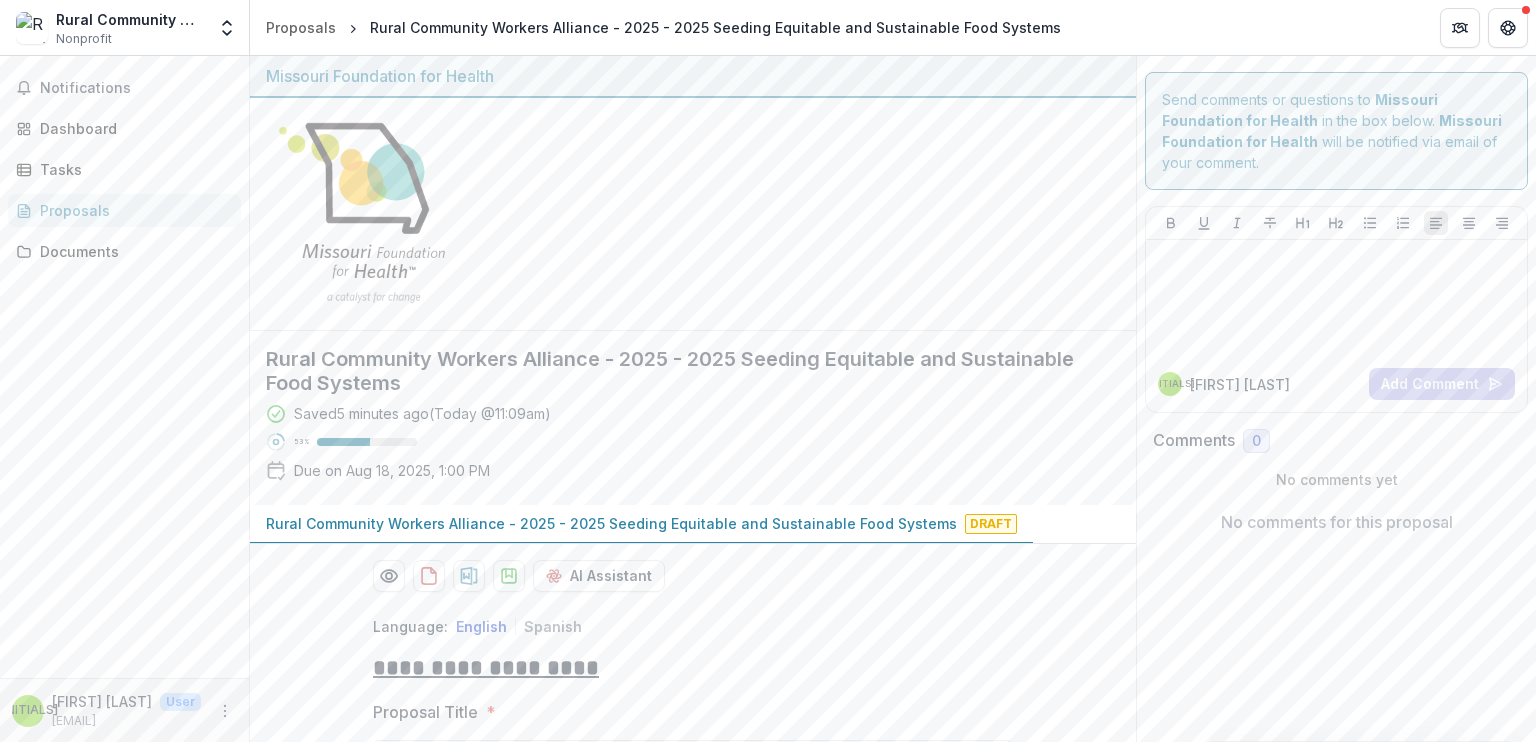 click on "Send comments or questions to   Missouri Foundation for Health   in the box below.   Missouri Foundation for Health   will be notified via email of your comment. [INITIALS] [FIRST] [LAST] Add Comment Comments 0 No comments yet No comments for this proposal" at bounding box center [1336, 952] 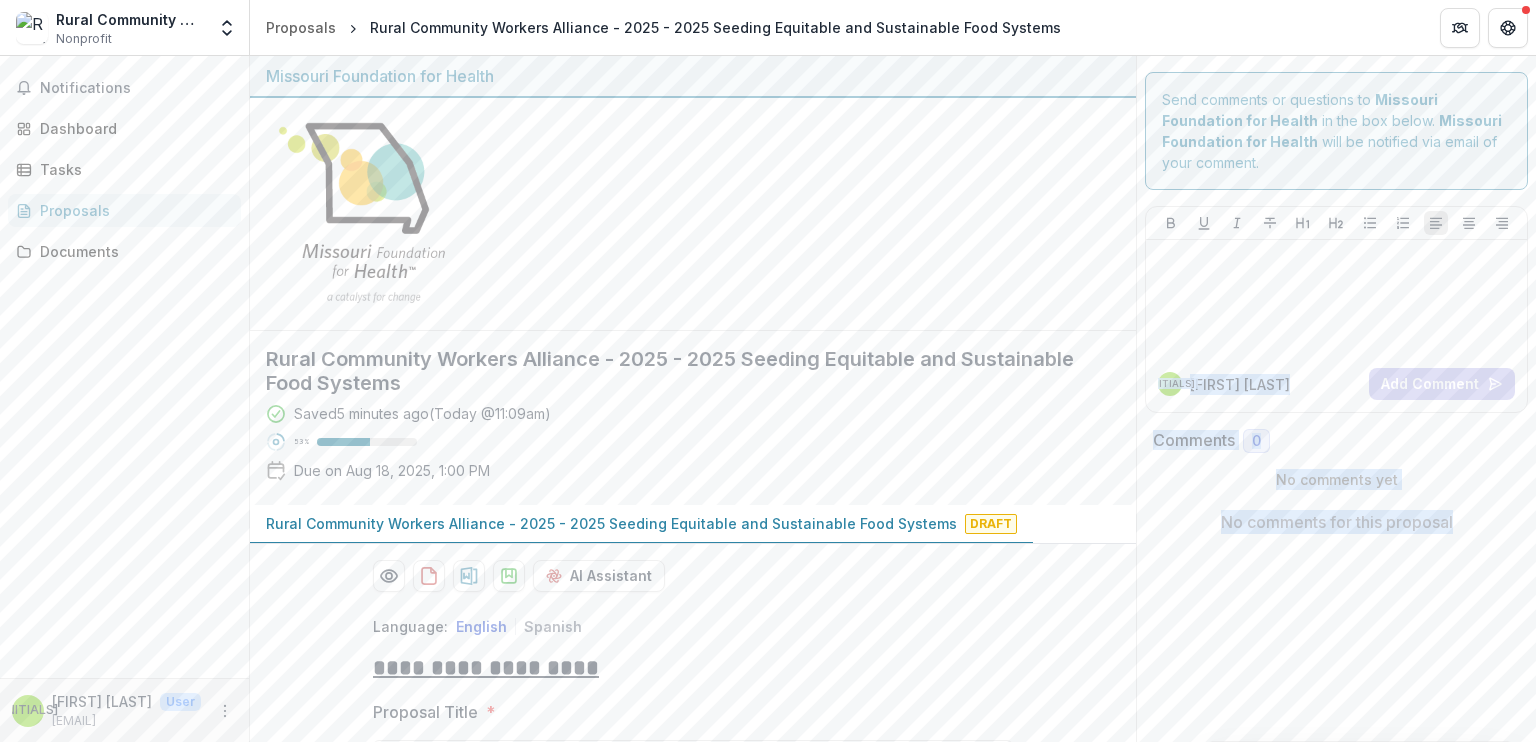 drag, startPoint x: 1535, startPoint y: 313, endPoint x: 1527, endPoint y: 540, distance: 227.14093 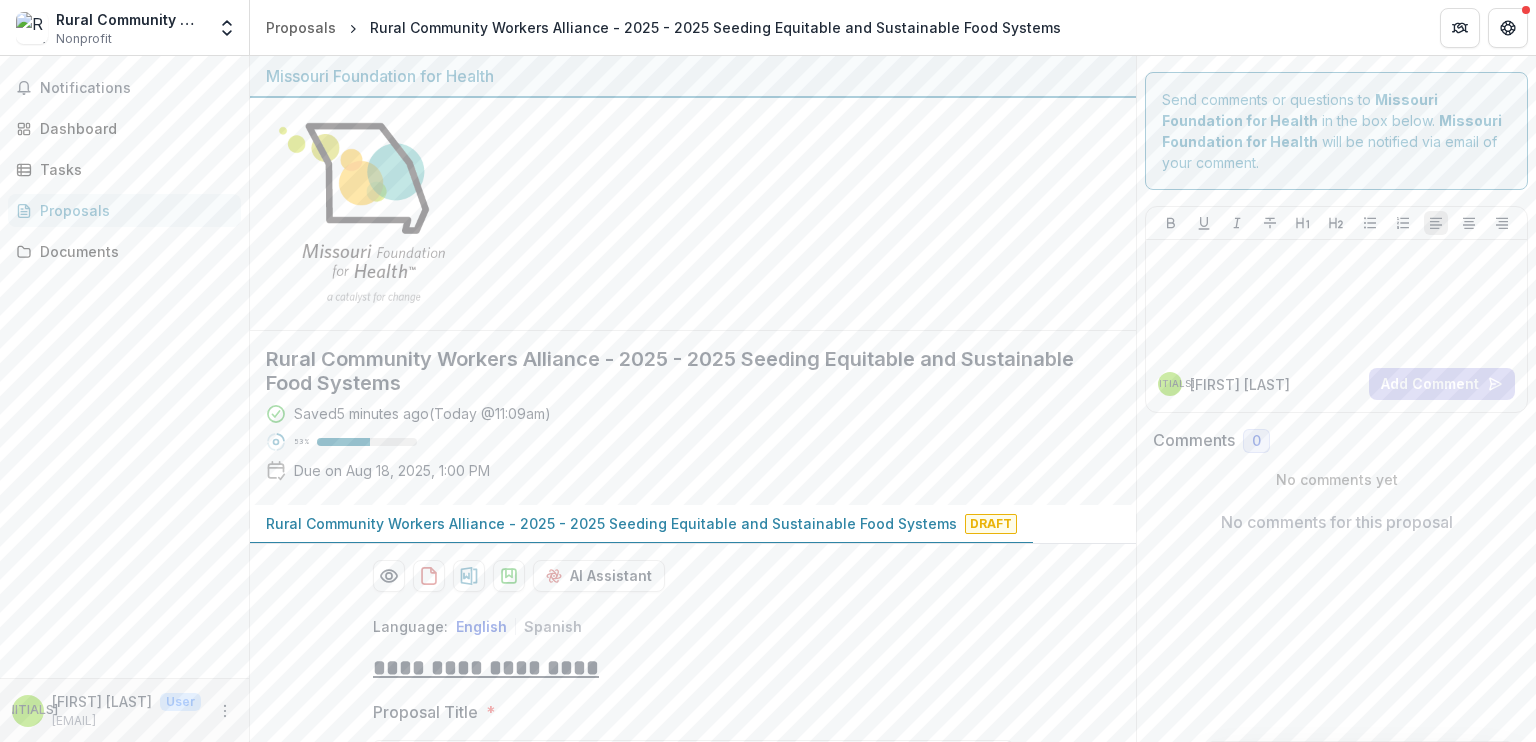 click on "Saved  5 minutes ago  ( Today   @  11:09am ) 53 % Due on   Aug 18, 2025, 1:00 PM" at bounding box center [677, 446] 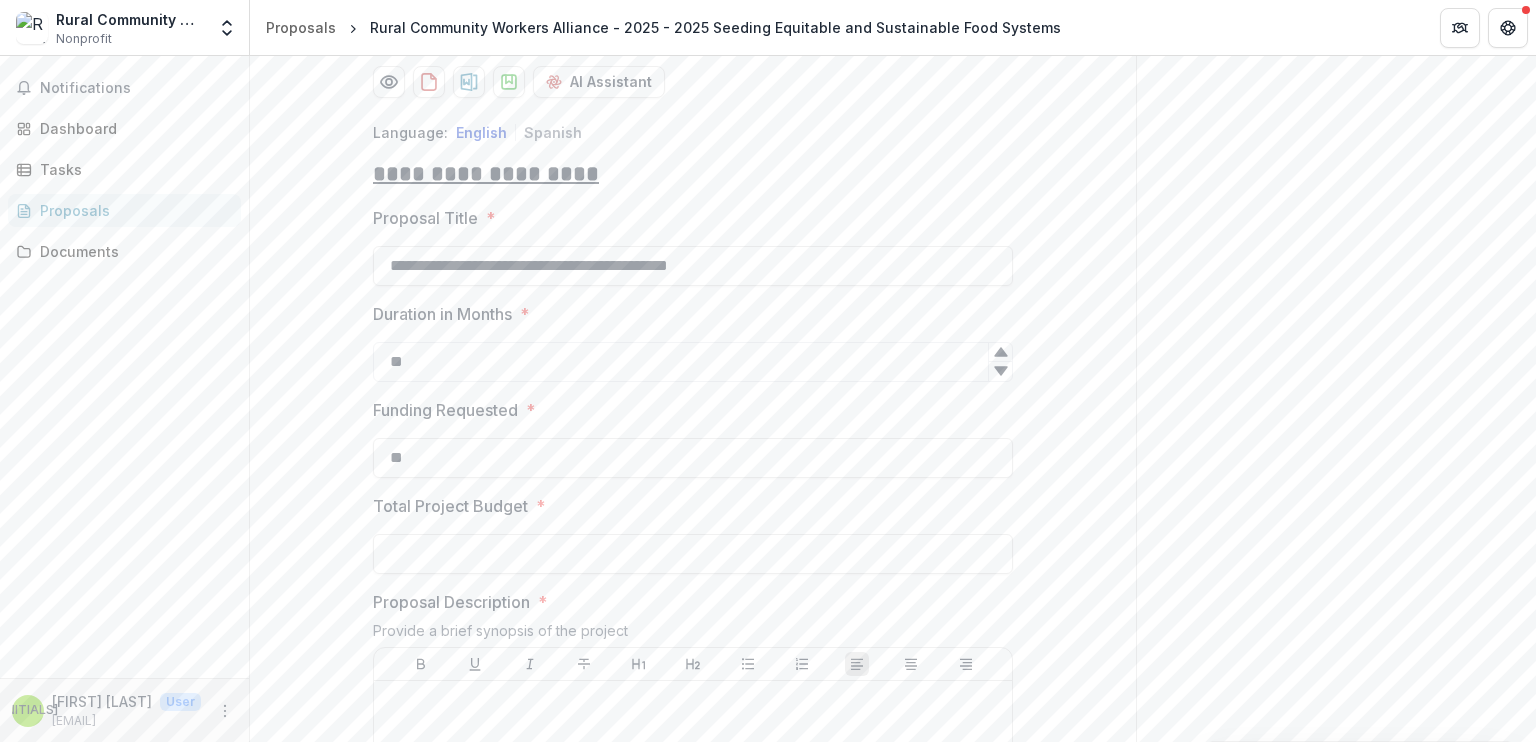 scroll, scrollTop: 500, scrollLeft: 0, axis: vertical 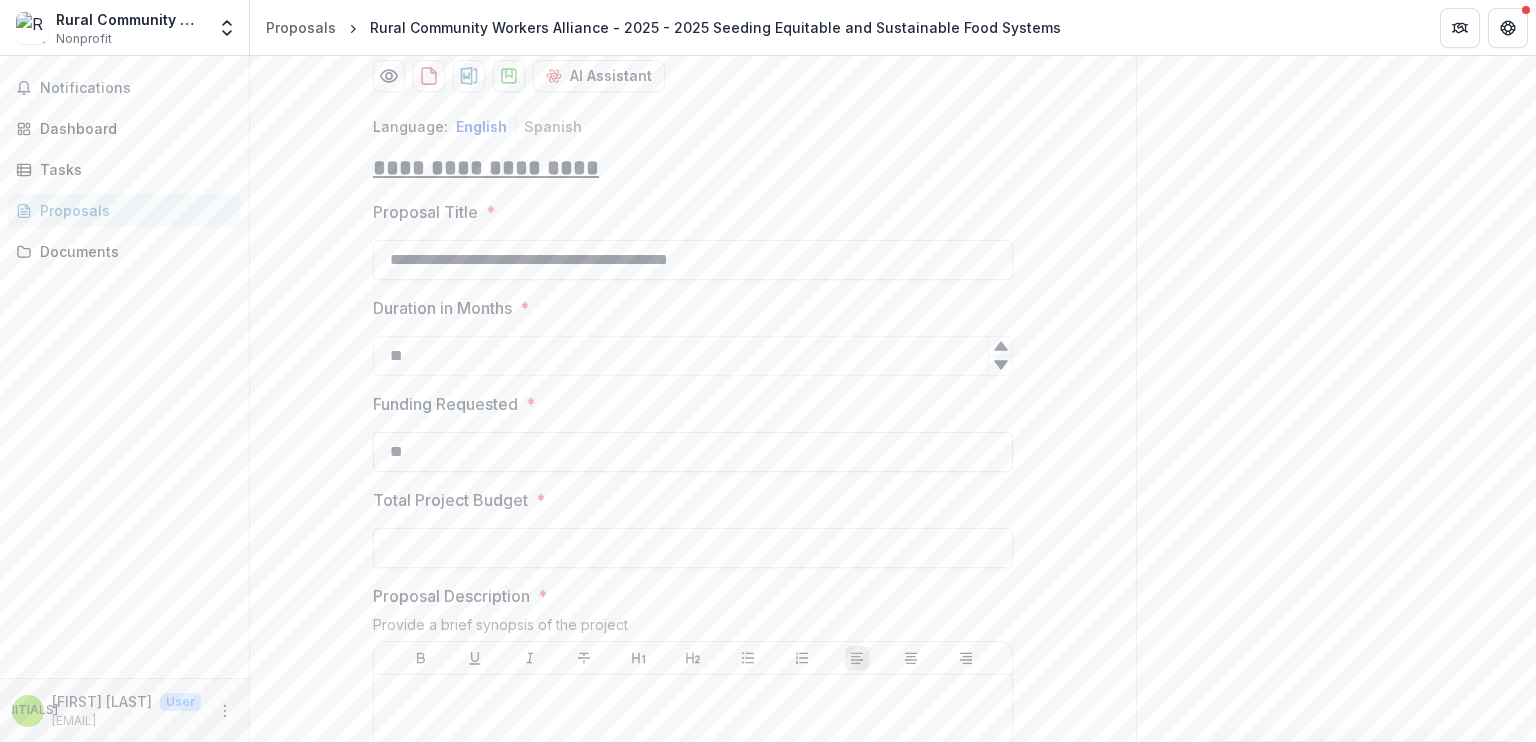 click on "**" at bounding box center [693, 452] 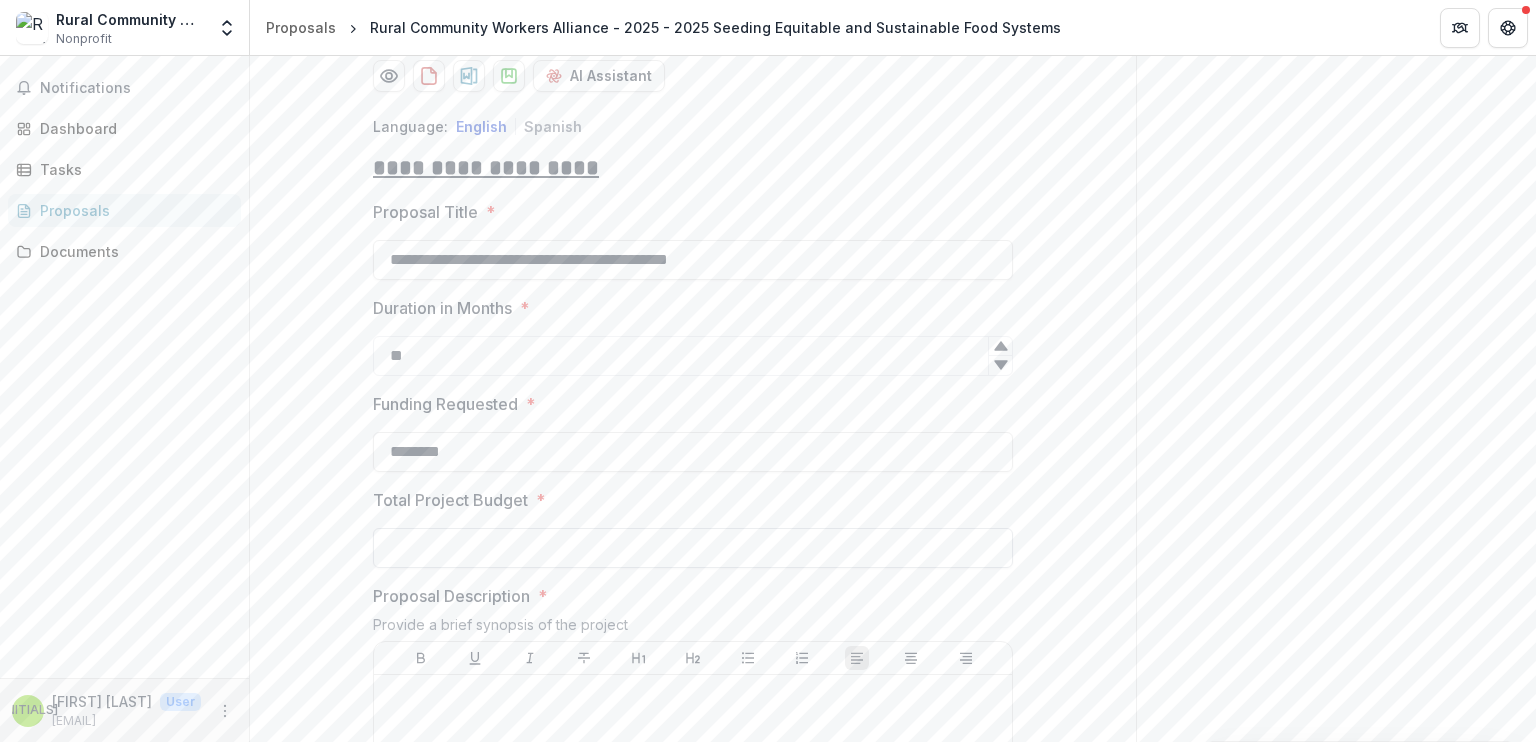 type on "********" 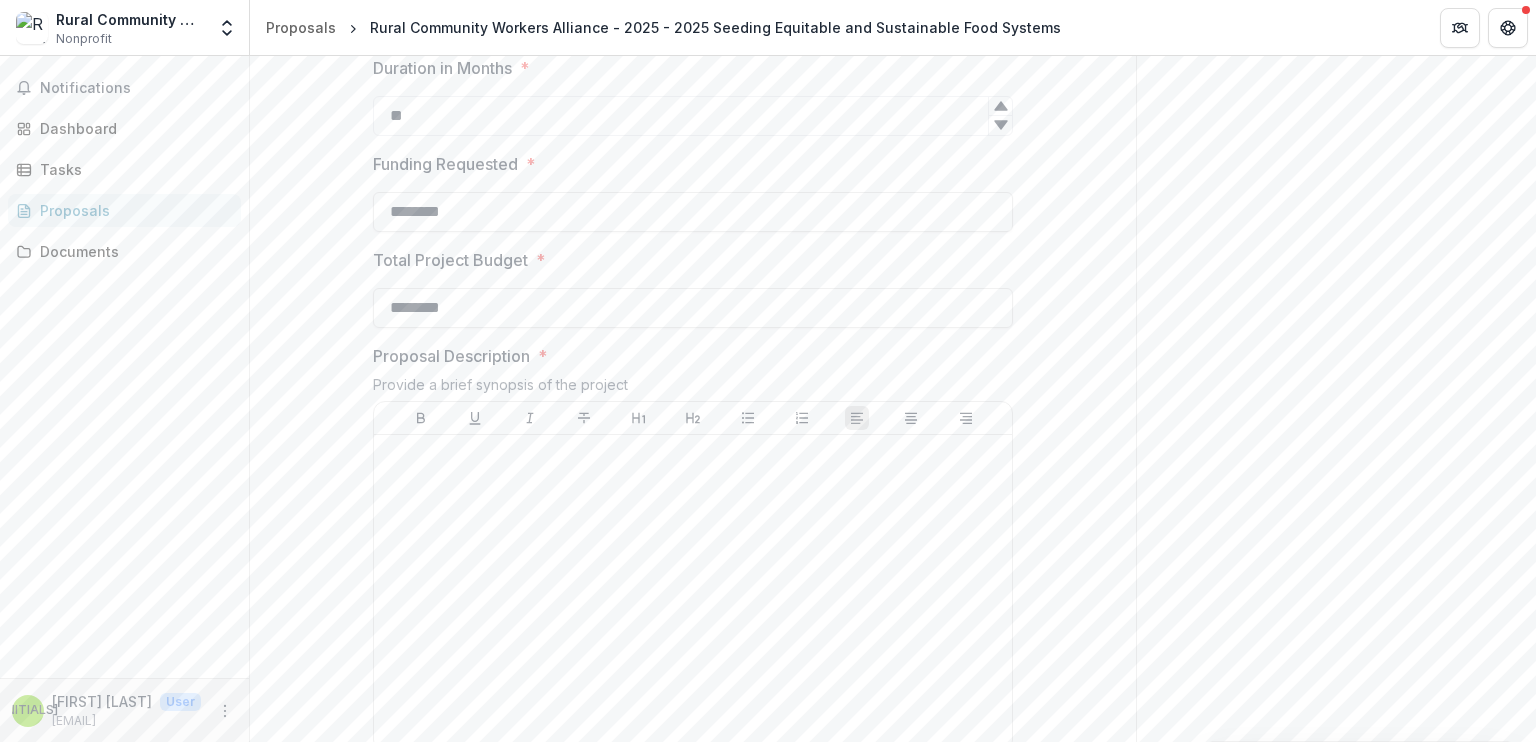 scroll, scrollTop: 742, scrollLeft: 0, axis: vertical 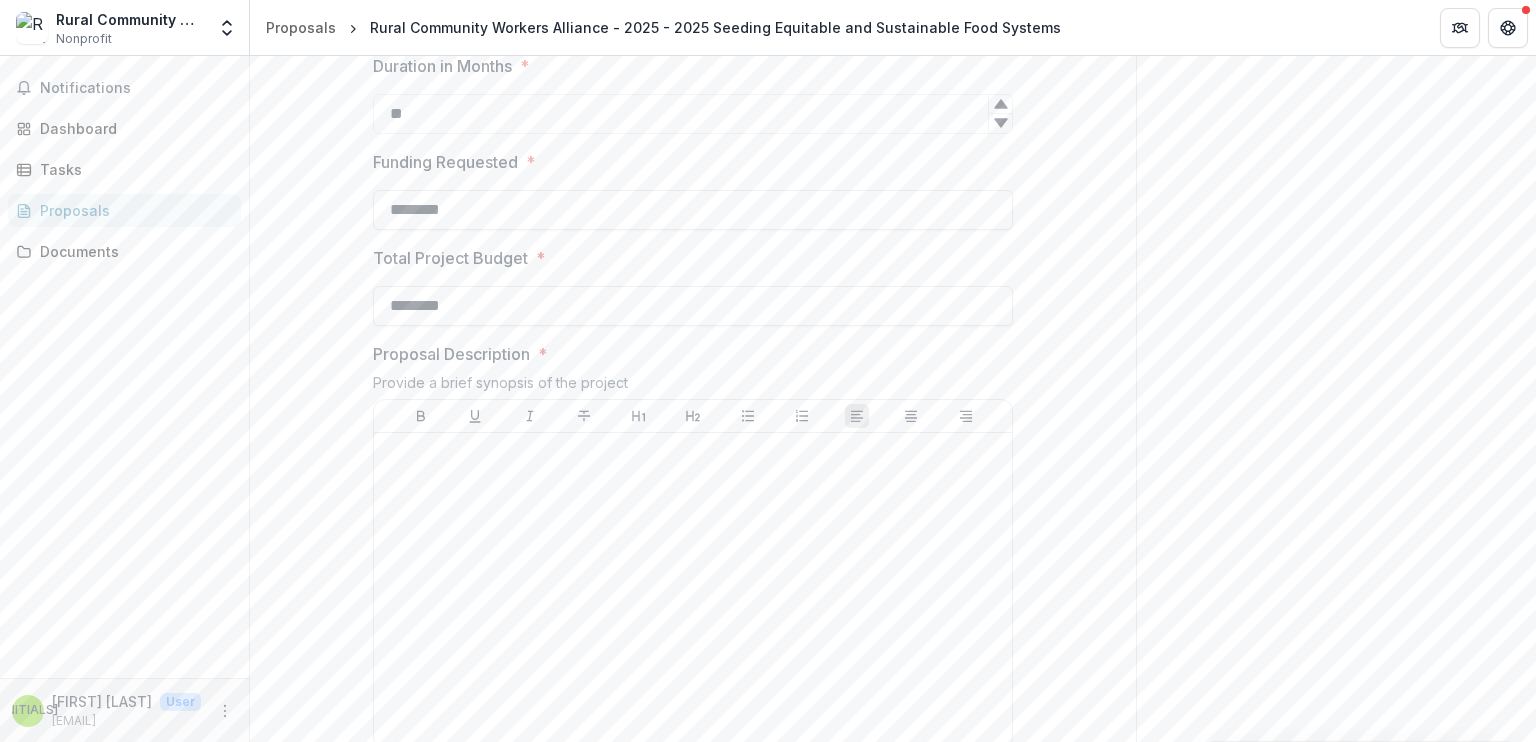 type on "********" 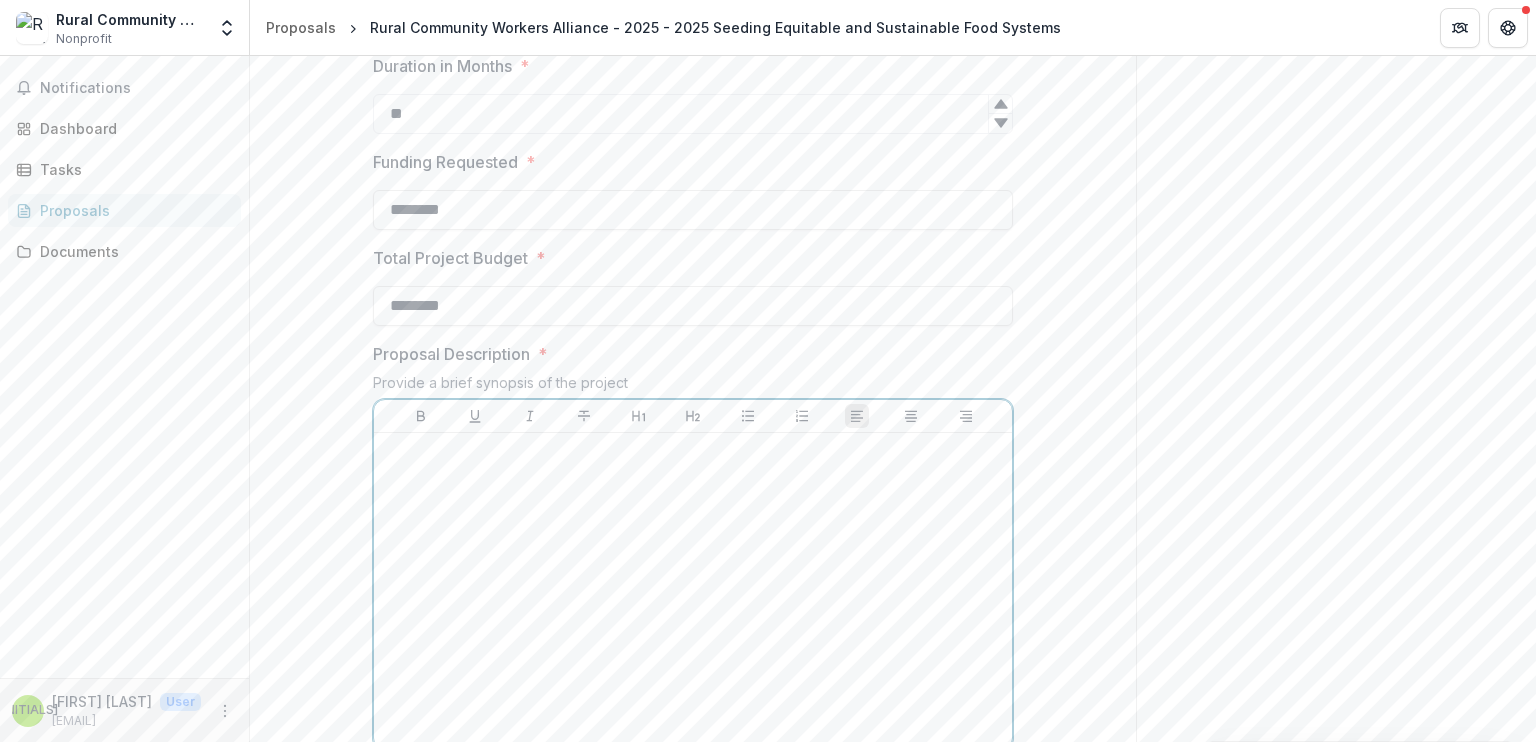 click at bounding box center (693, 591) 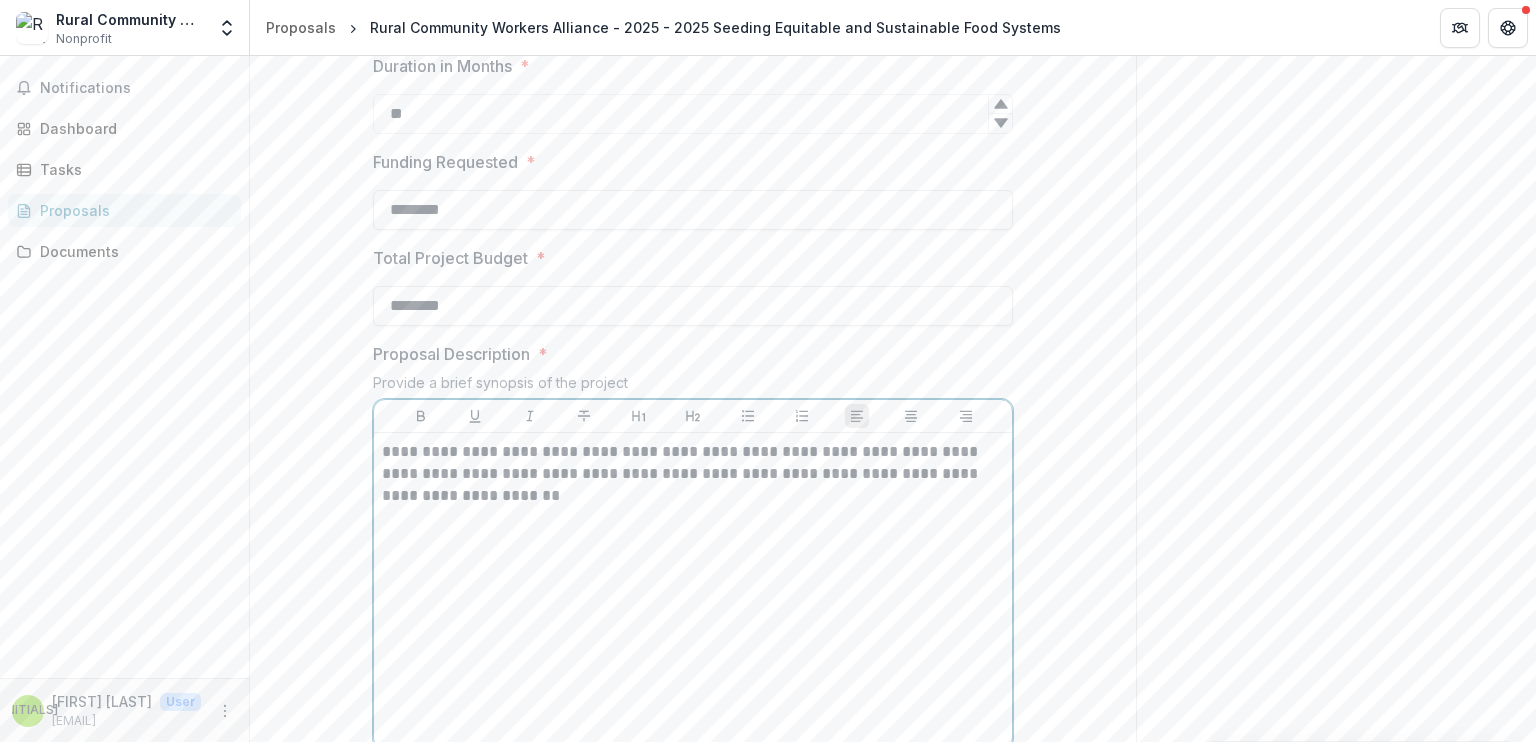 click on "**********" at bounding box center [693, 474] 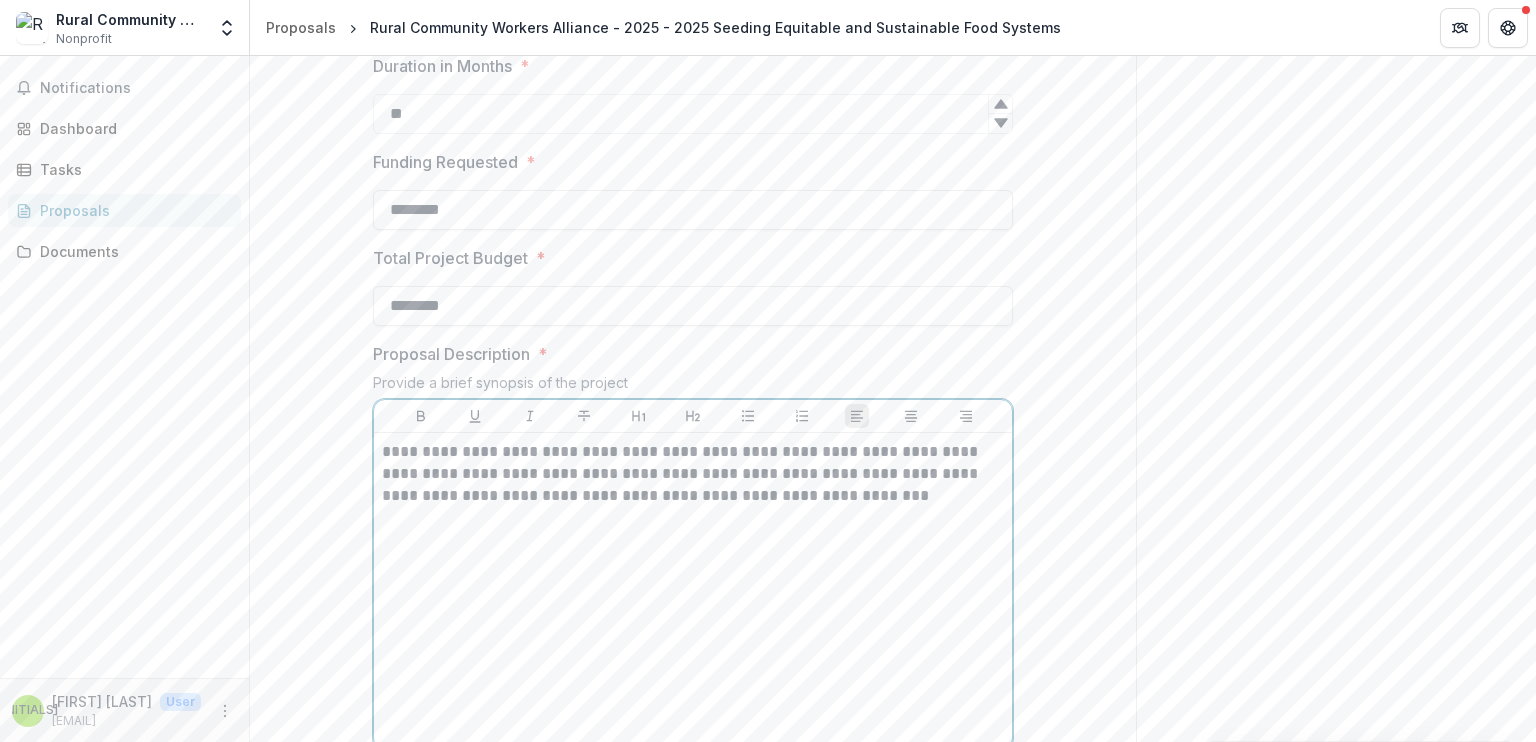 click on "**********" at bounding box center [693, 474] 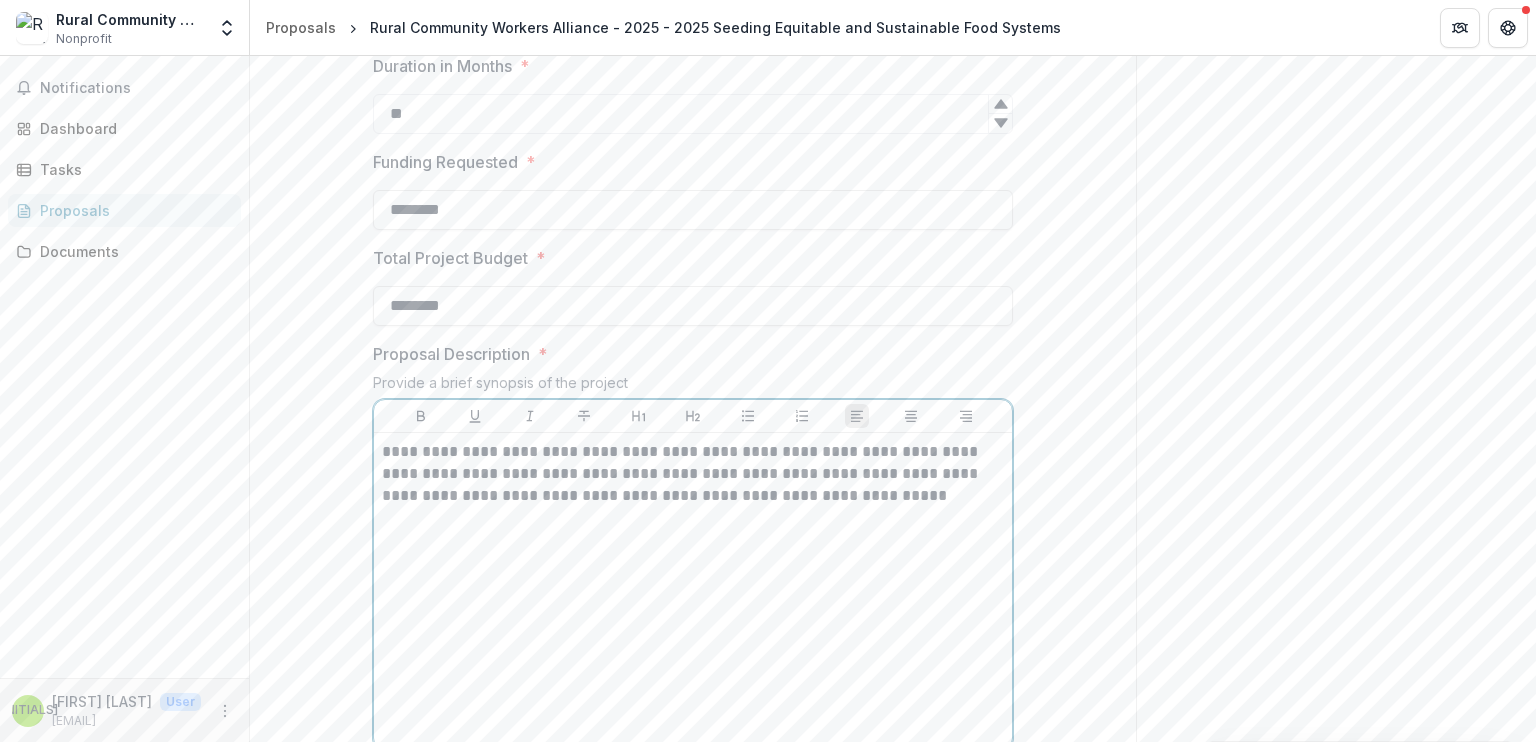 click on "**********" at bounding box center [693, 474] 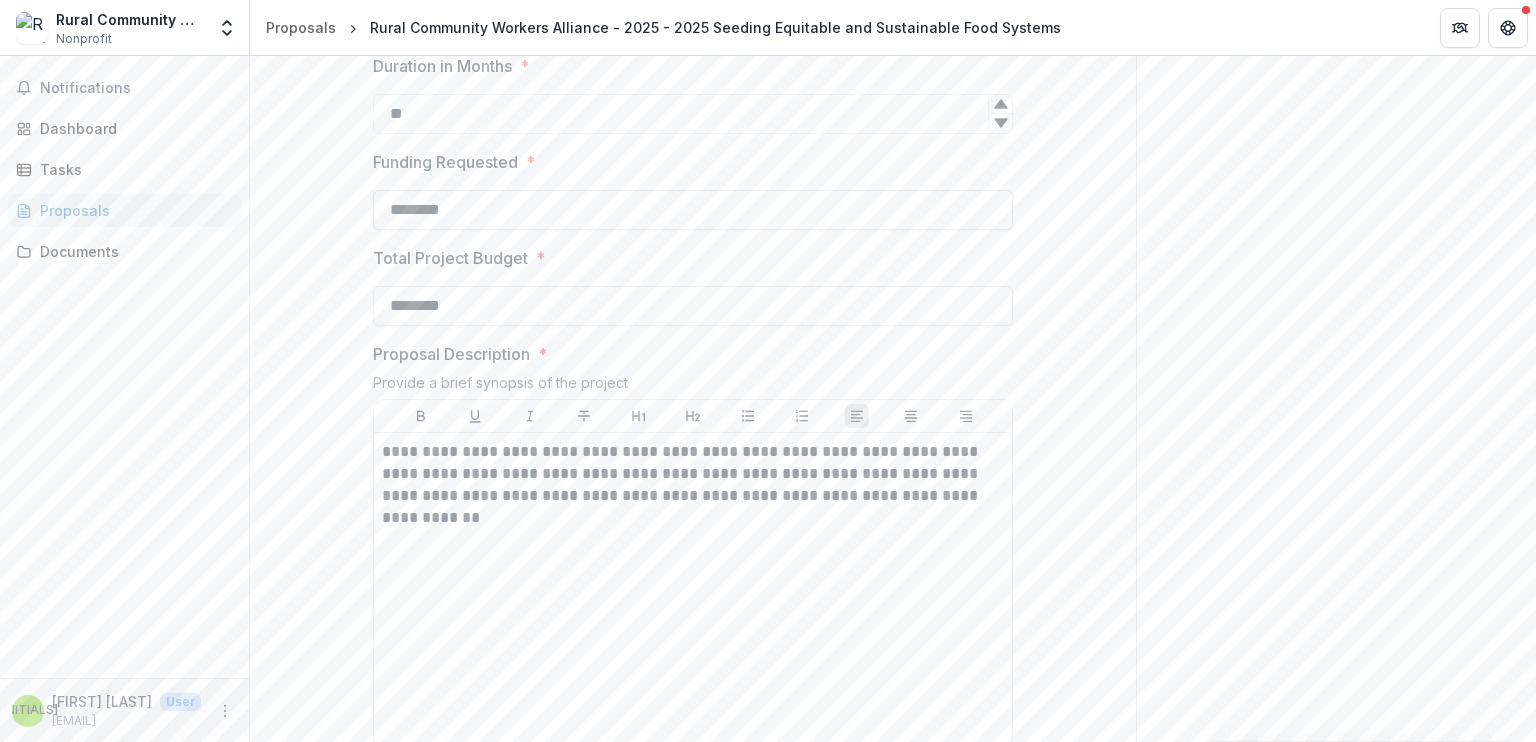 click on "********" at bounding box center (693, 210) 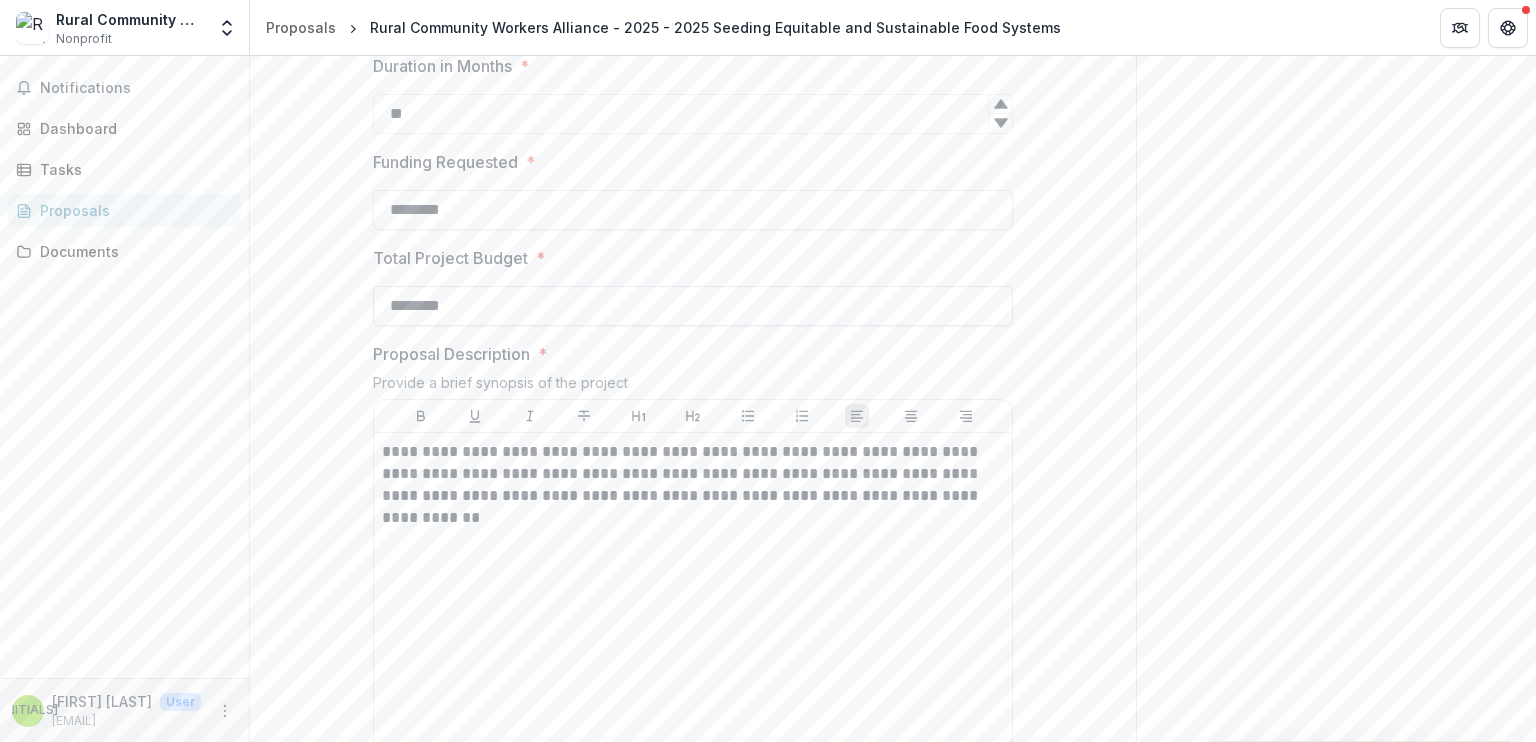 type on "********" 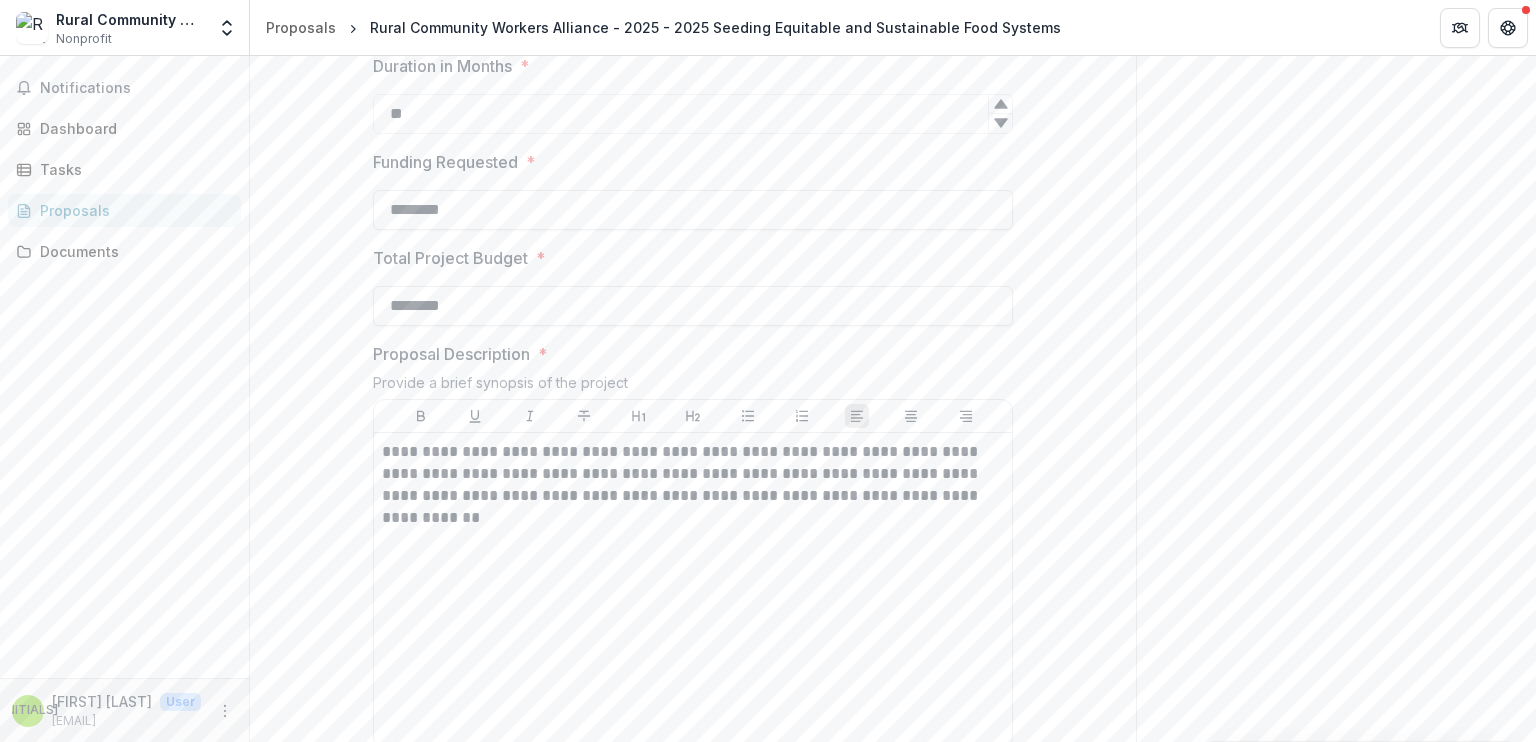type on "********" 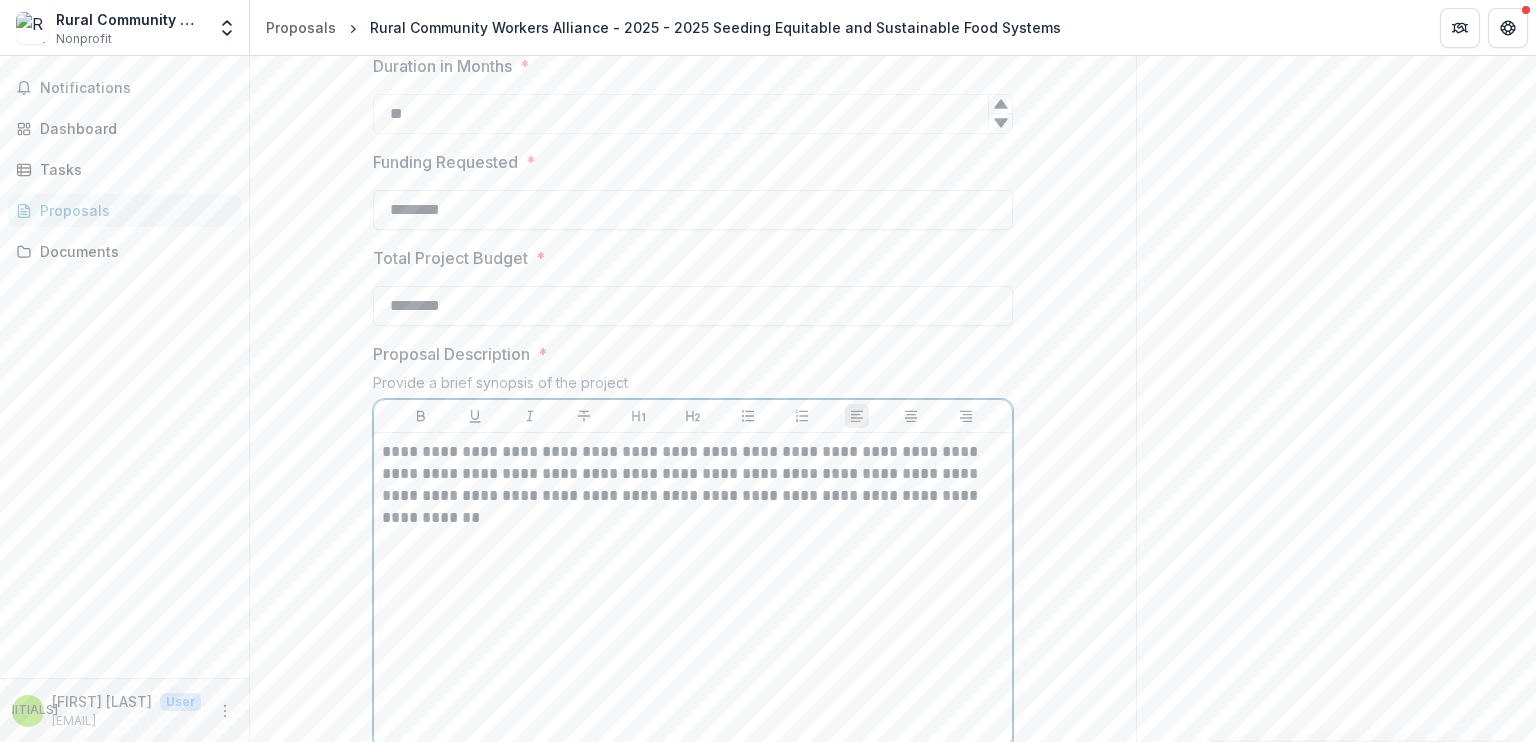 click on "**********" at bounding box center [693, 591] 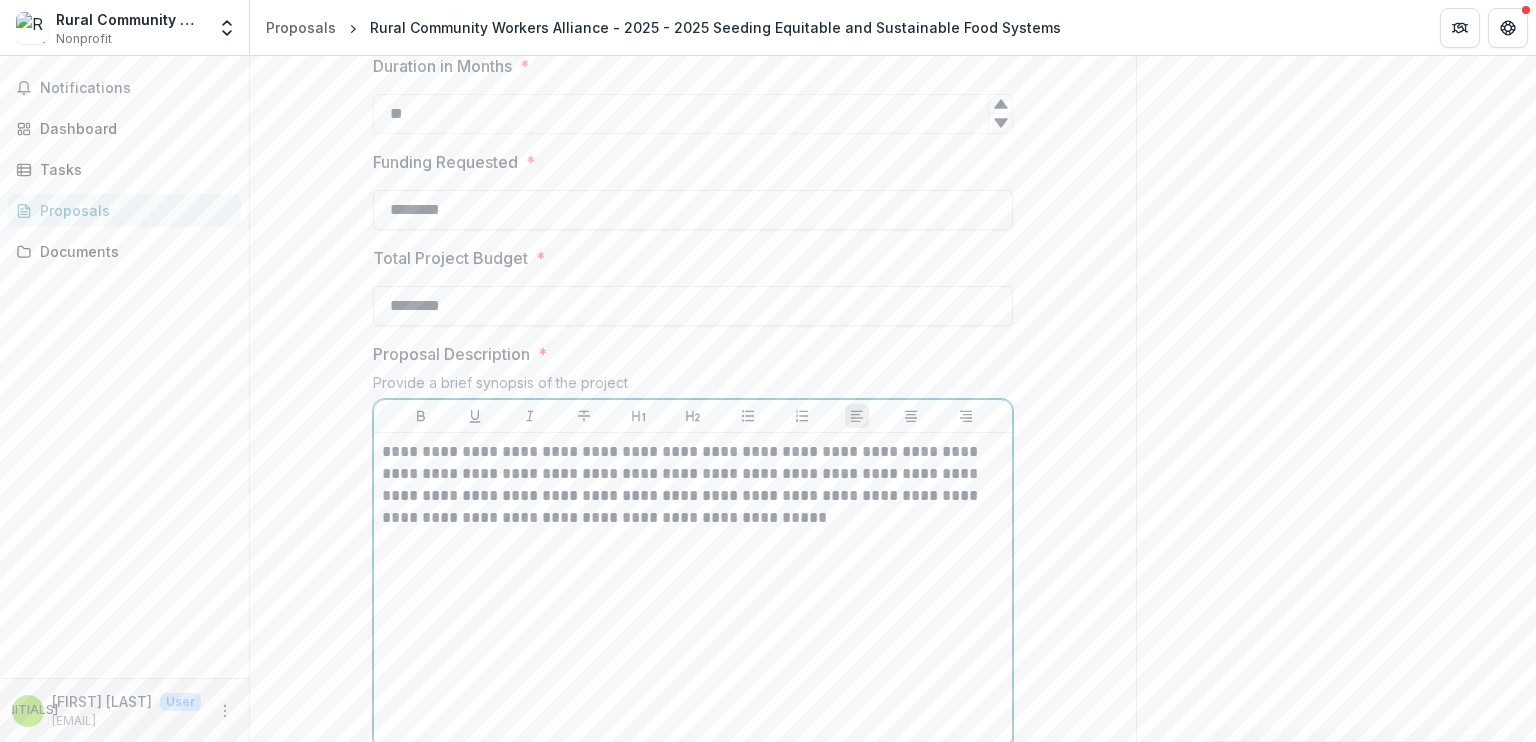 click on "**********" at bounding box center (693, 591) 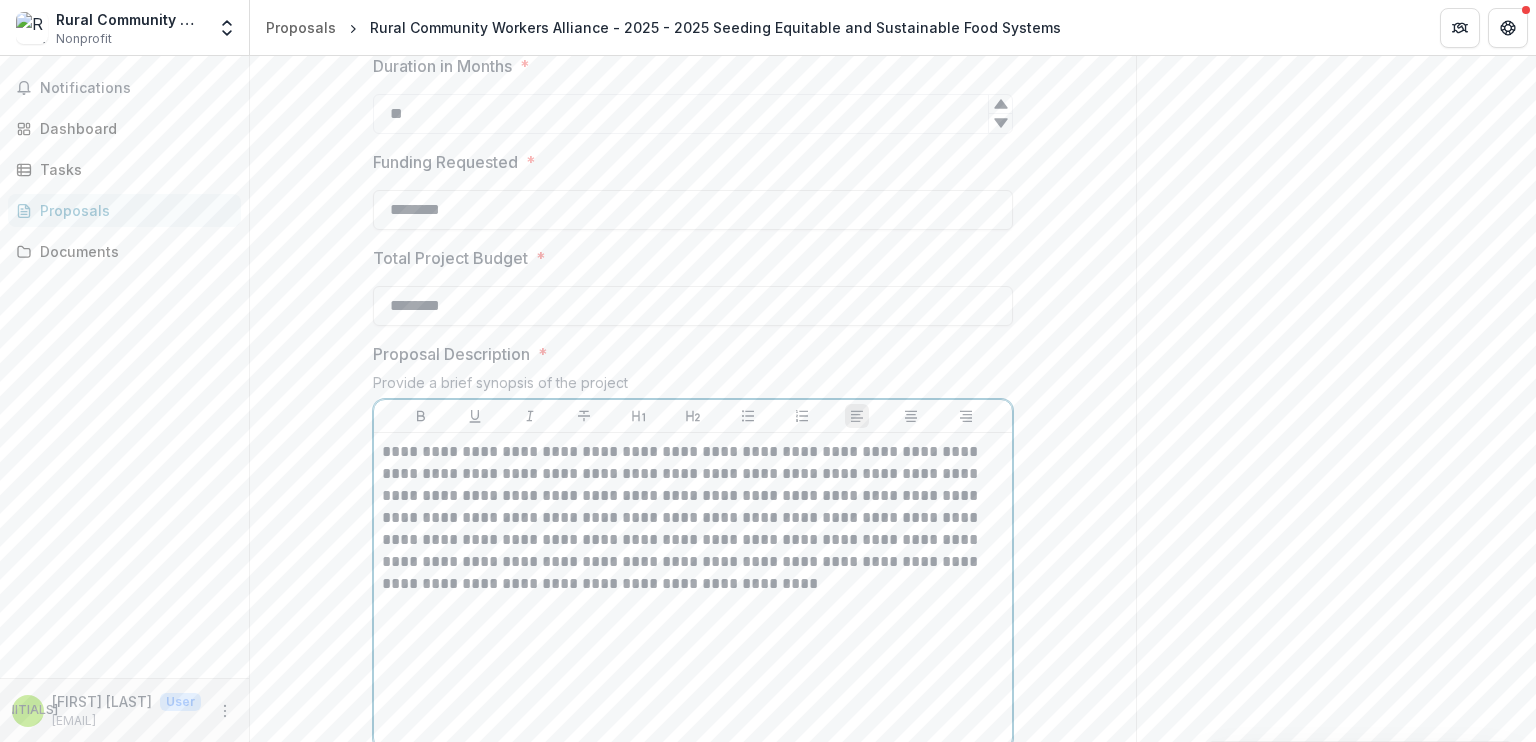 click on "**********" at bounding box center (693, 518) 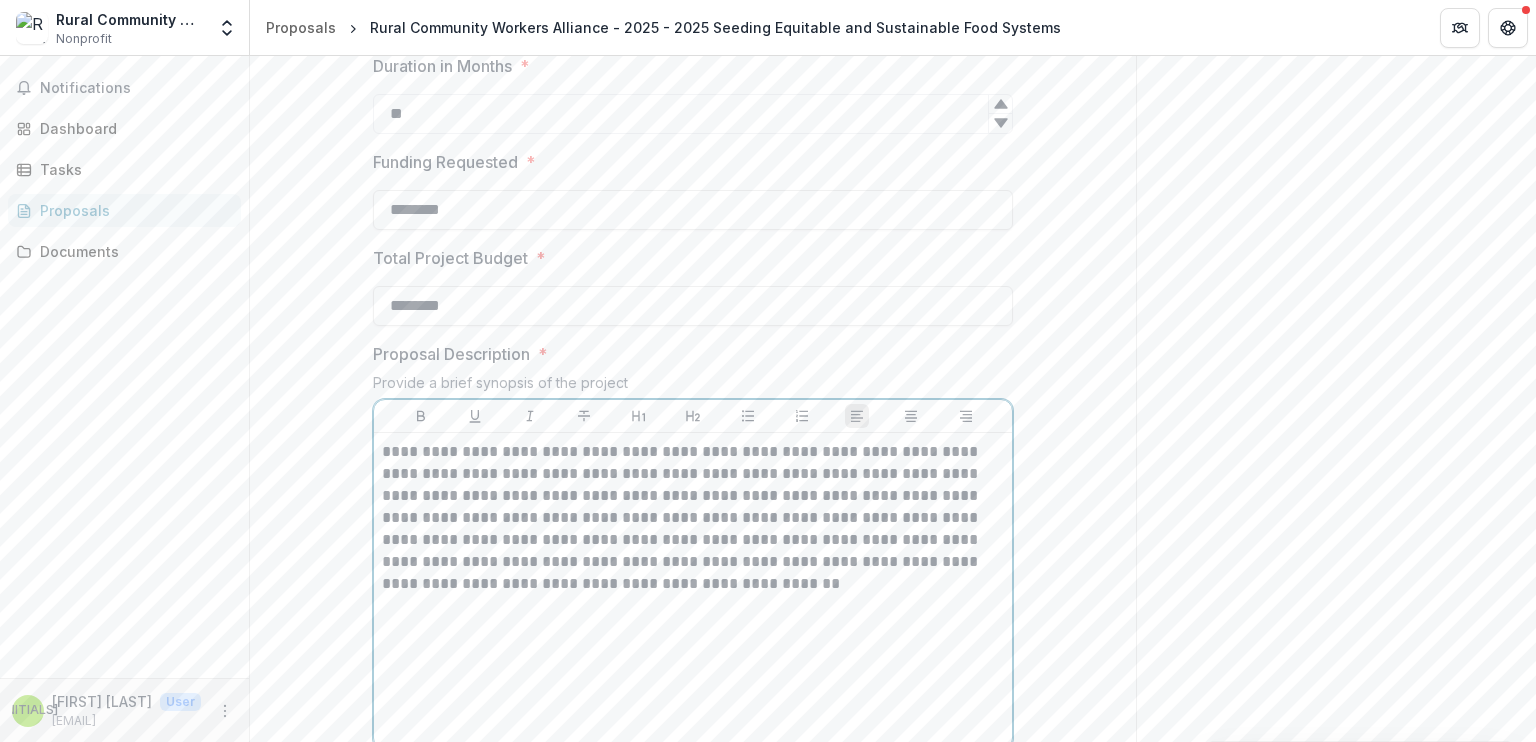 click on "**********" at bounding box center (693, 518) 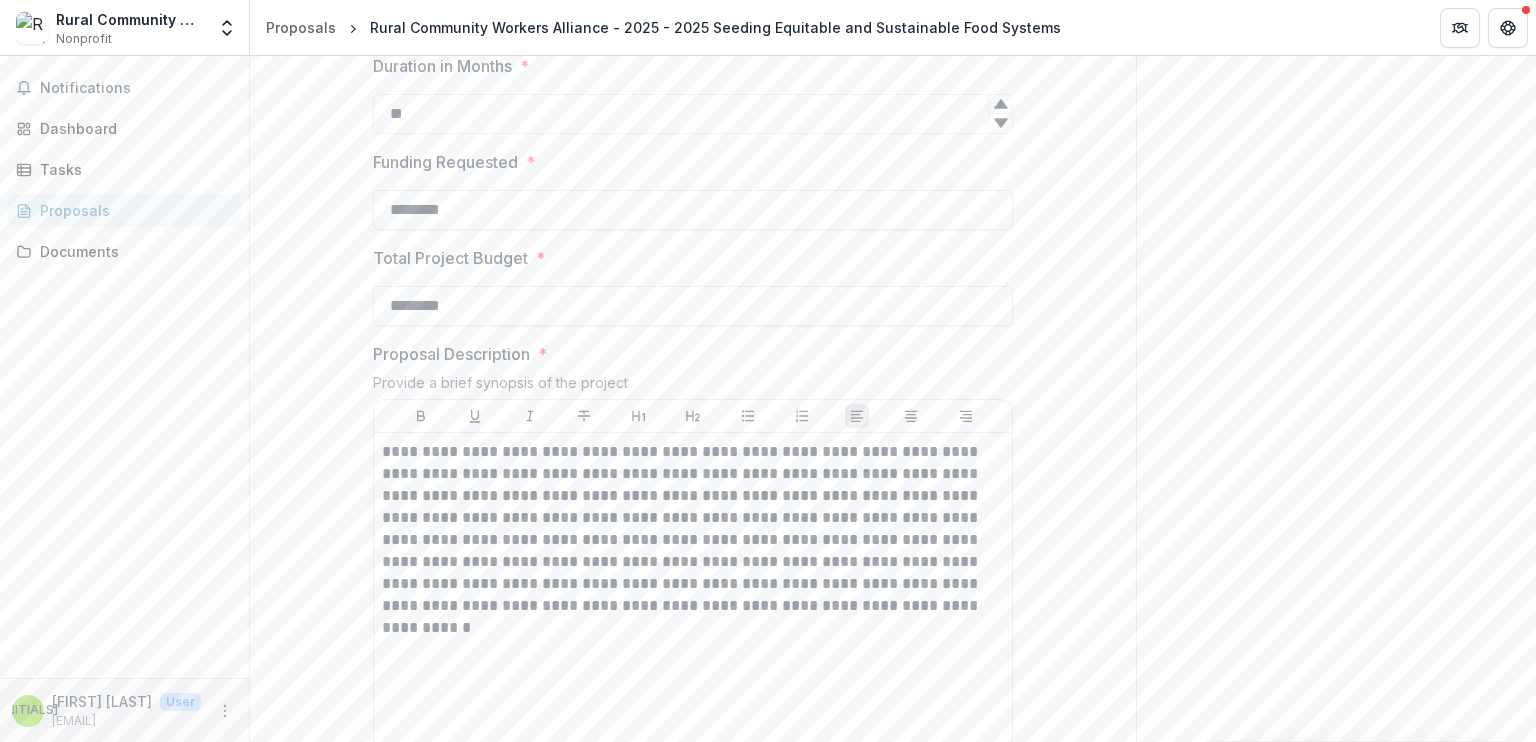 drag, startPoint x: 1535, startPoint y: 467, endPoint x: 1519, endPoint y: 588, distance: 122.05327 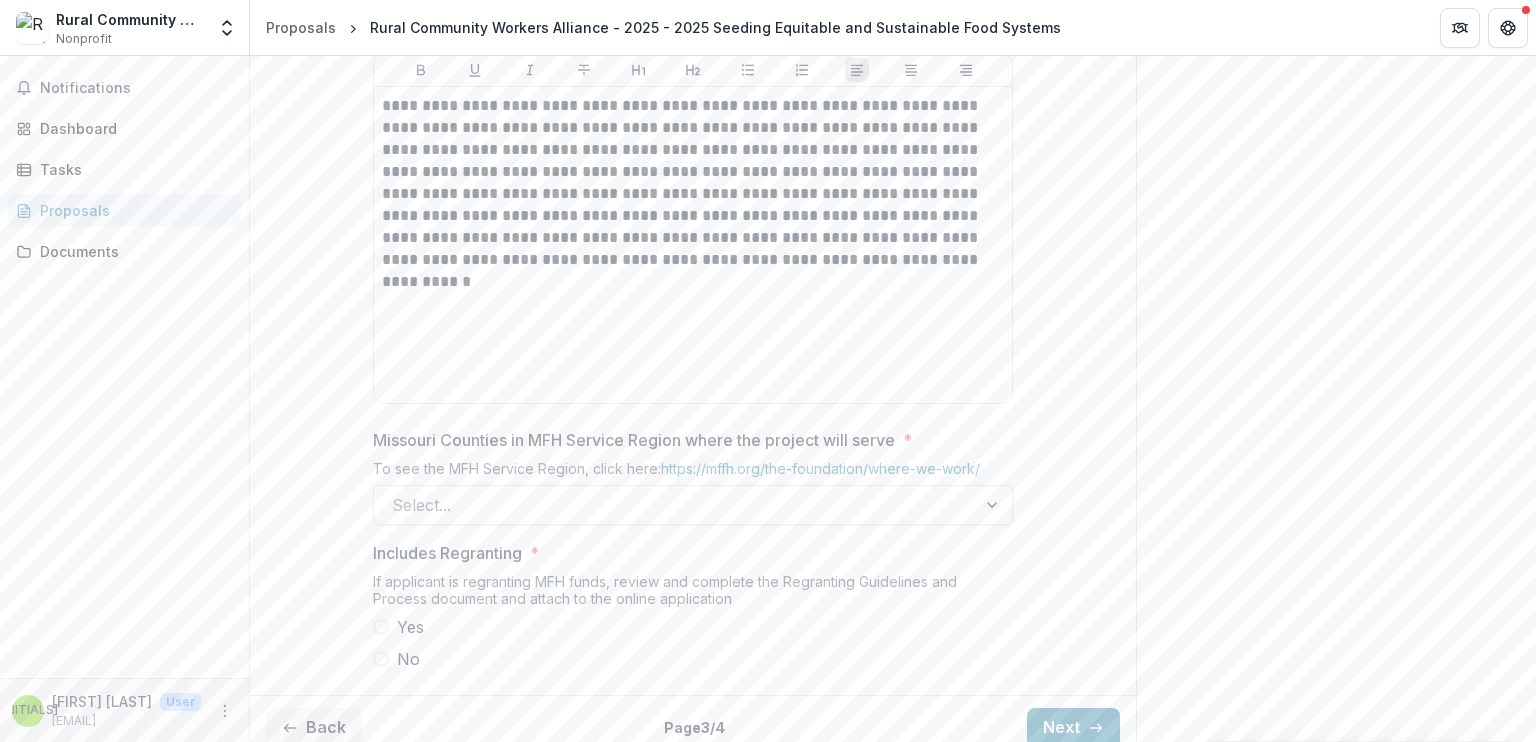 scroll, scrollTop: 1103, scrollLeft: 0, axis: vertical 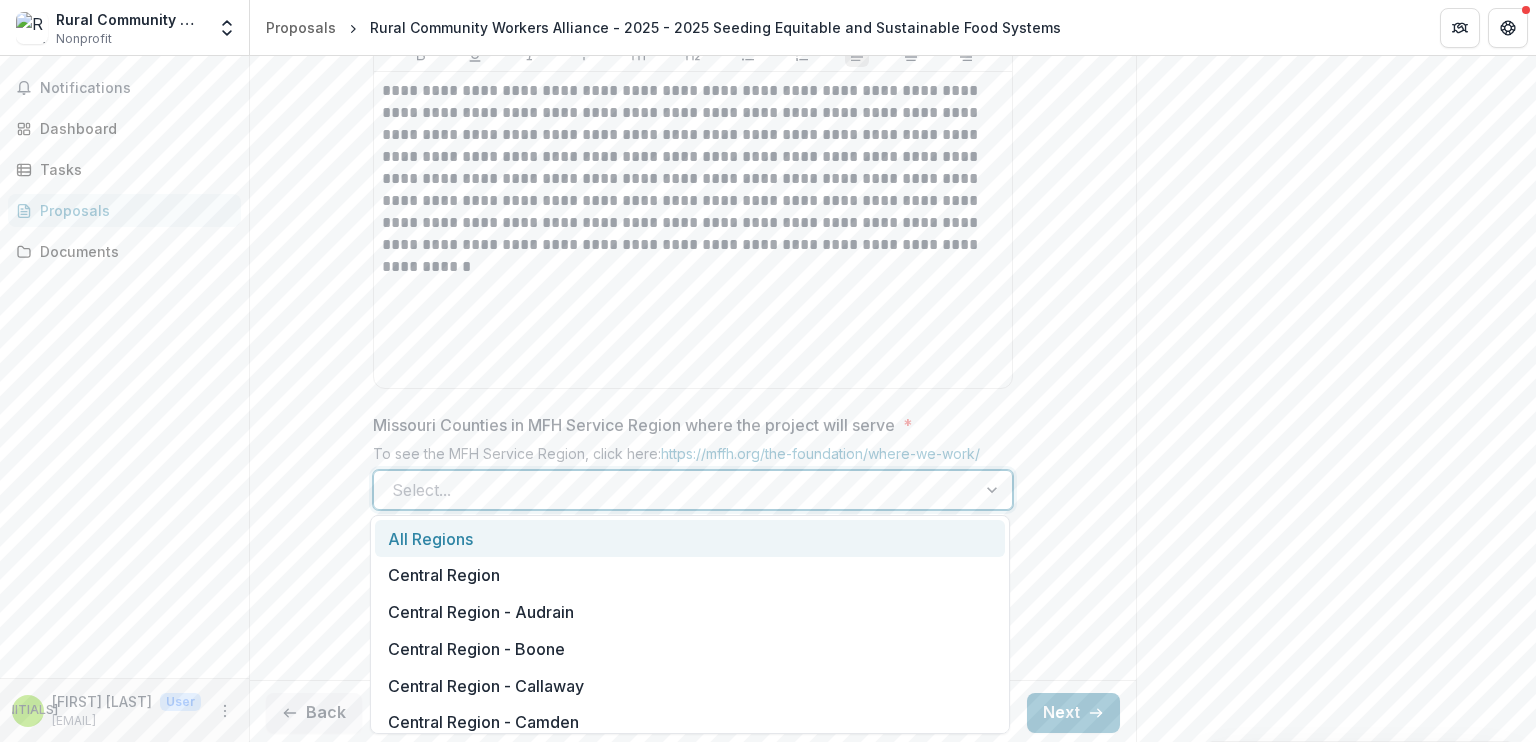 click at bounding box center (675, 490) 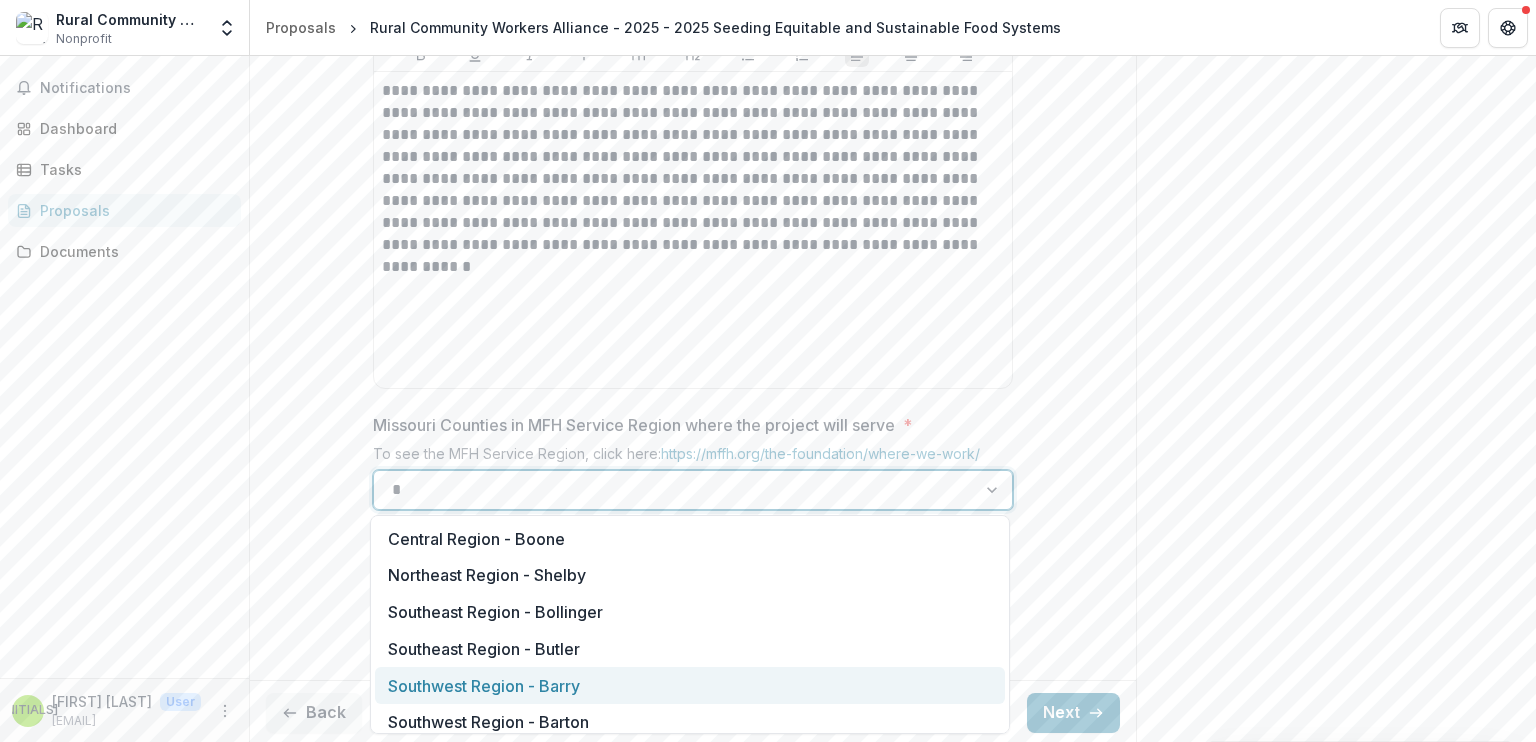 click on "Southwest Region - Barry" at bounding box center (690, 685) 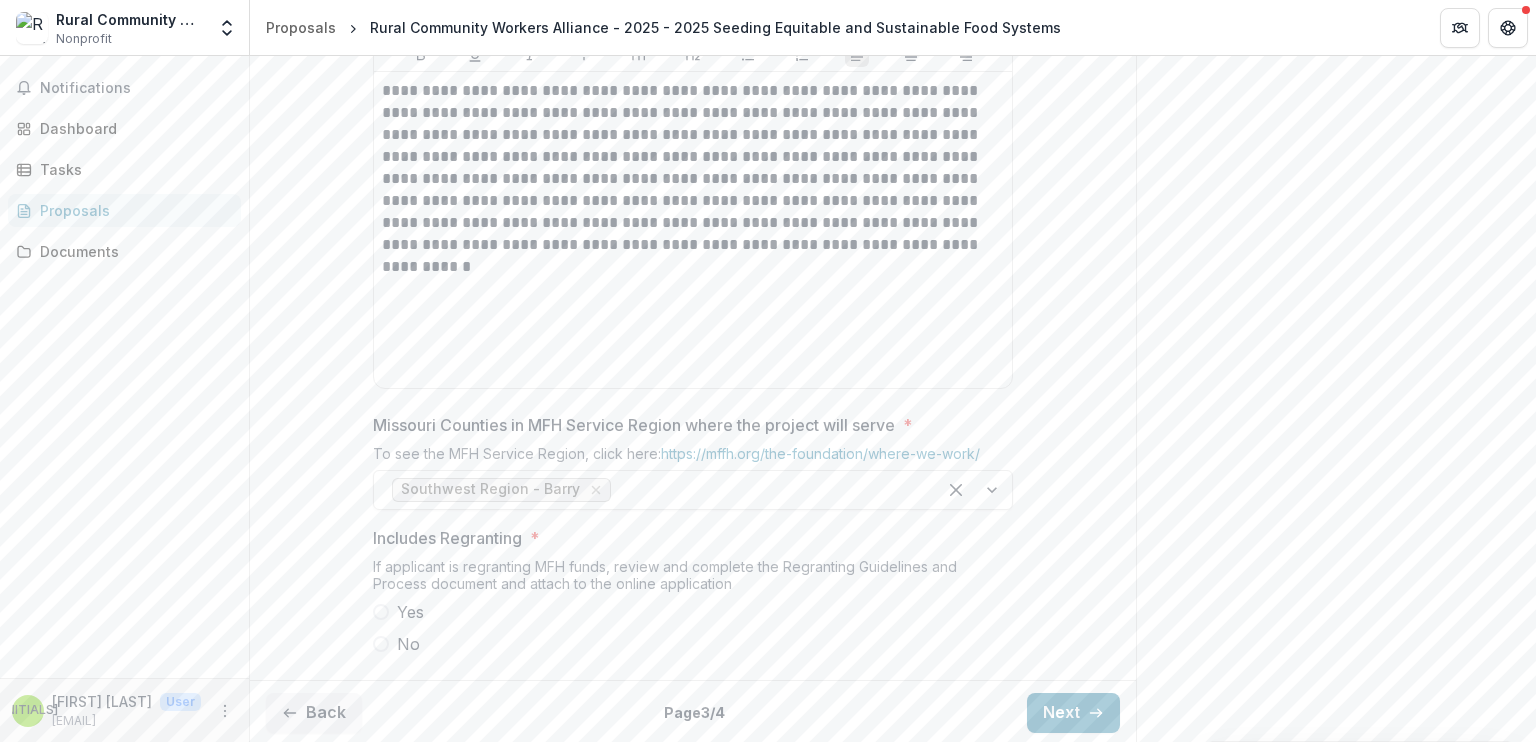 drag, startPoint x: 1528, startPoint y: 496, endPoint x: 1520, endPoint y: 370, distance: 126.253716 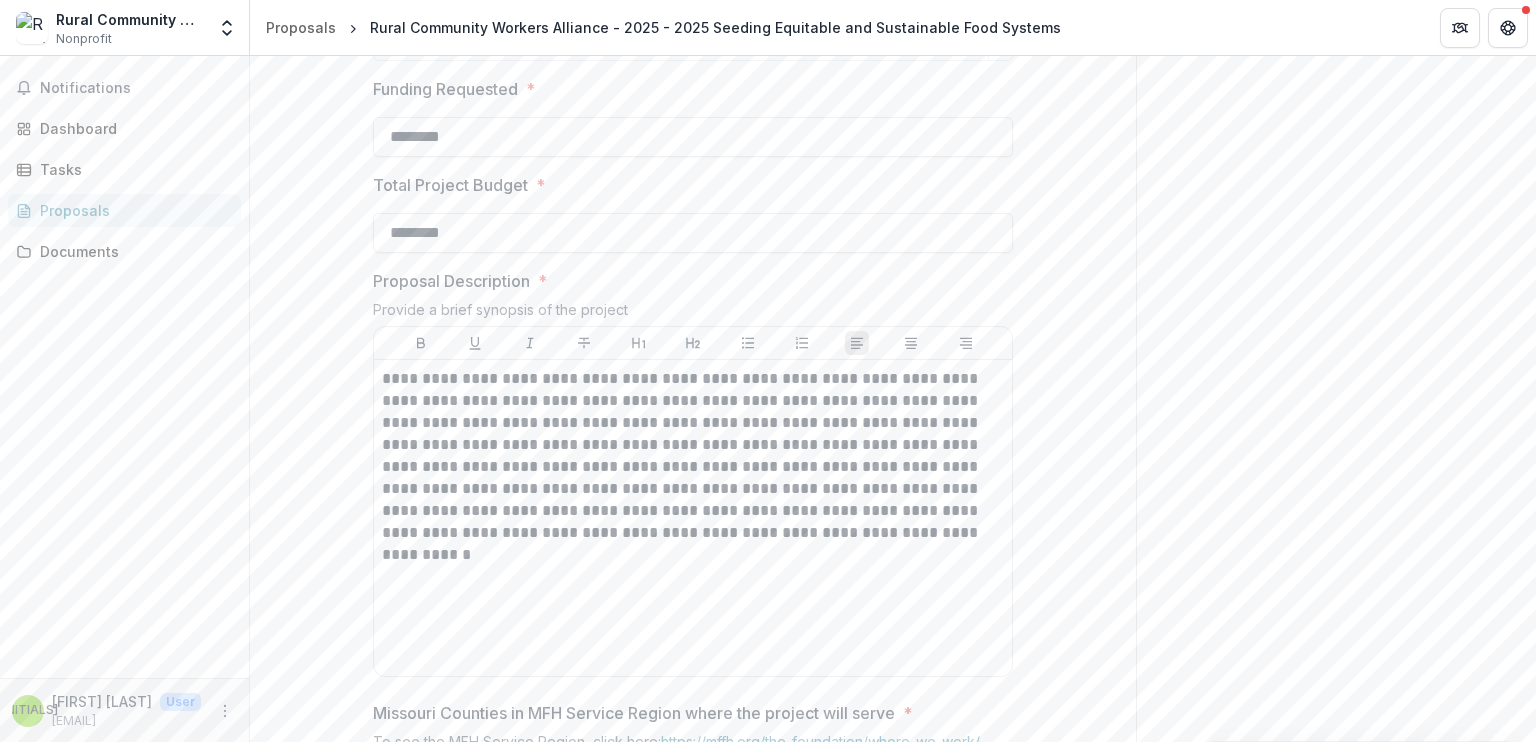 scroll, scrollTop: 811, scrollLeft: 0, axis: vertical 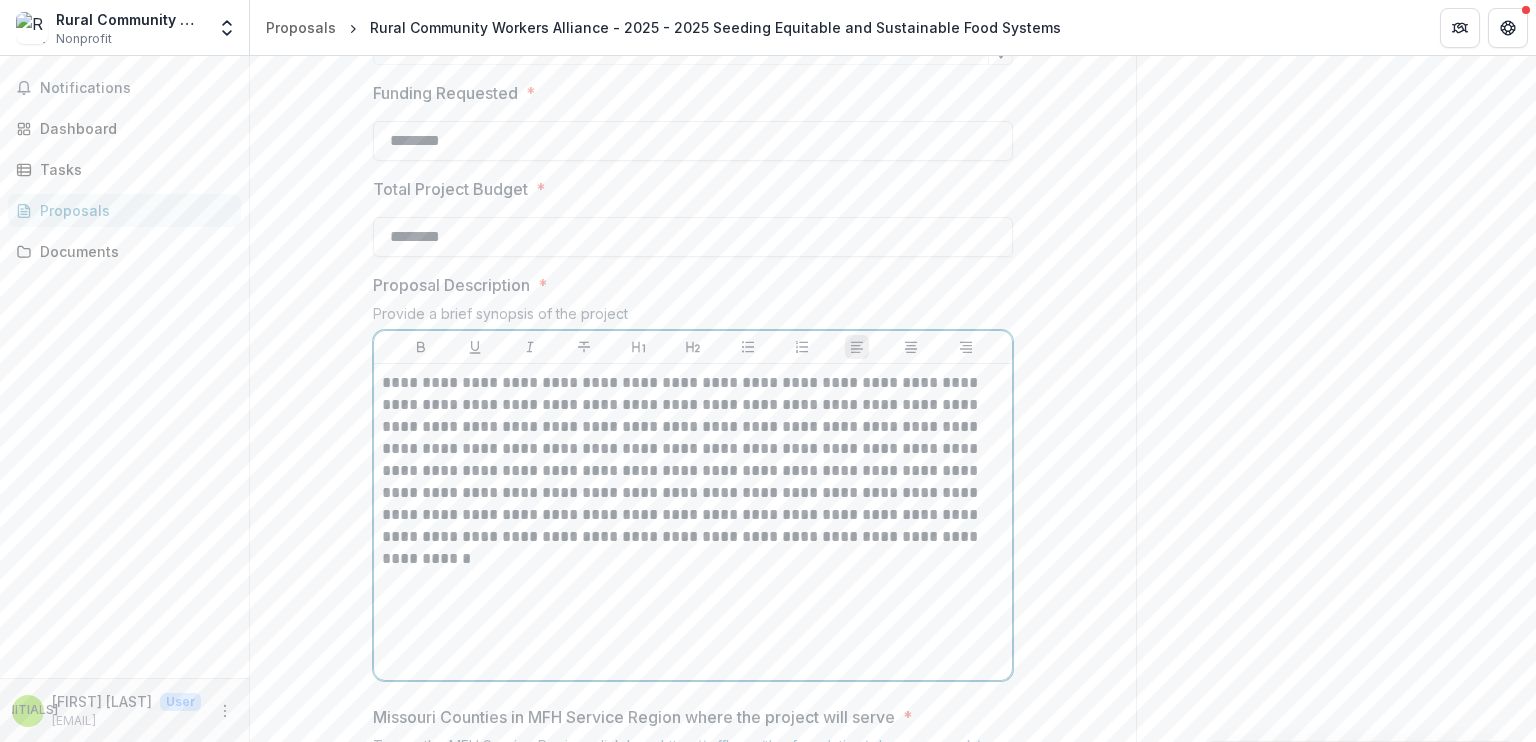 click on "**********" at bounding box center (693, 460) 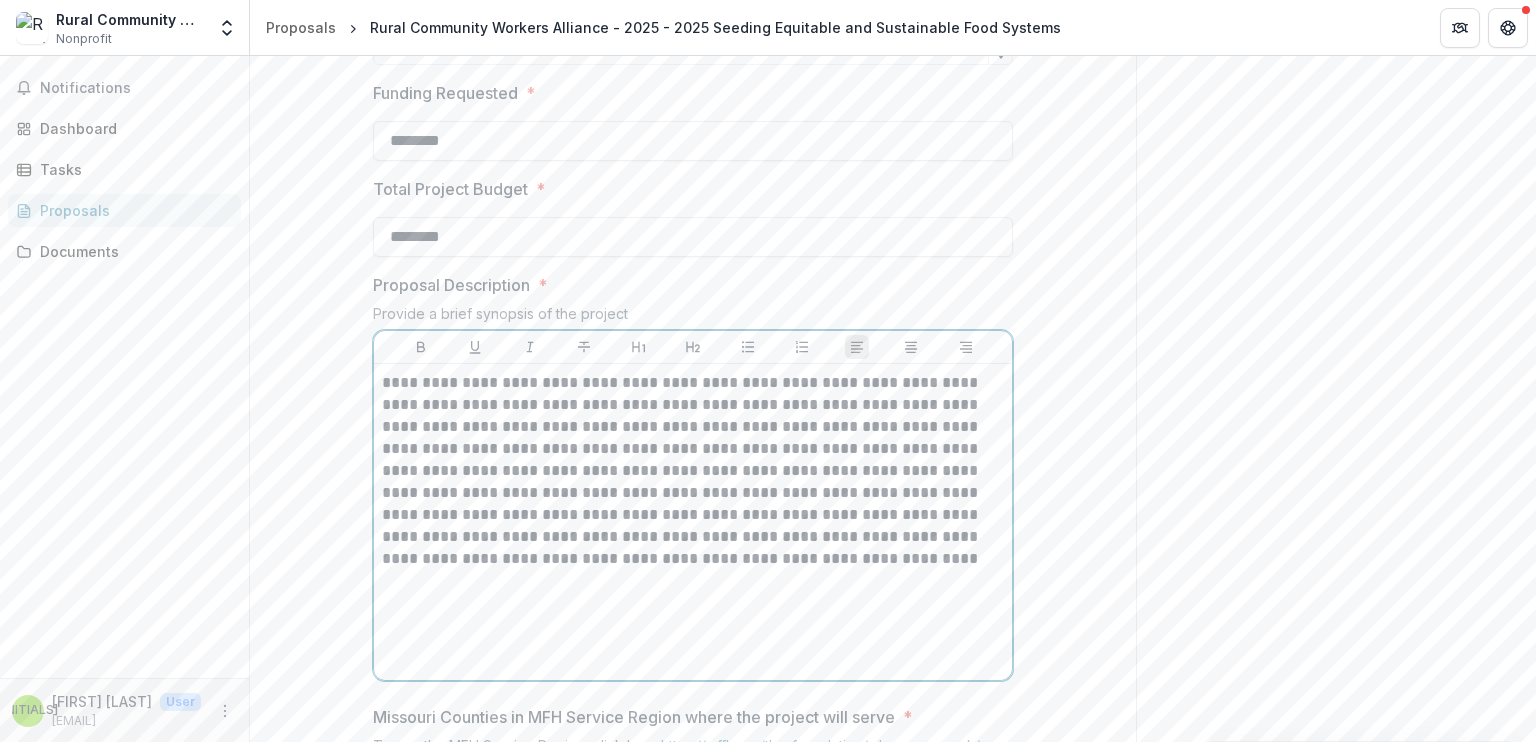 click on "**********" at bounding box center [693, 471] 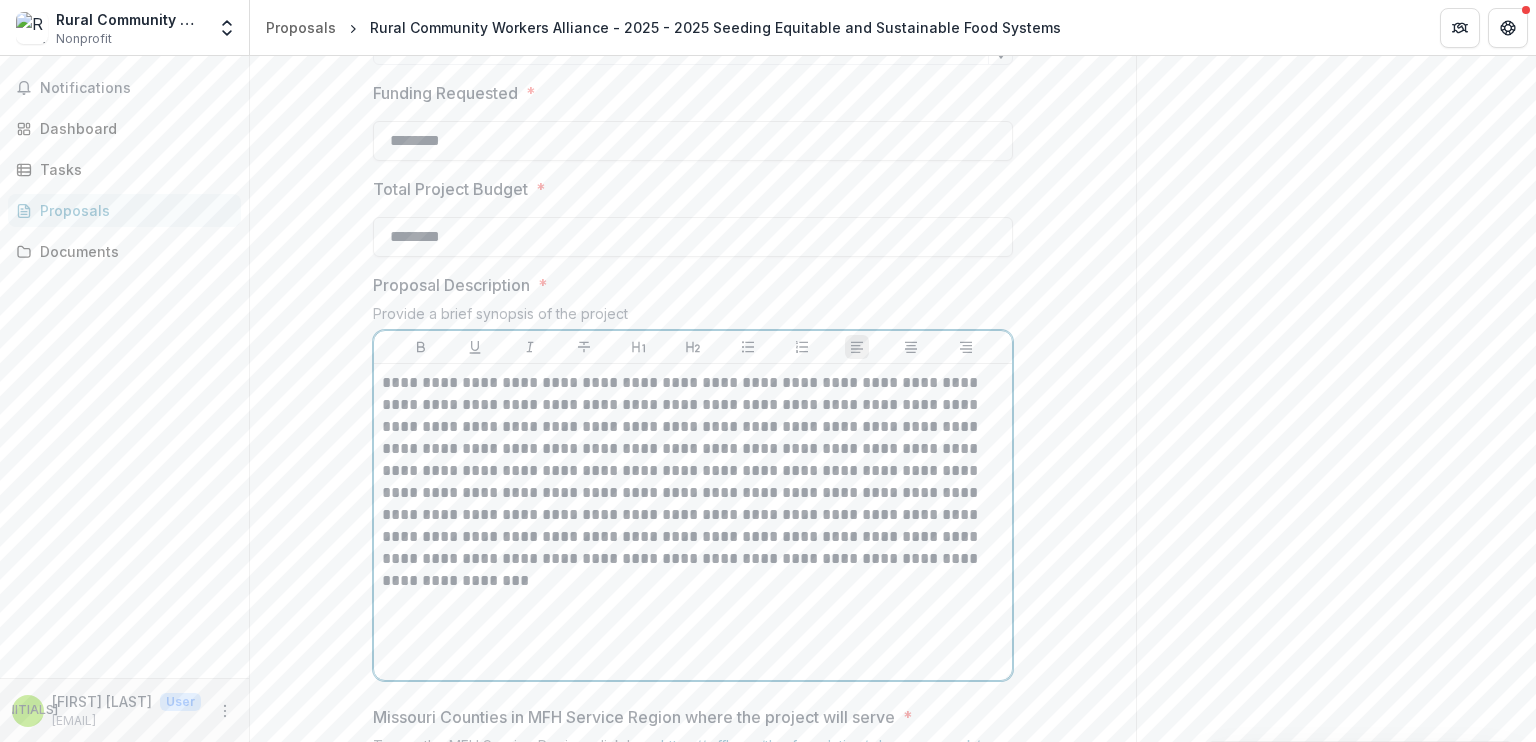 click on "**********" at bounding box center (693, 471) 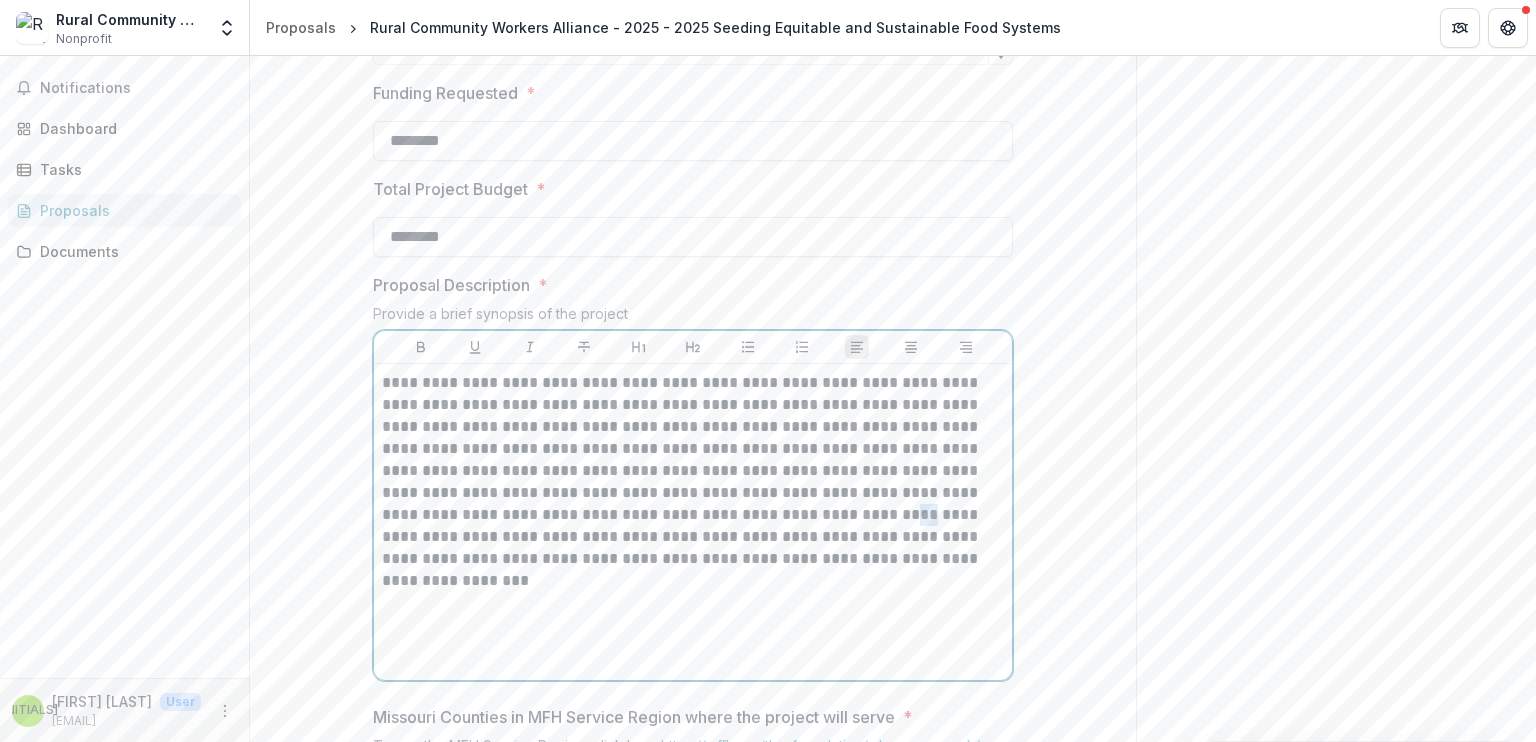 click on "**********" at bounding box center [693, 471] 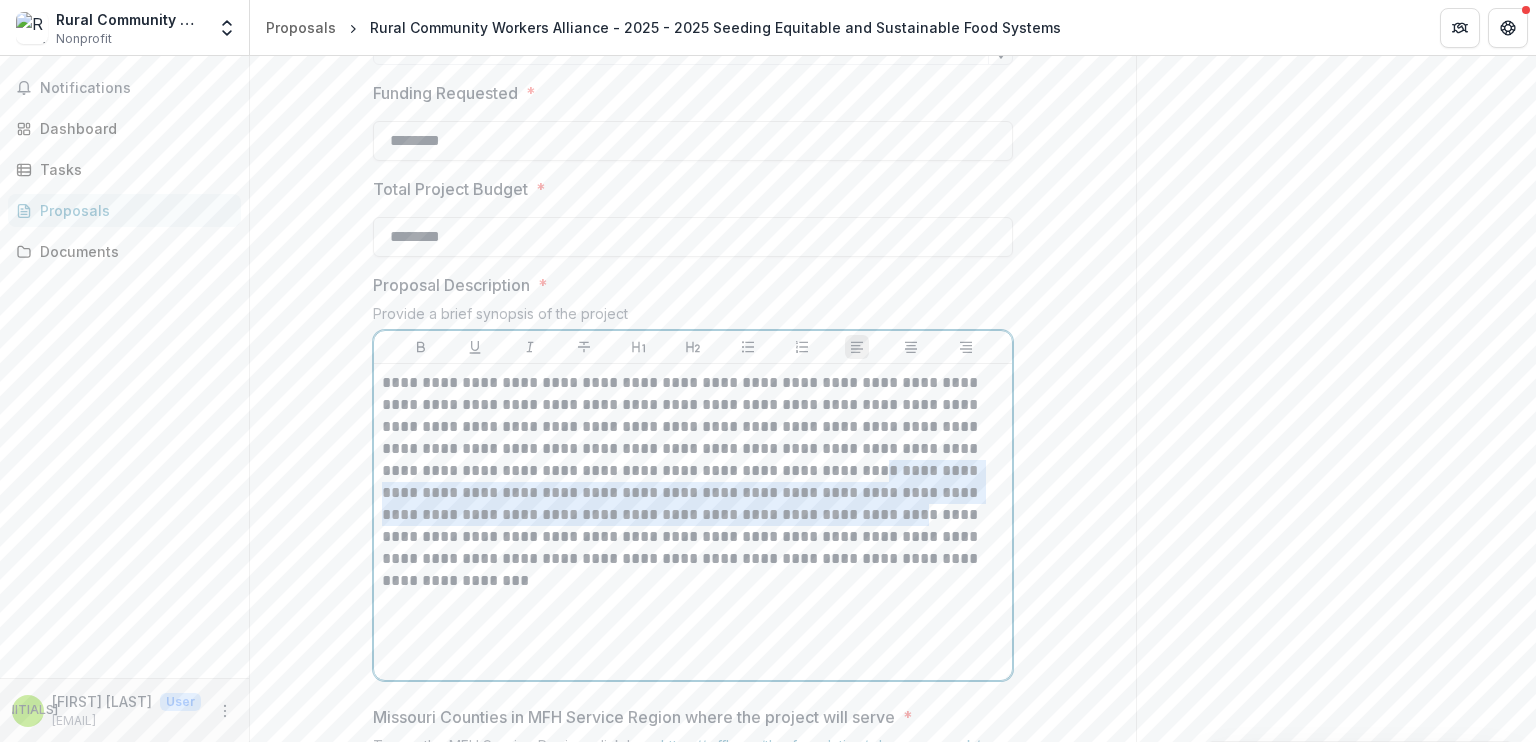 drag, startPoint x: 775, startPoint y: 510, endPoint x: 752, endPoint y: 473, distance: 43.56604 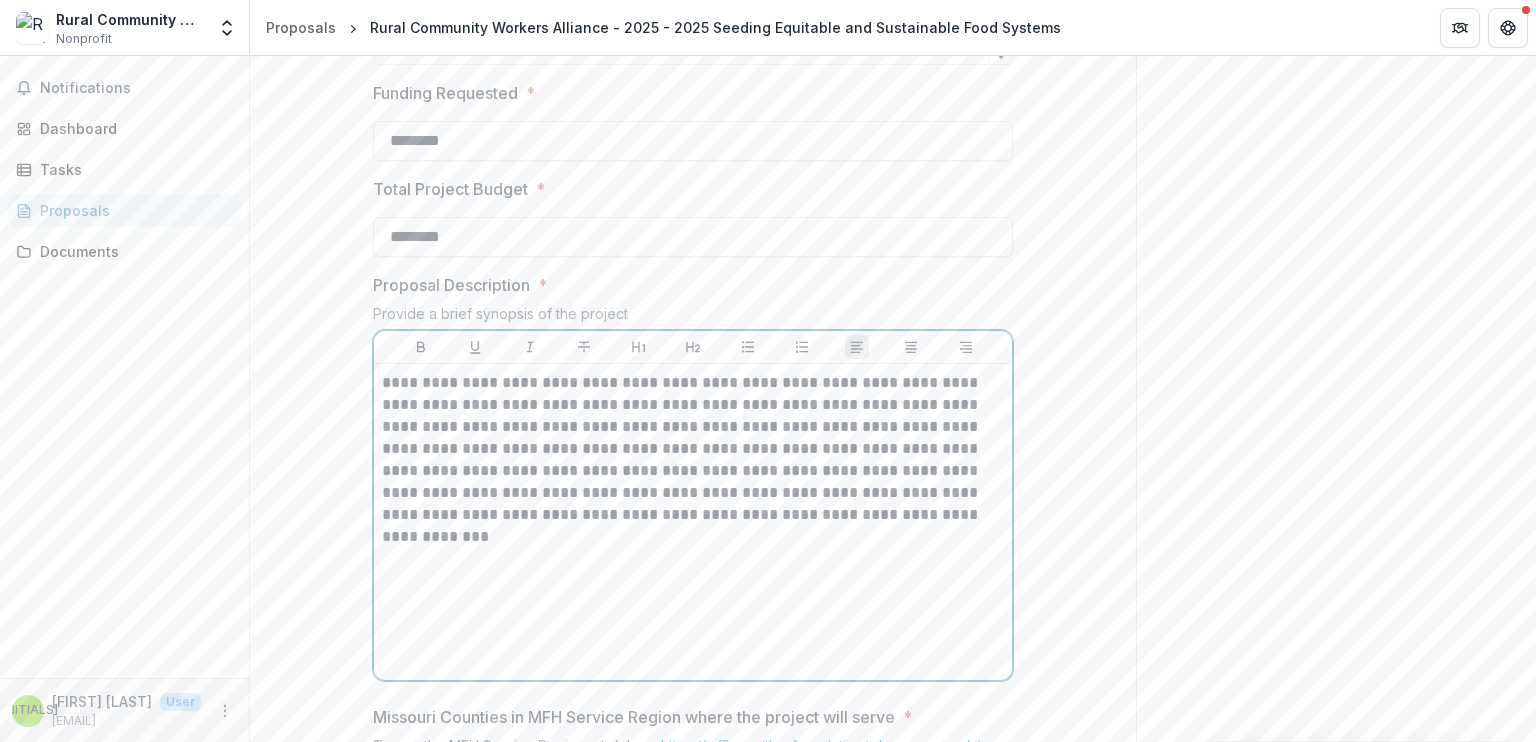 click on "**********" at bounding box center [693, 449] 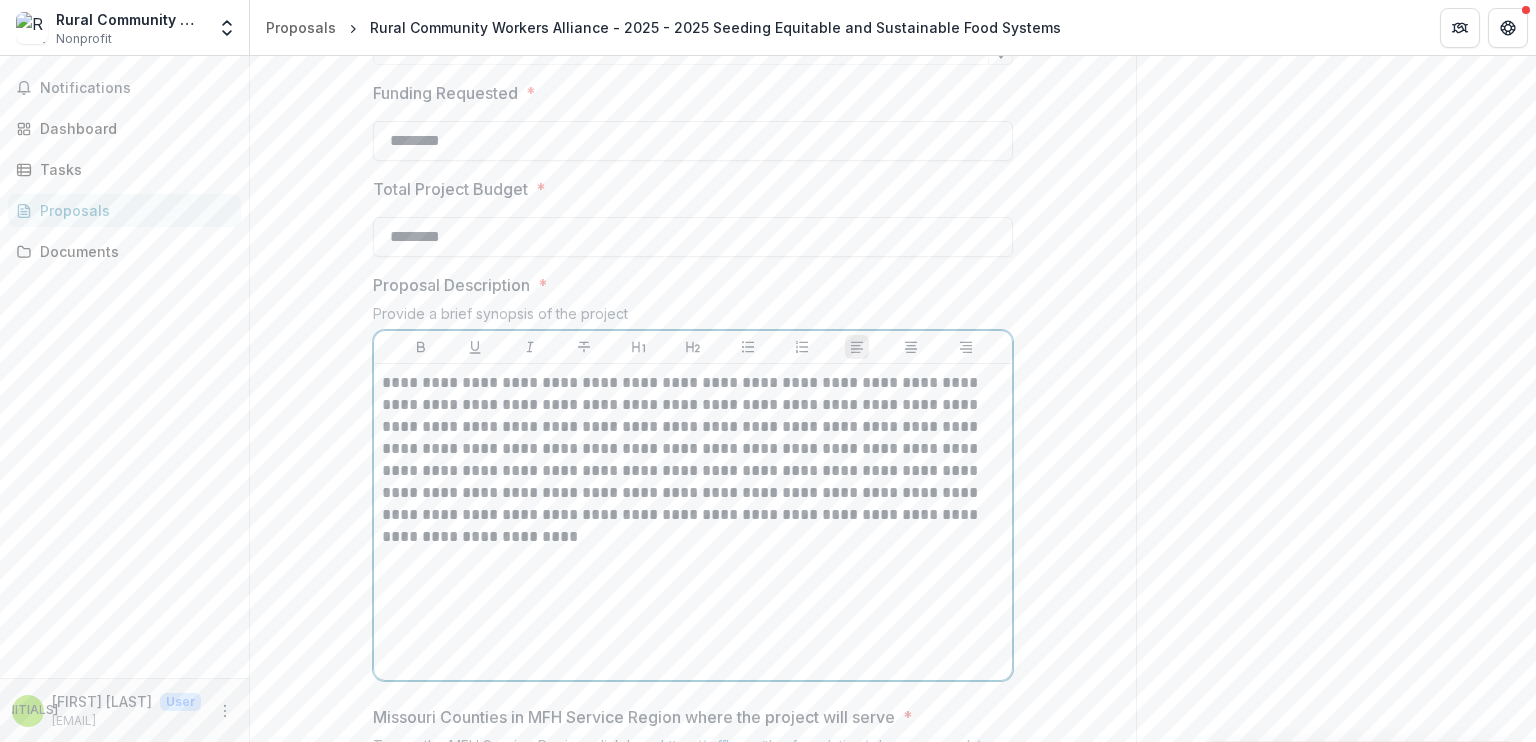 click on "**********" at bounding box center (693, 522) 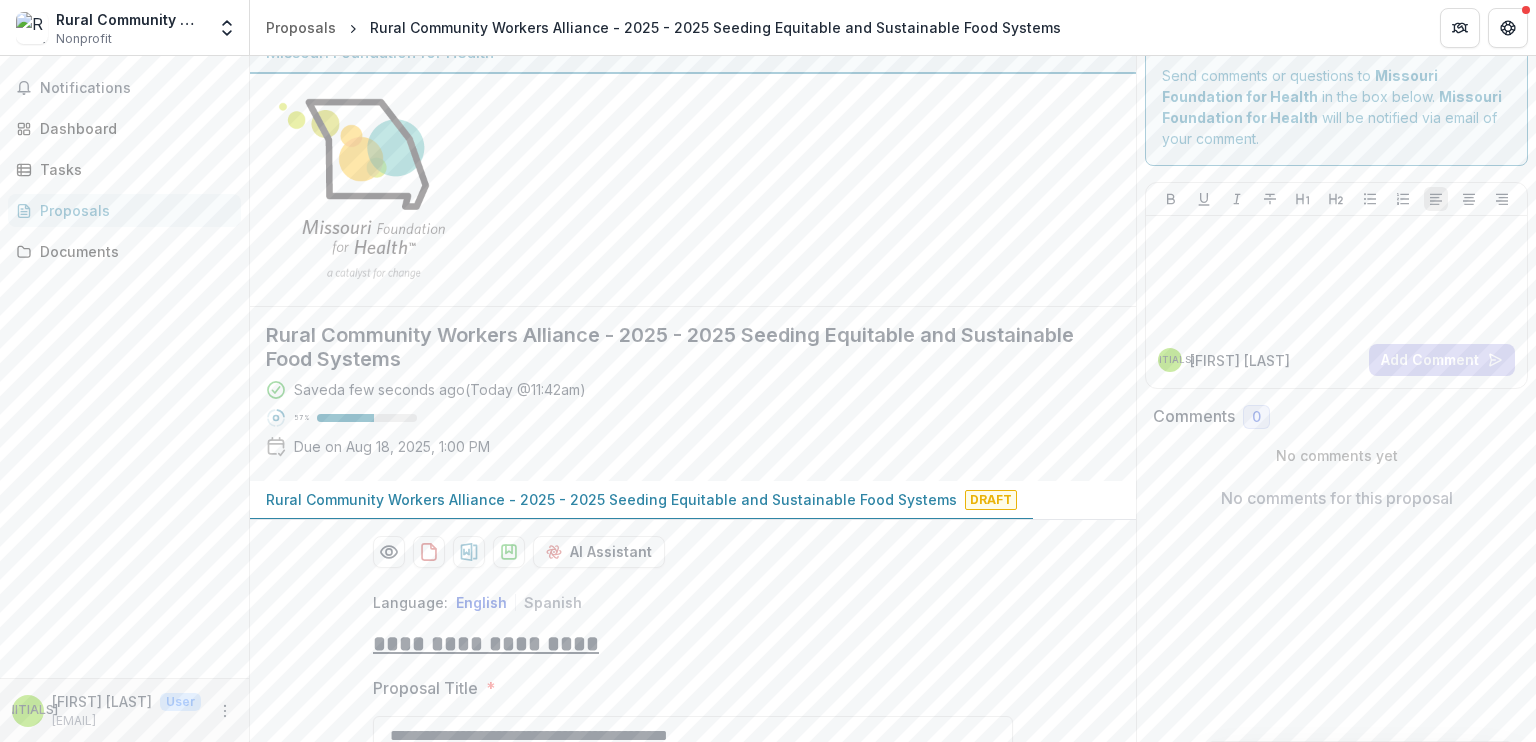 scroll, scrollTop: 0, scrollLeft: 0, axis: both 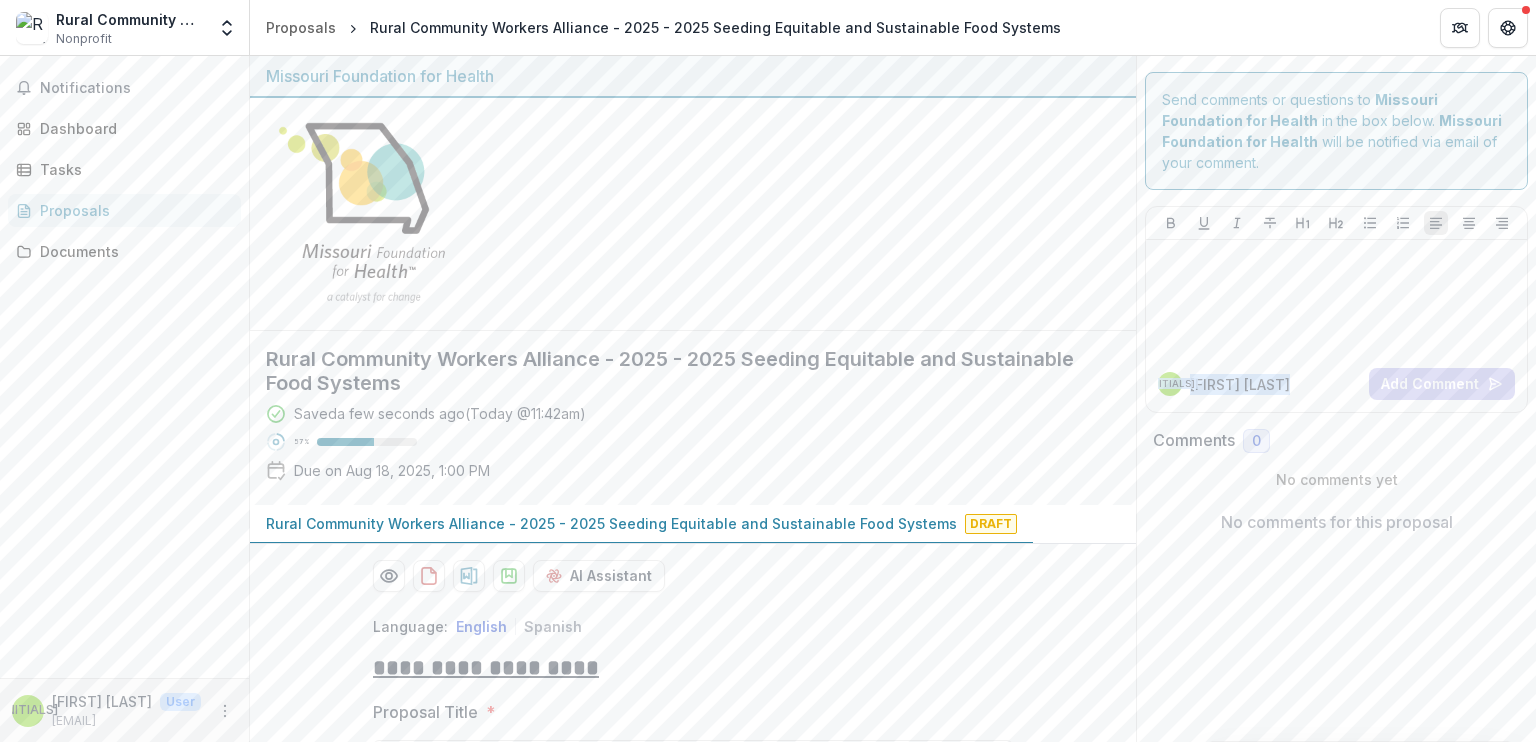 drag, startPoint x: 1535, startPoint y: 298, endPoint x: 1528, endPoint y: 383, distance: 85.28775 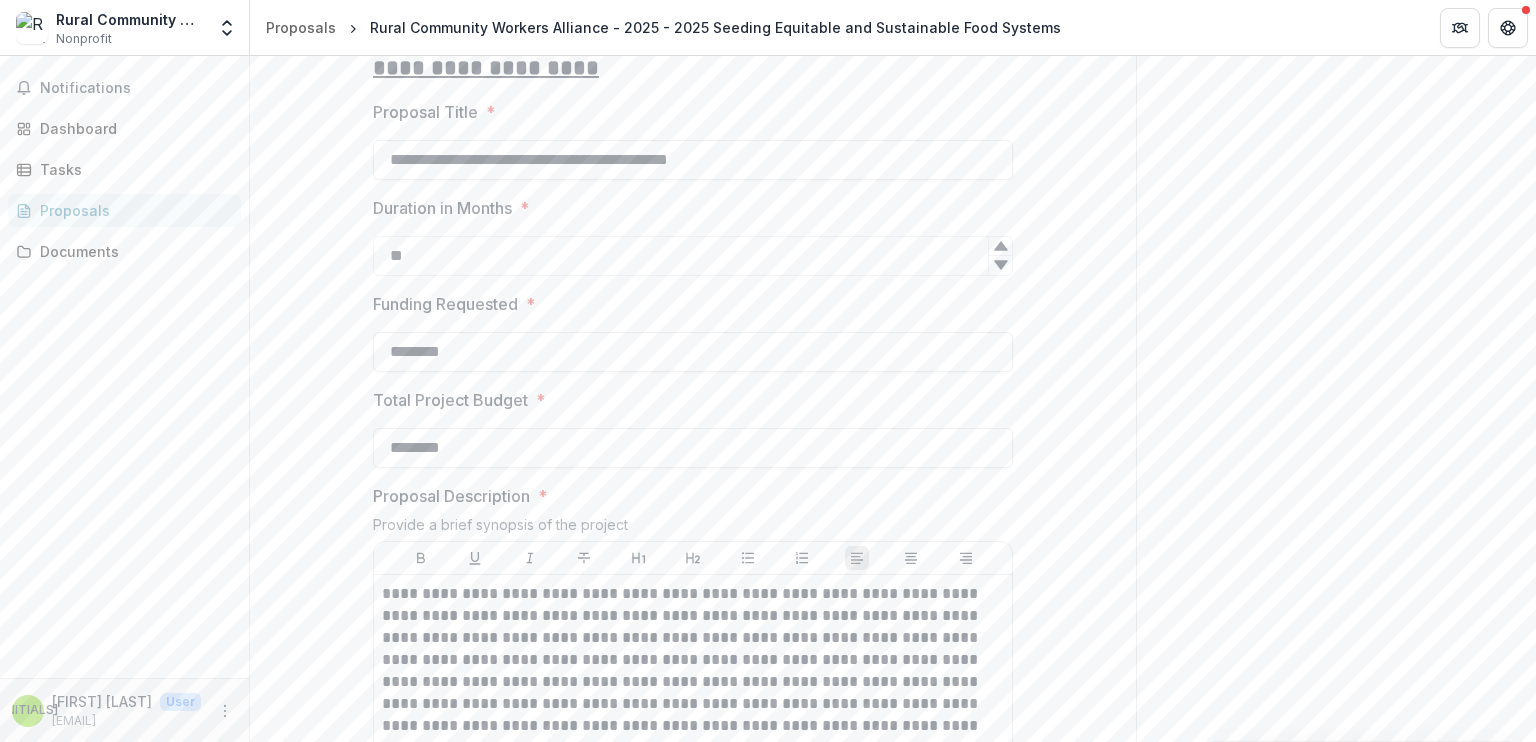 drag, startPoint x: 1535, startPoint y: 436, endPoint x: 1530, endPoint y: 508, distance: 72.1734 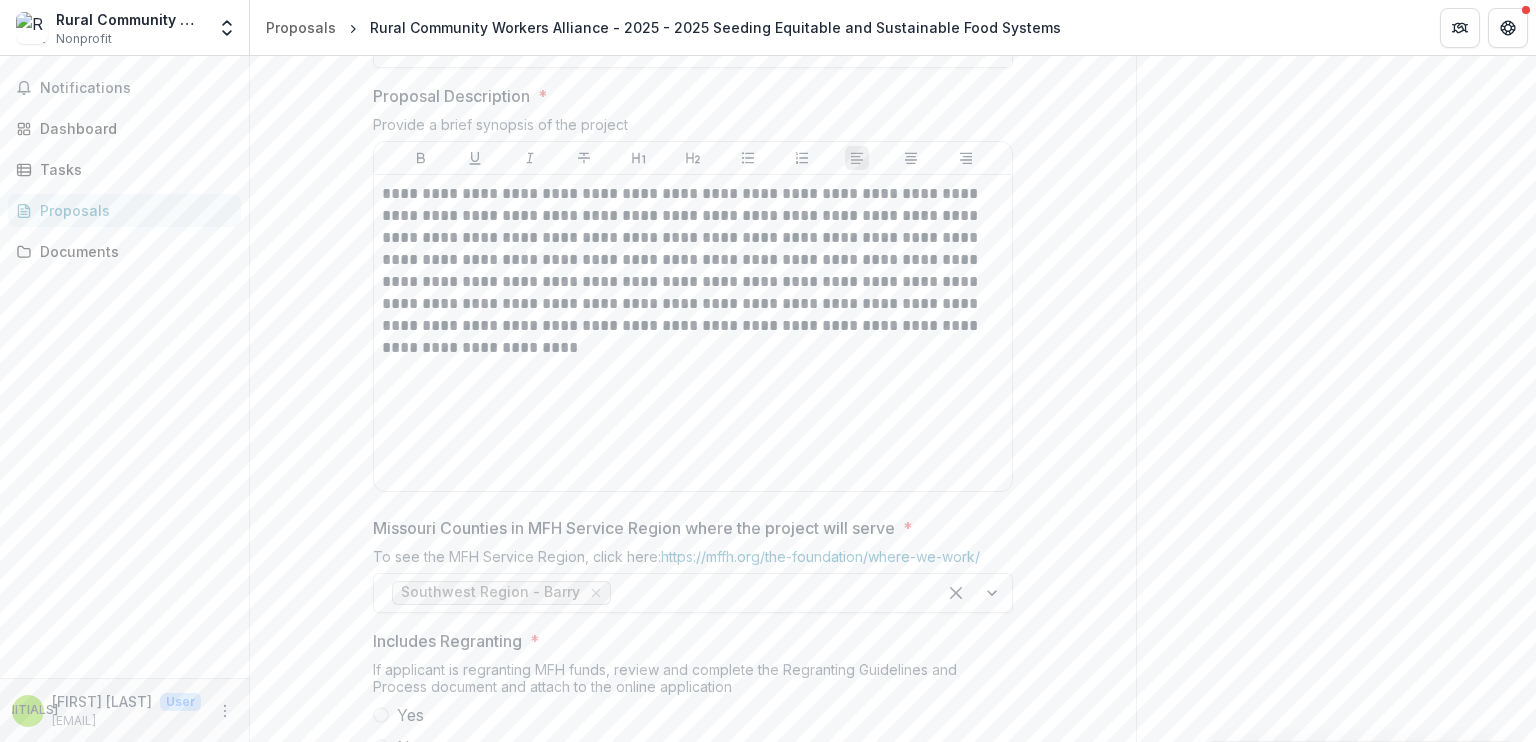 scroll, scrollTop: 1021, scrollLeft: 0, axis: vertical 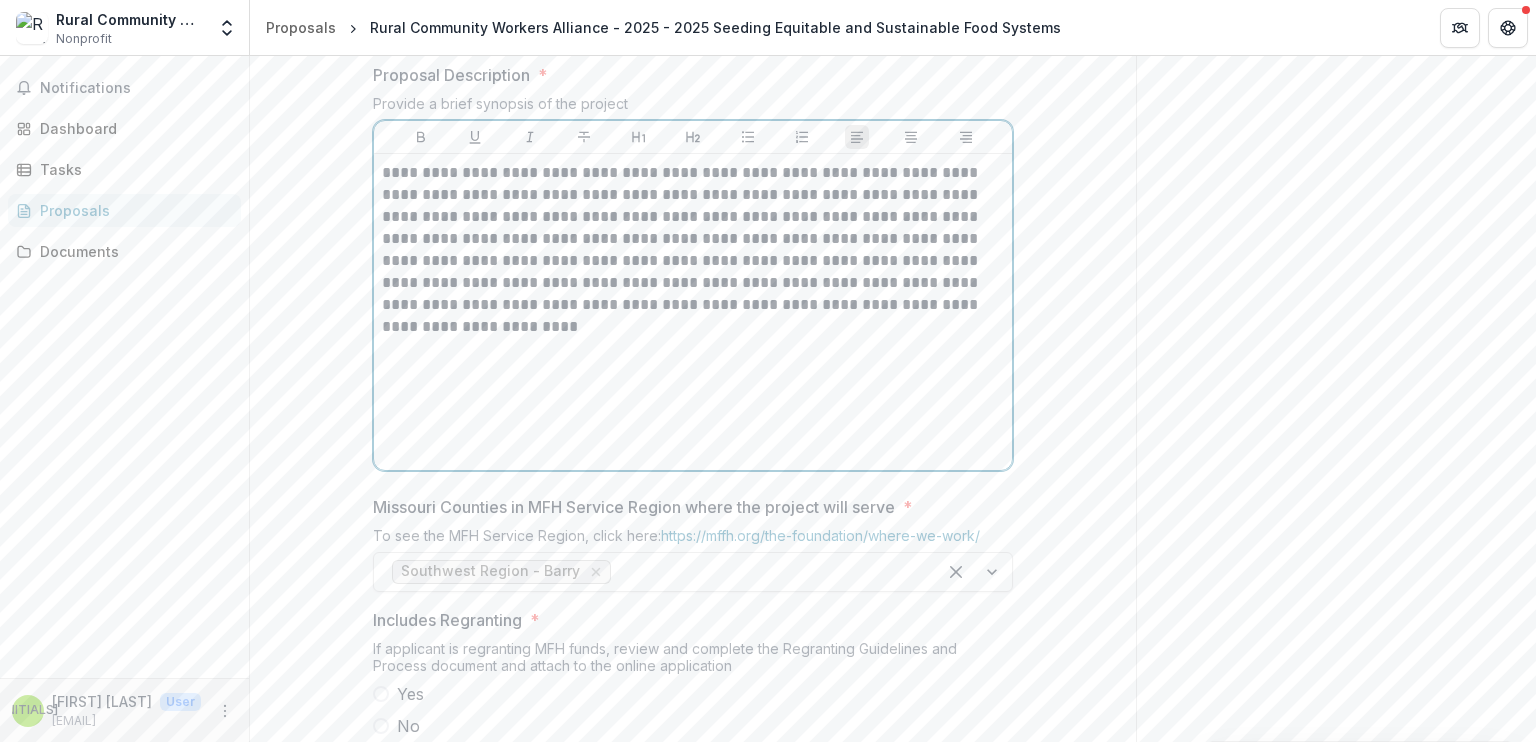 click on "**********" at bounding box center (693, 312) 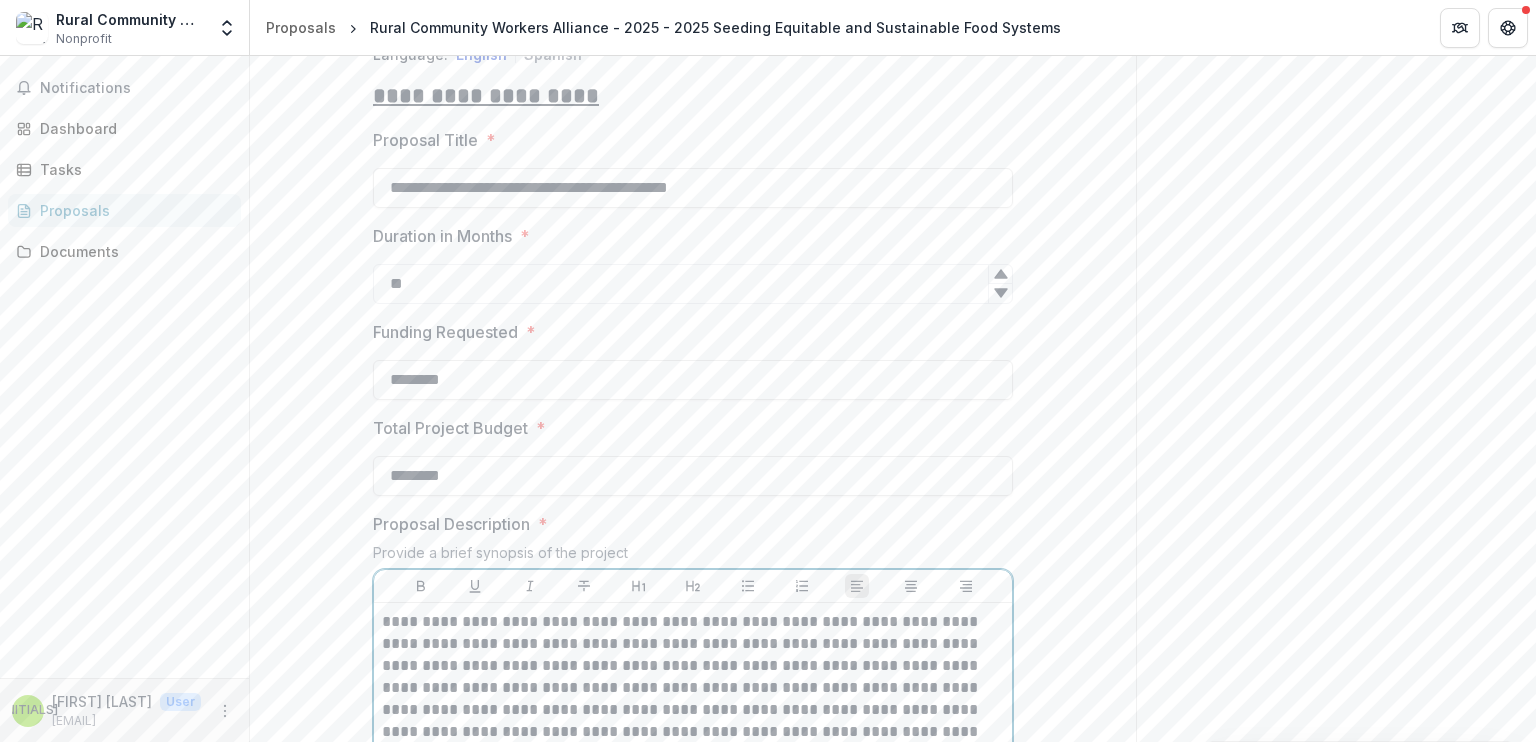 scroll, scrollTop: 202, scrollLeft: 0, axis: vertical 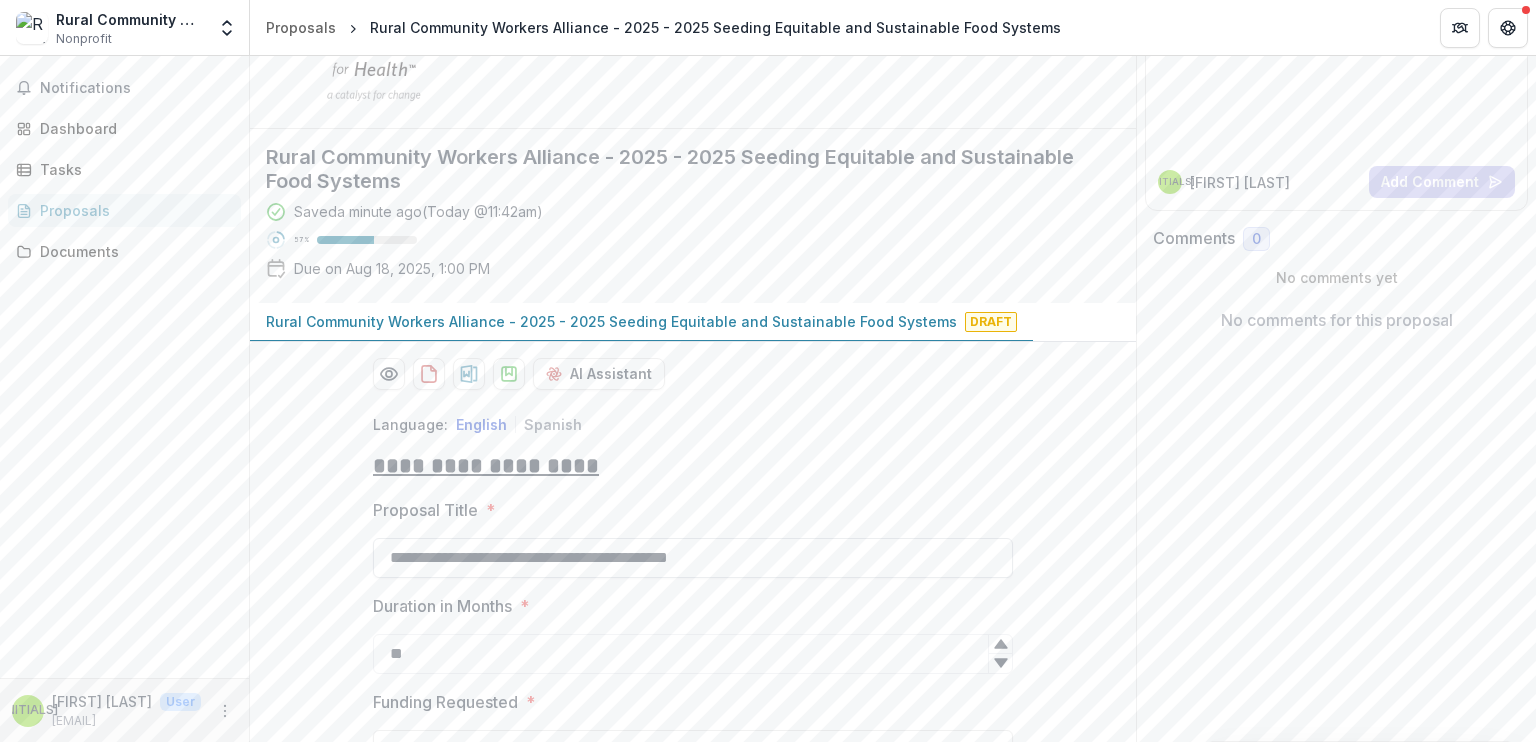 click on "**********" at bounding box center [693, 558] 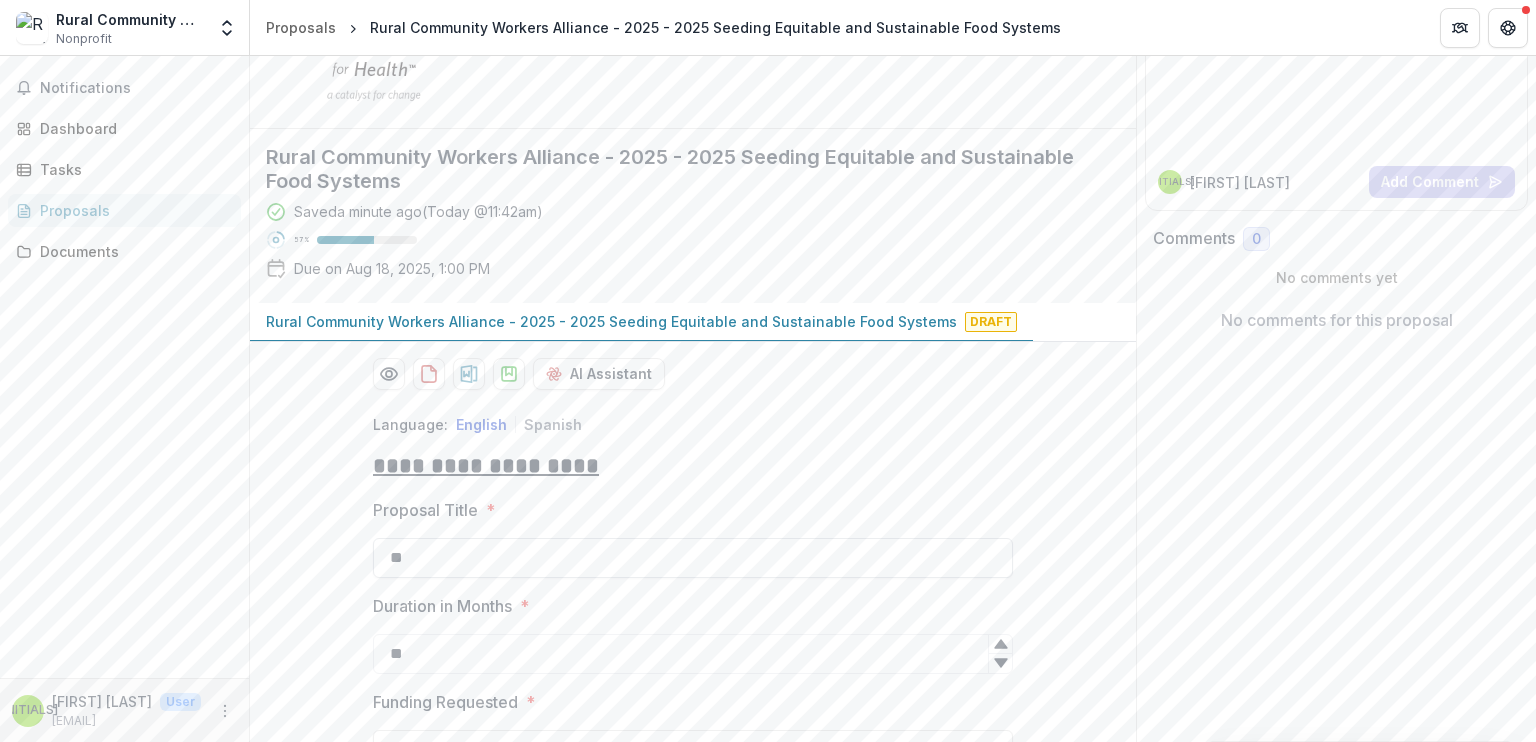 type on "*" 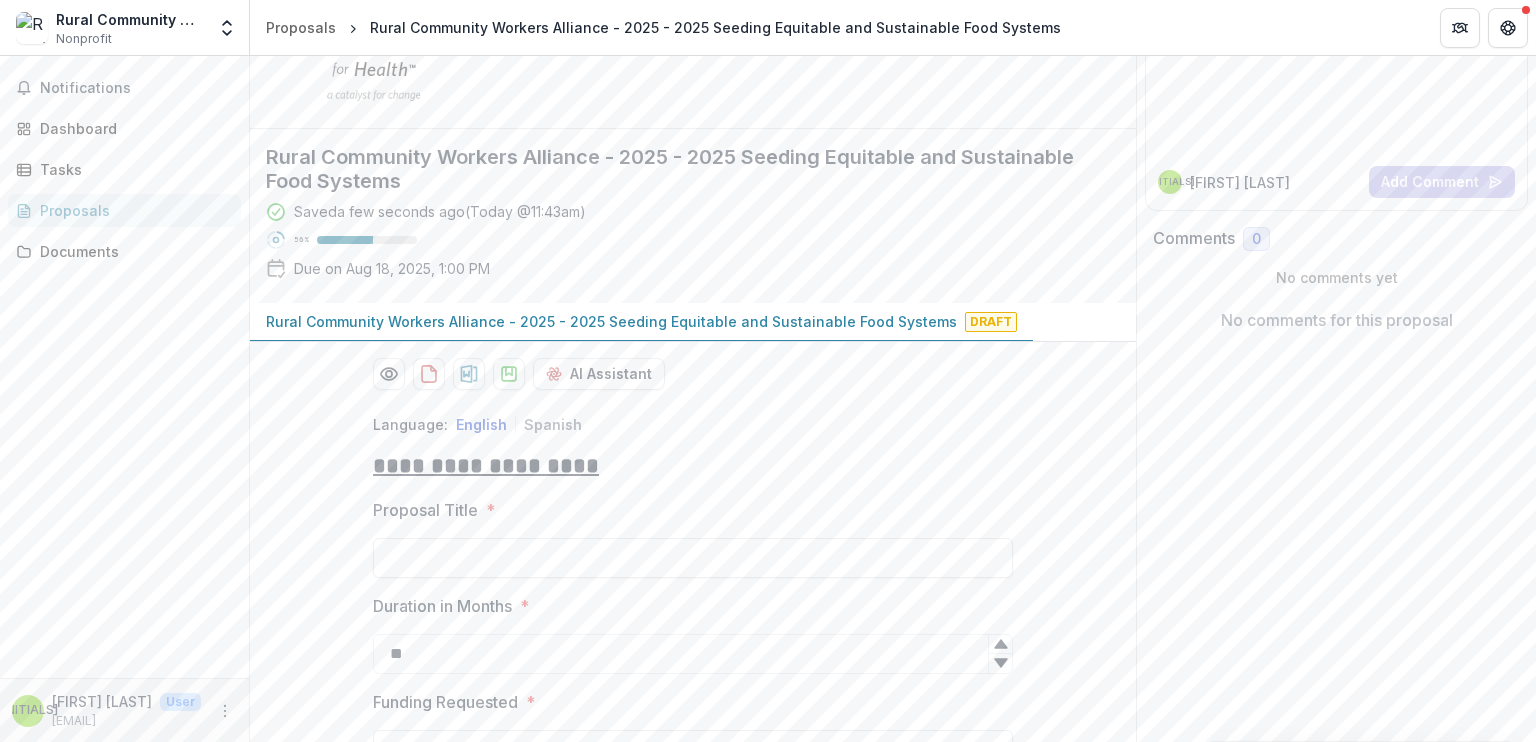 type 